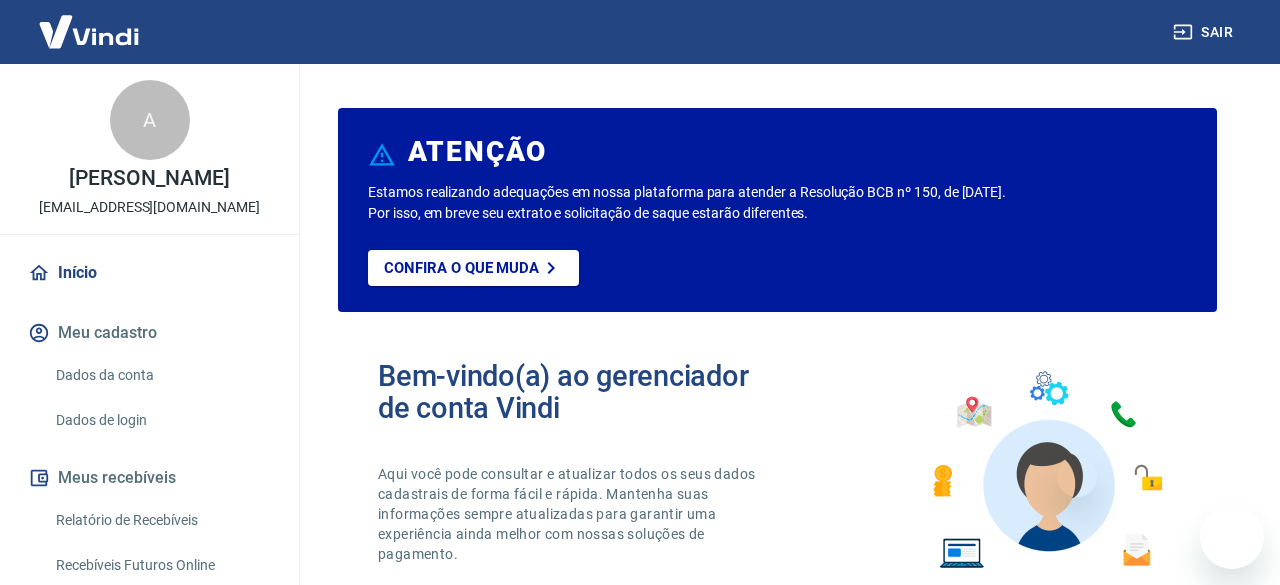 scroll, scrollTop: 0, scrollLeft: 0, axis: both 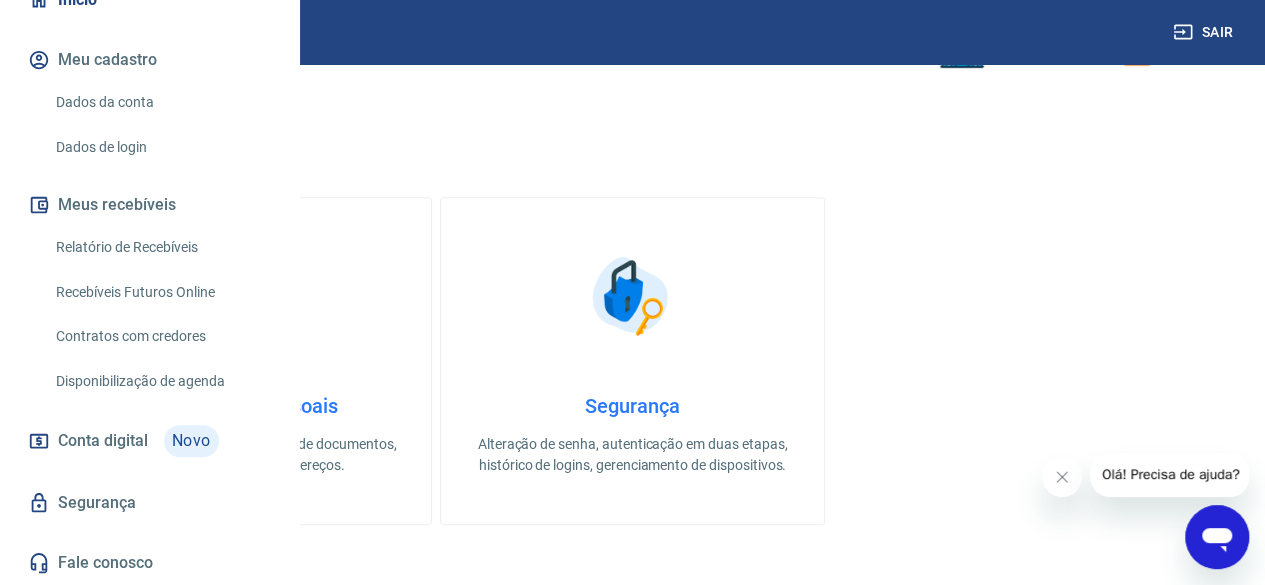 click on "Olá! Precisa de ajuda?" at bounding box center [1171, 474] 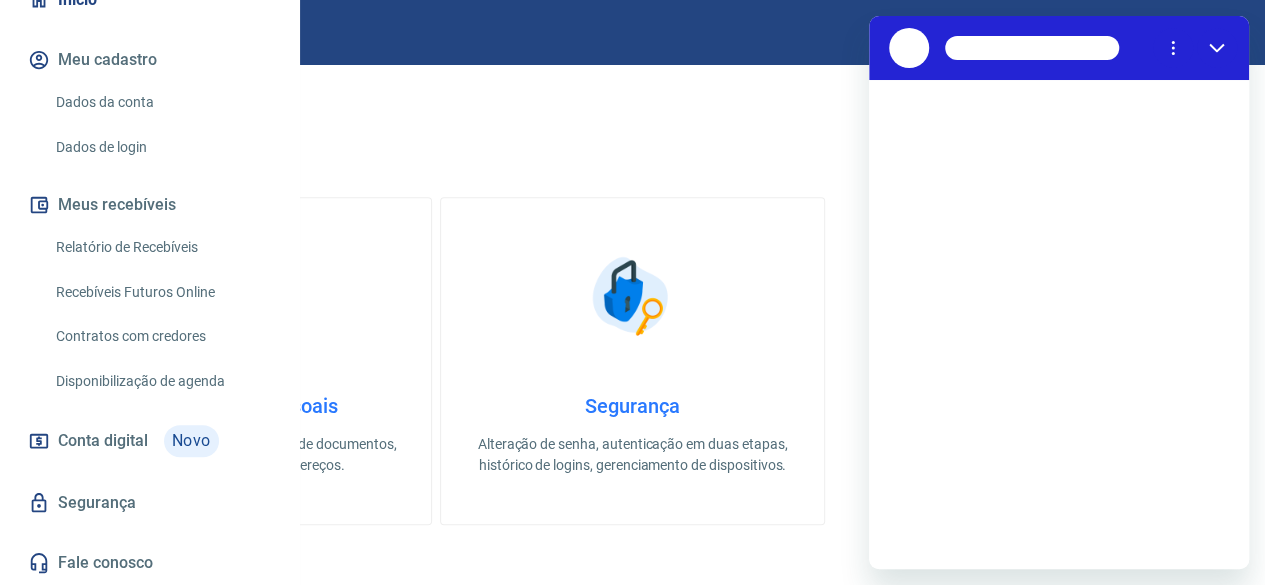 scroll, scrollTop: 0, scrollLeft: 0, axis: both 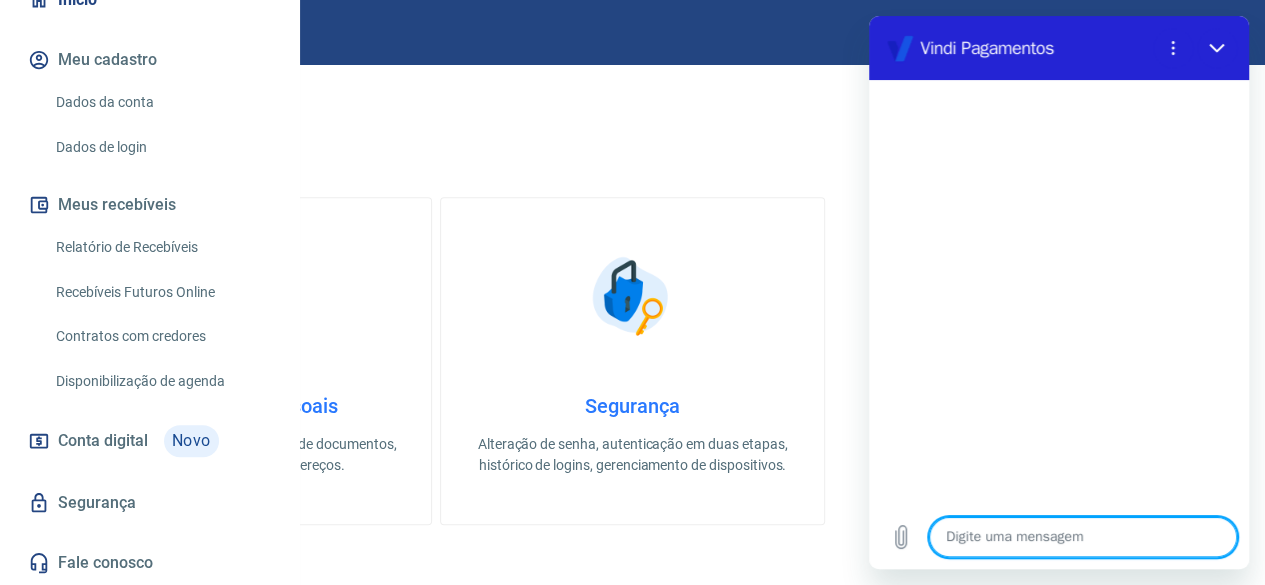 type on "E" 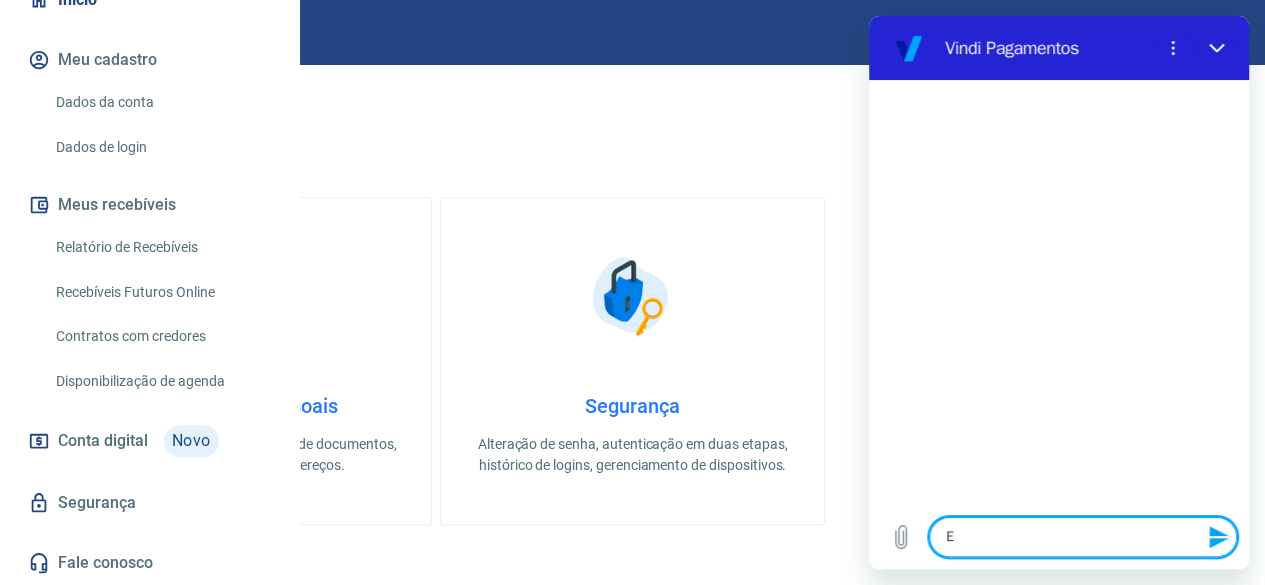 type on "EM" 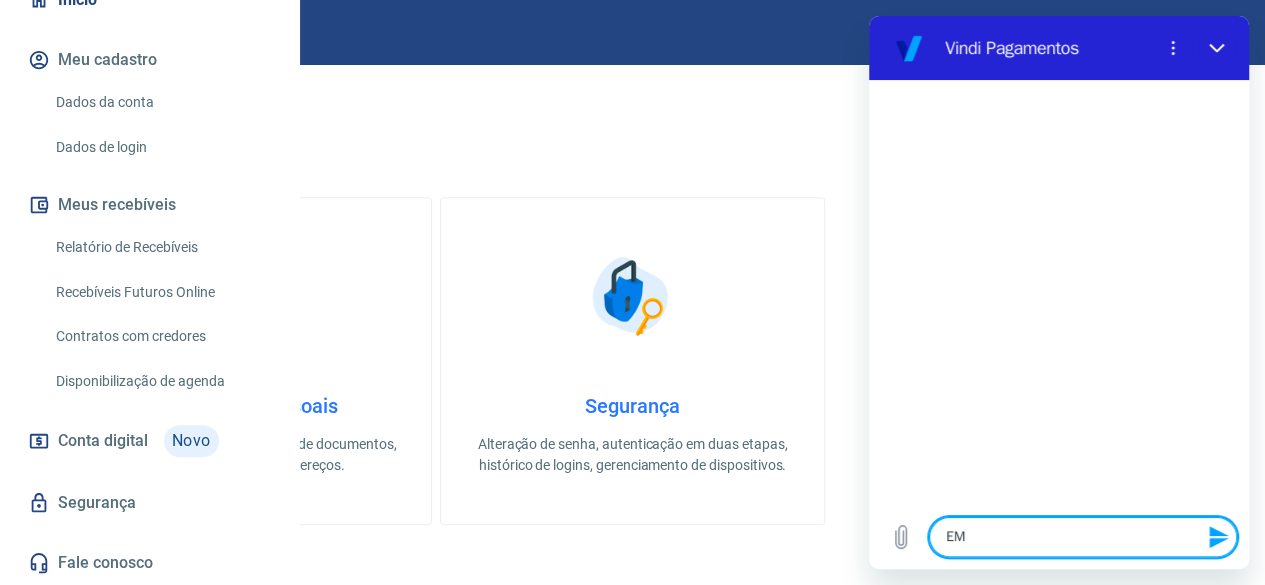 type on "EMI" 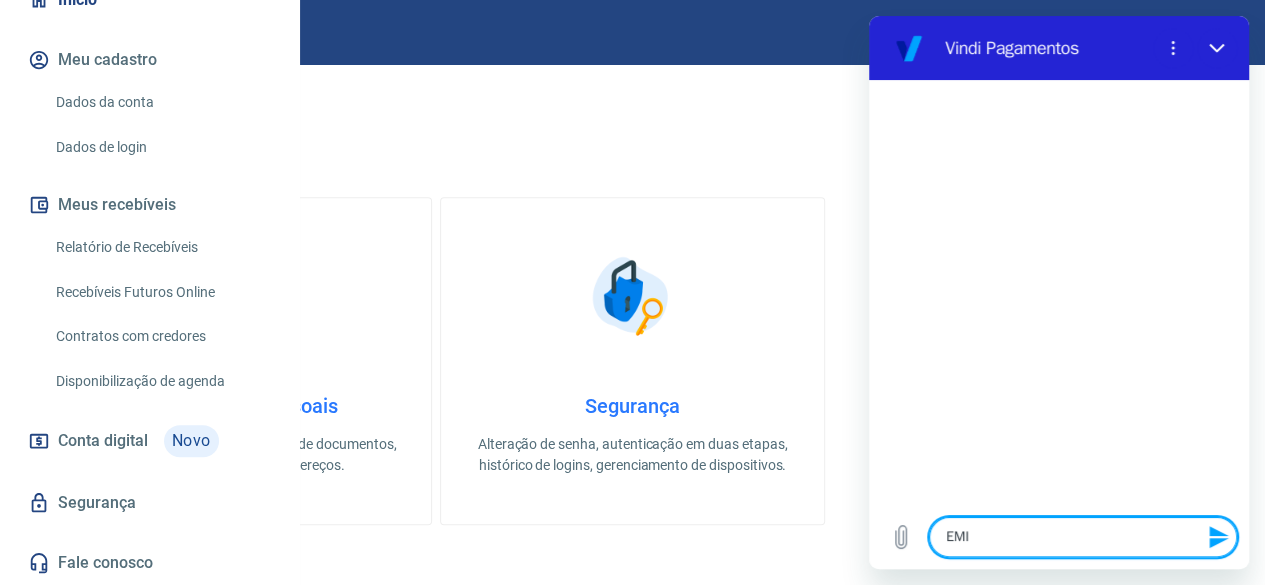 type on "EMIT" 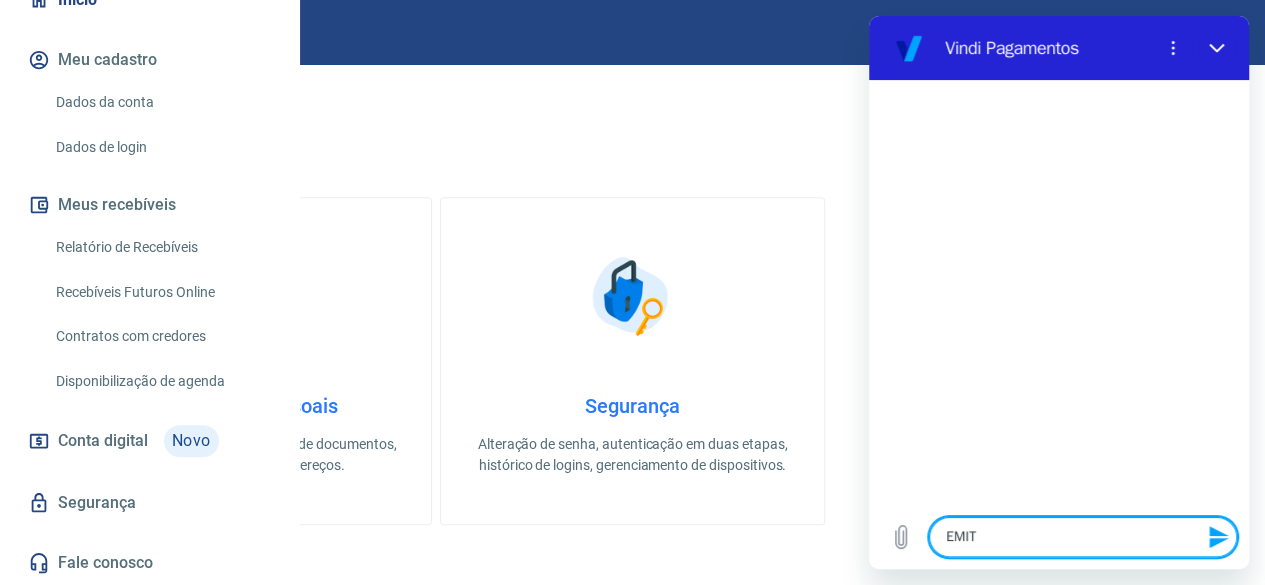type on "EMITI" 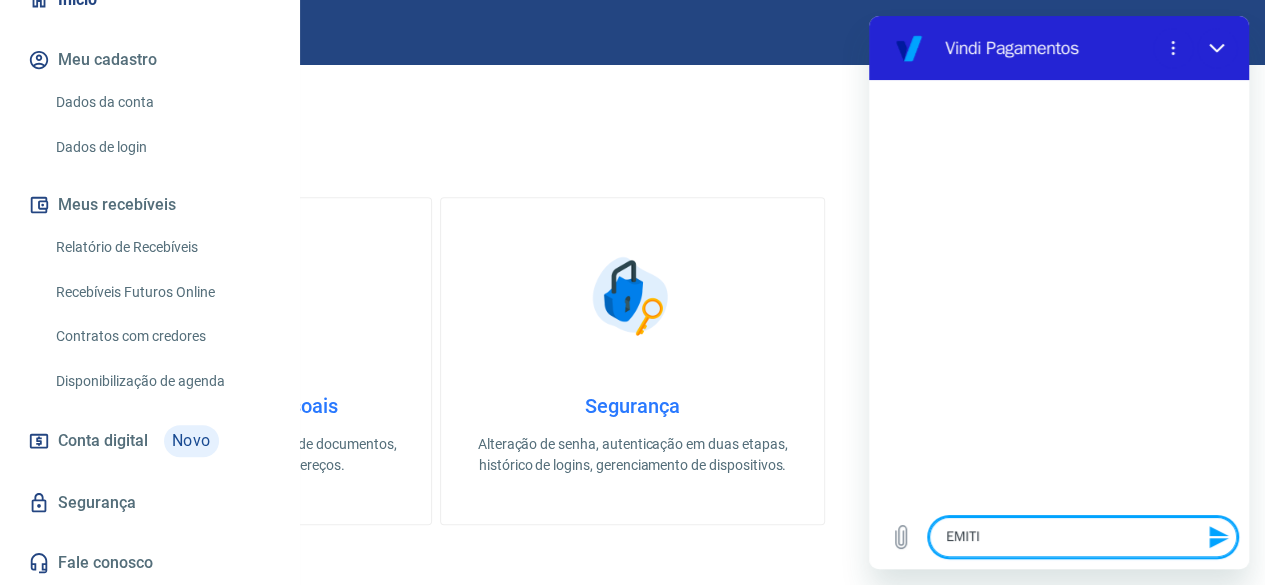 type on "EMITIR" 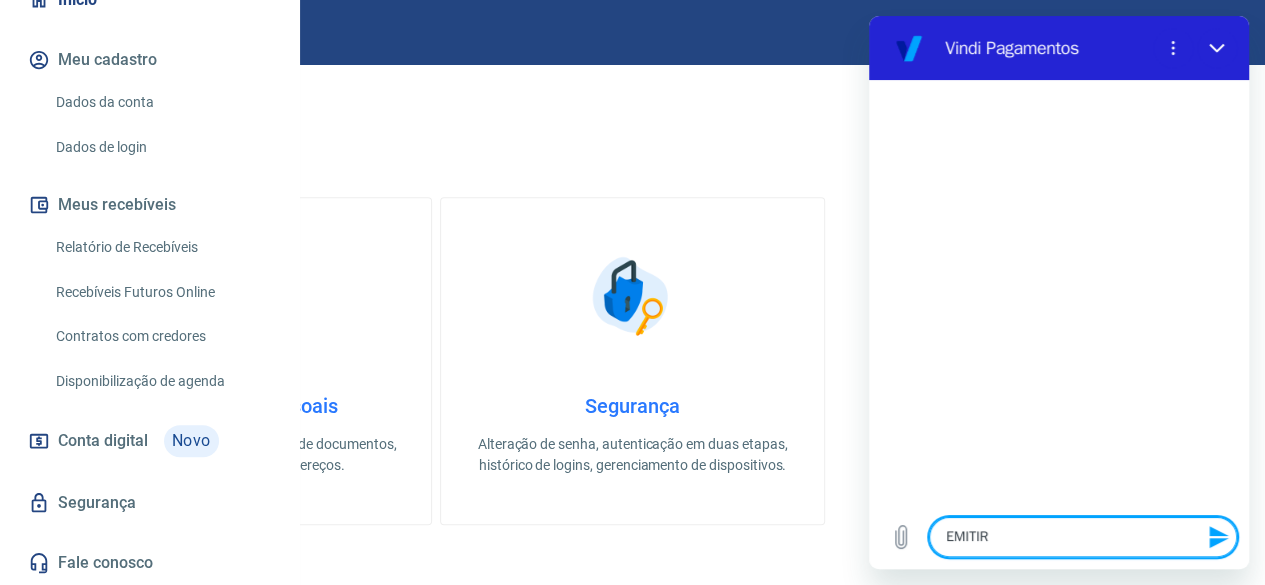 type on "EMITIR" 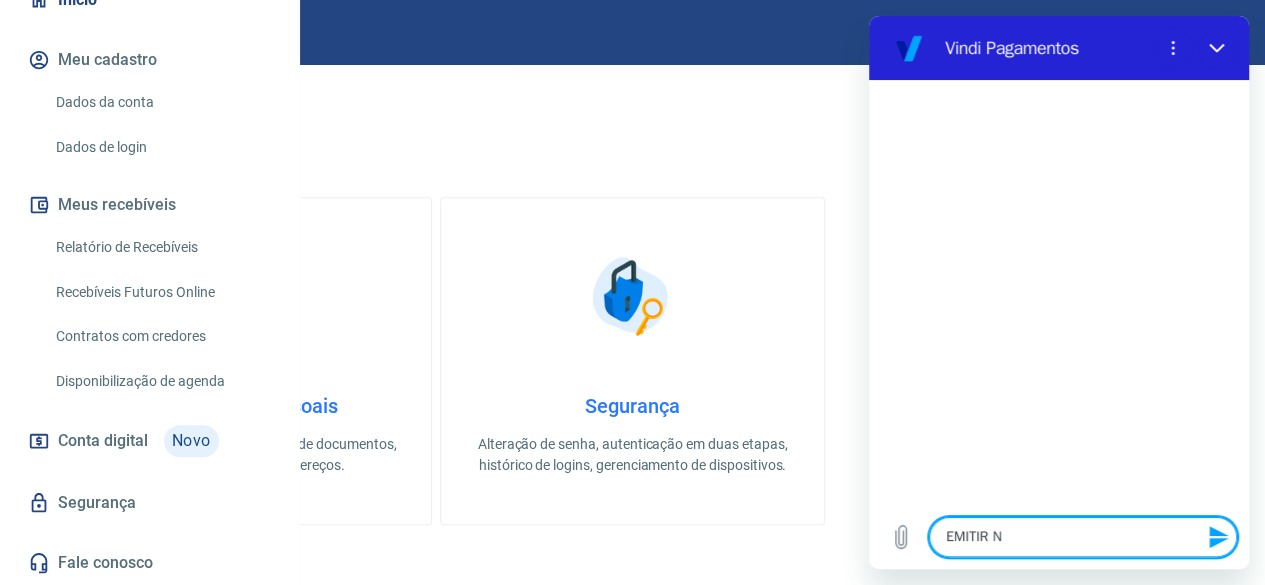 type on "EMITIR NF" 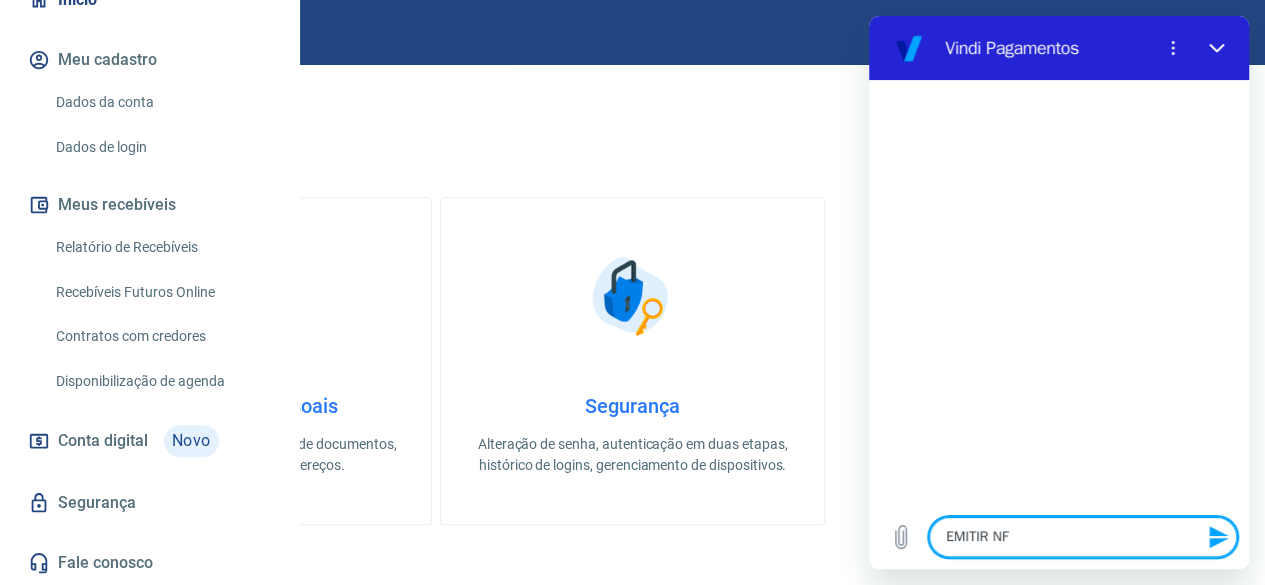 type on "EMITIR NF" 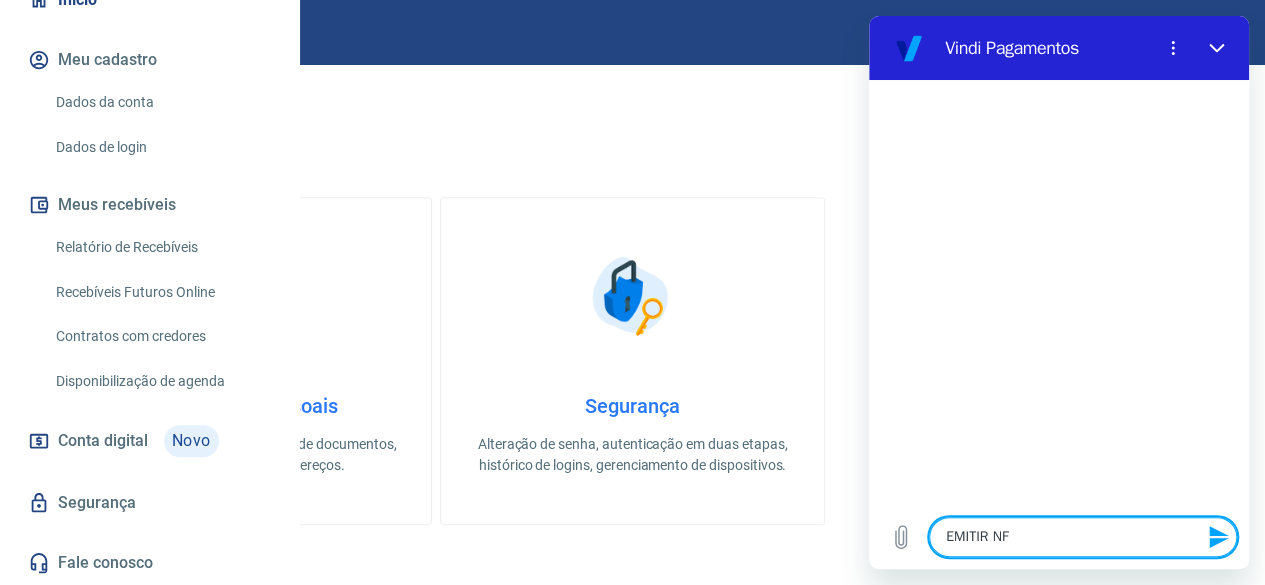type 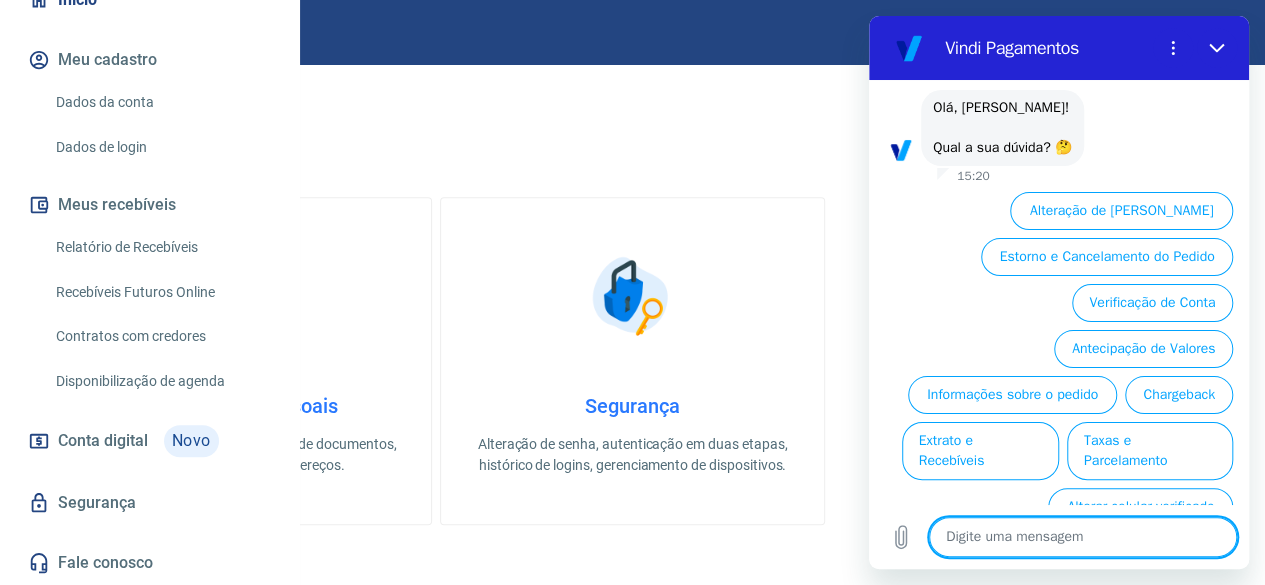 type on "x" 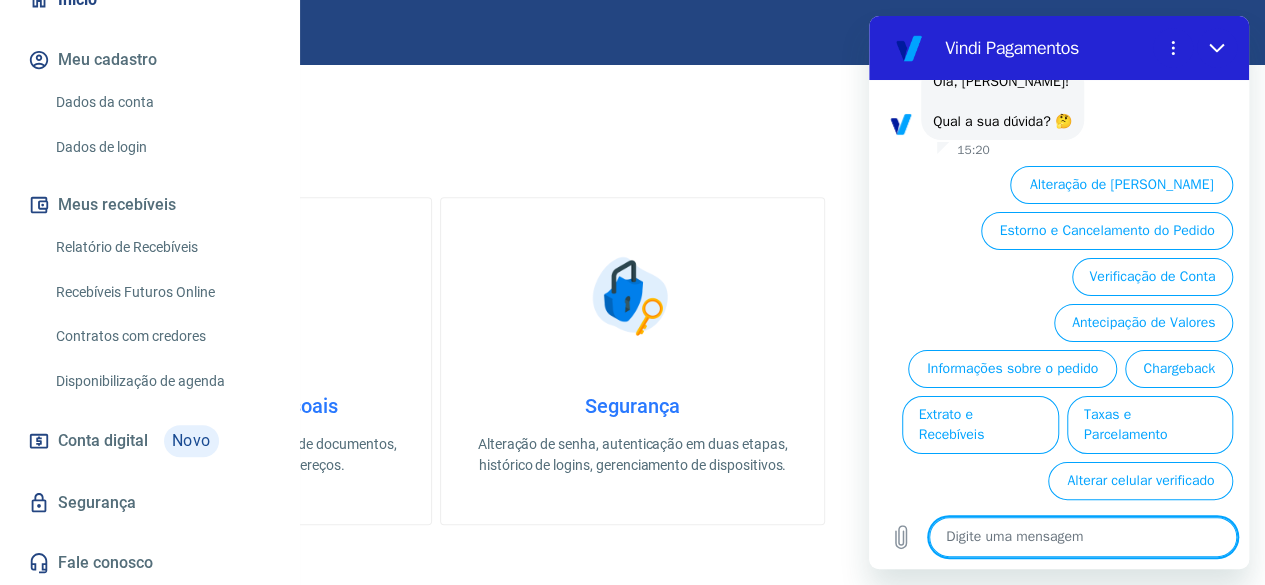 scroll, scrollTop: 126, scrollLeft: 0, axis: vertical 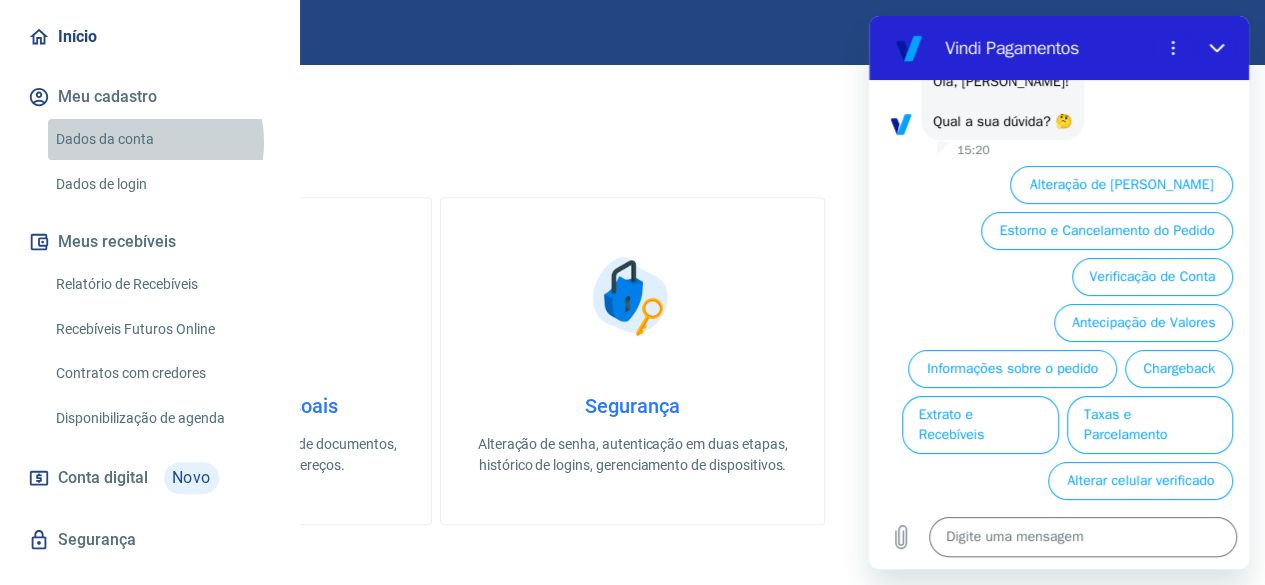 click on "Dados da conta" at bounding box center [161, 139] 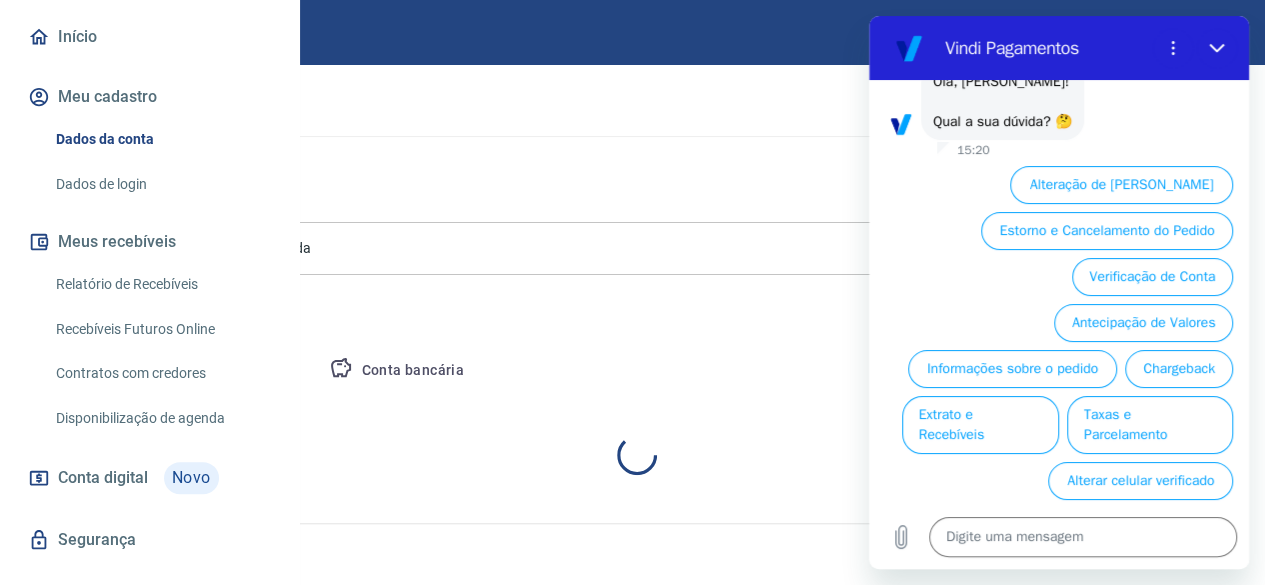 scroll, scrollTop: 0, scrollLeft: 0, axis: both 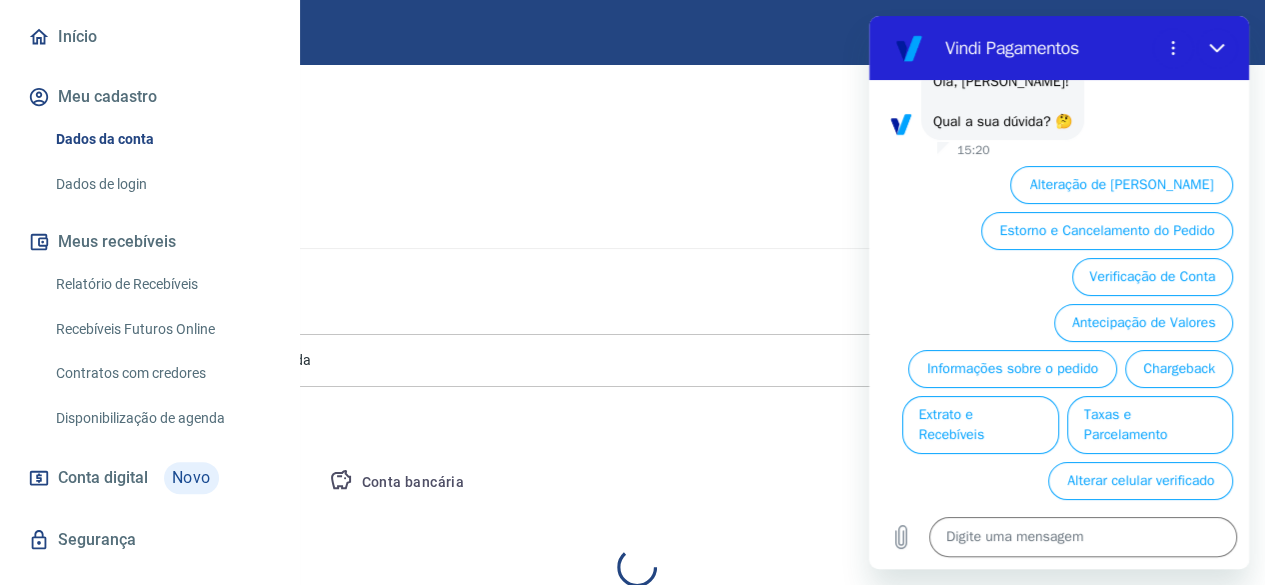 select on "SP" 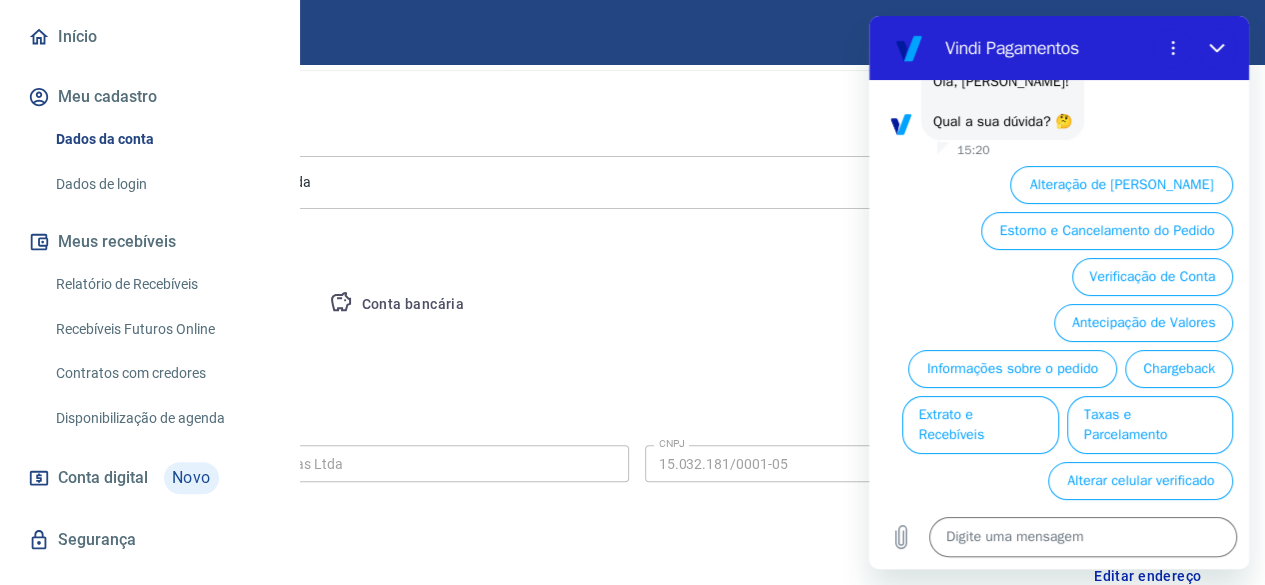 scroll, scrollTop: 300, scrollLeft: 0, axis: vertical 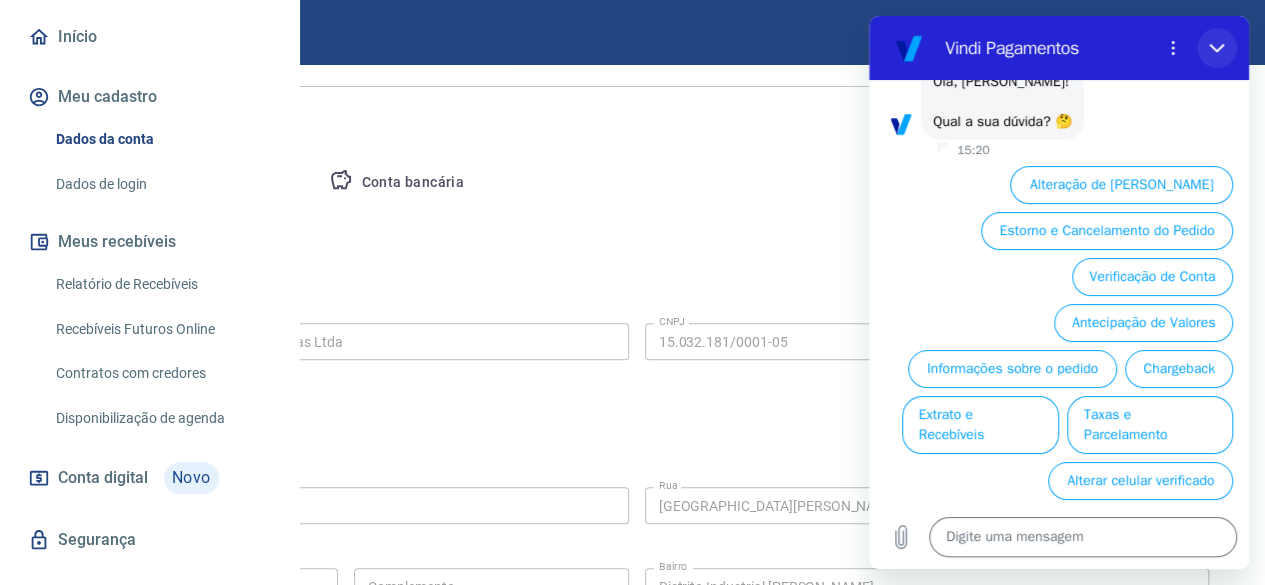 drag, startPoint x: 1218, startPoint y: 43, endPoint x: 2148, endPoint y: 147, distance: 935.797 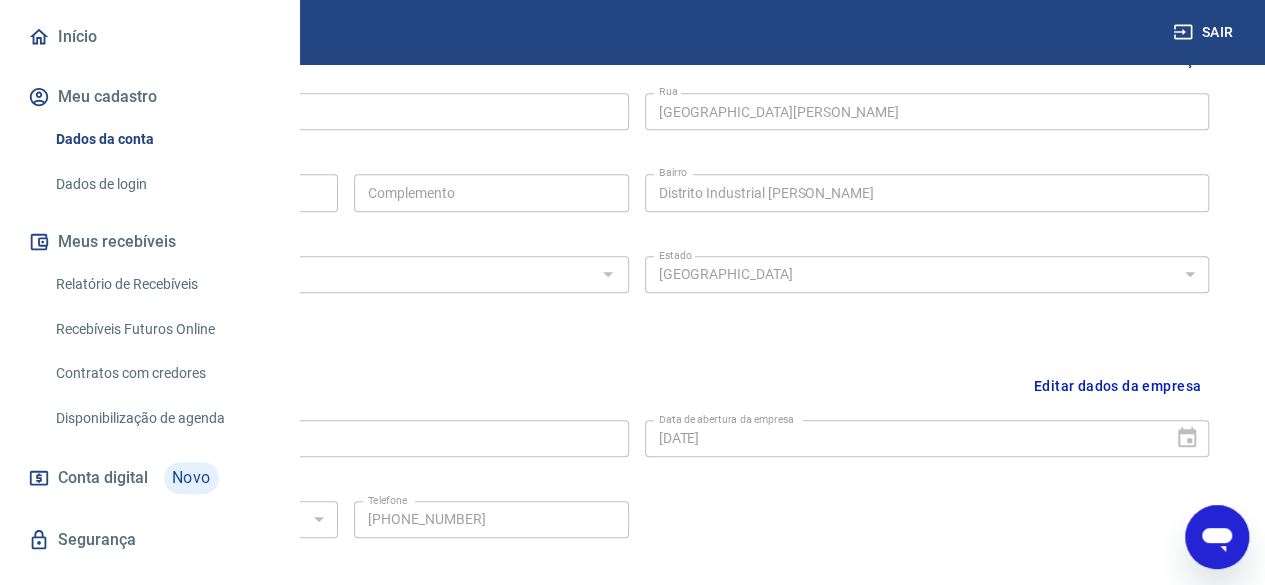 scroll, scrollTop: 800, scrollLeft: 0, axis: vertical 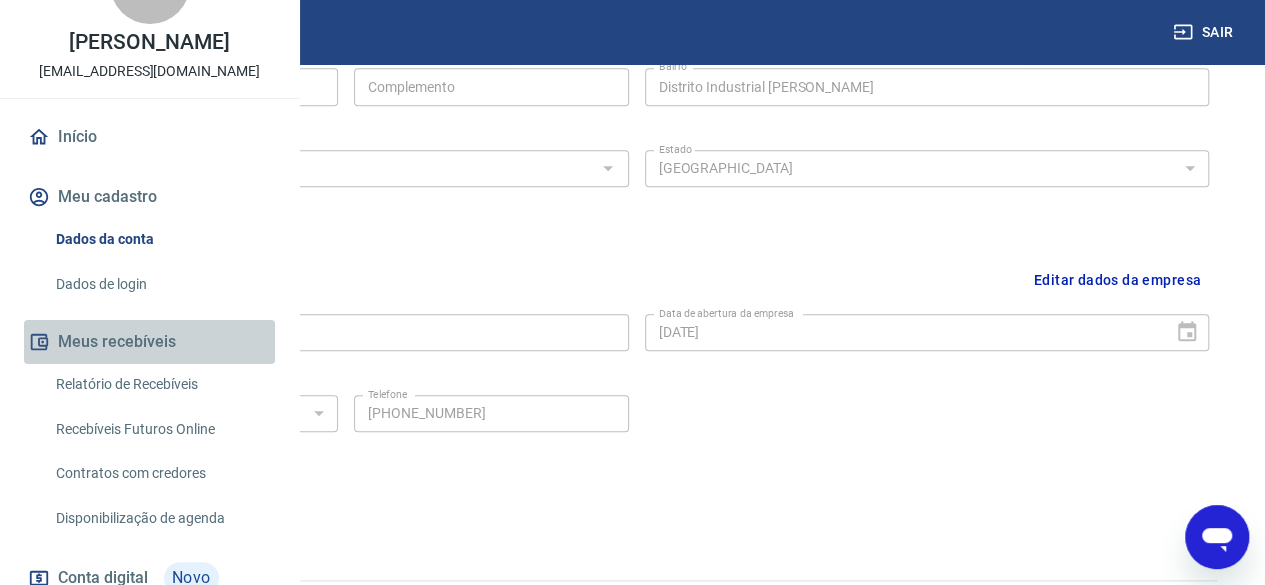 click on "Meus recebíveis" at bounding box center [149, 342] 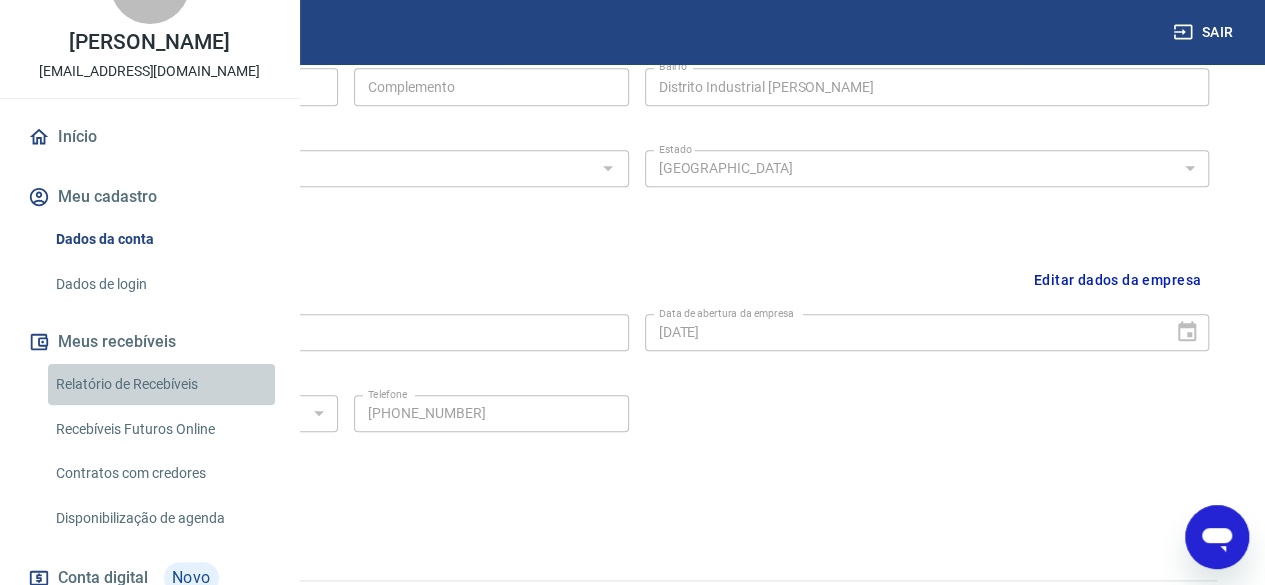 click on "Relatório de Recebíveis" at bounding box center [161, 384] 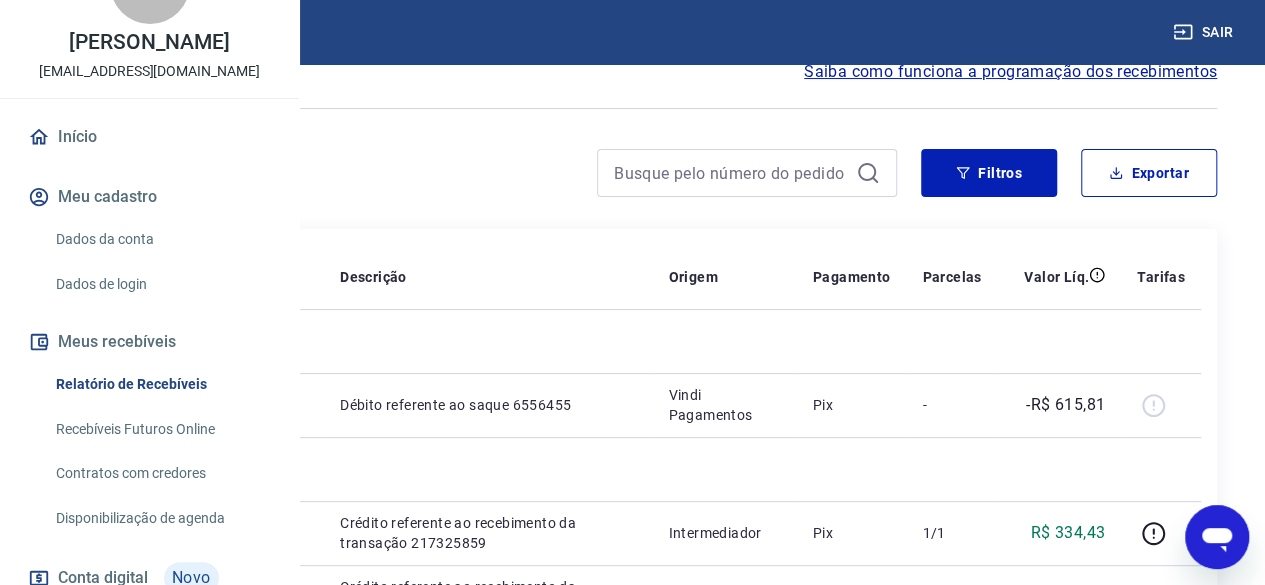 scroll, scrollTop: 0, scrollLeft: 0, axis: both 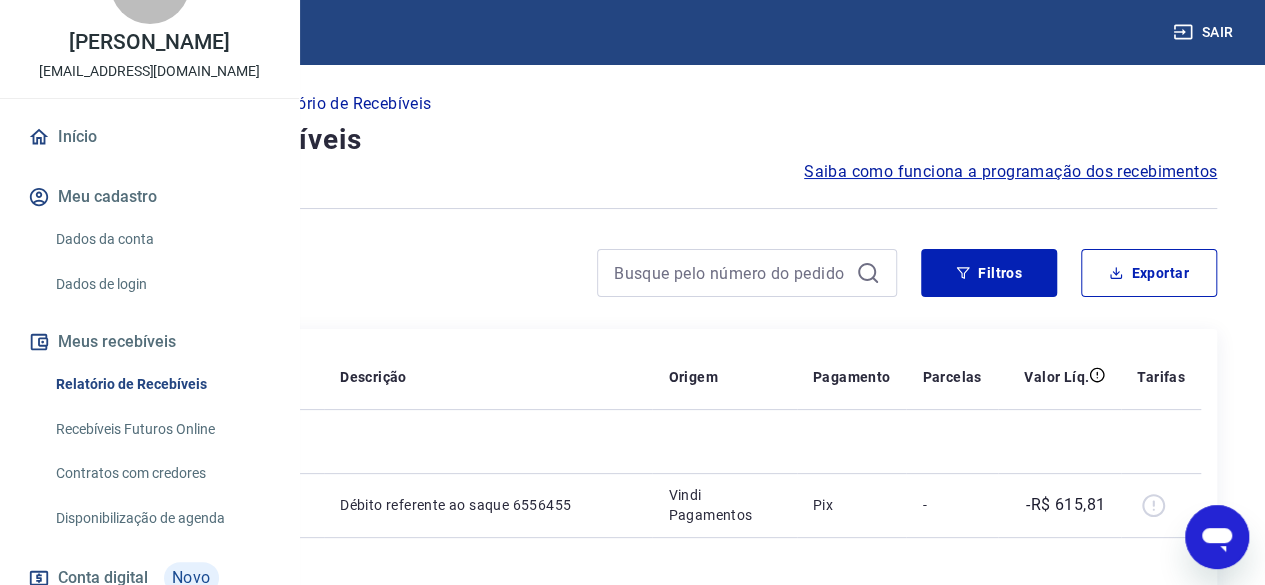 click on "Relatório de Recebíveis" at bounding box center (345, 104) 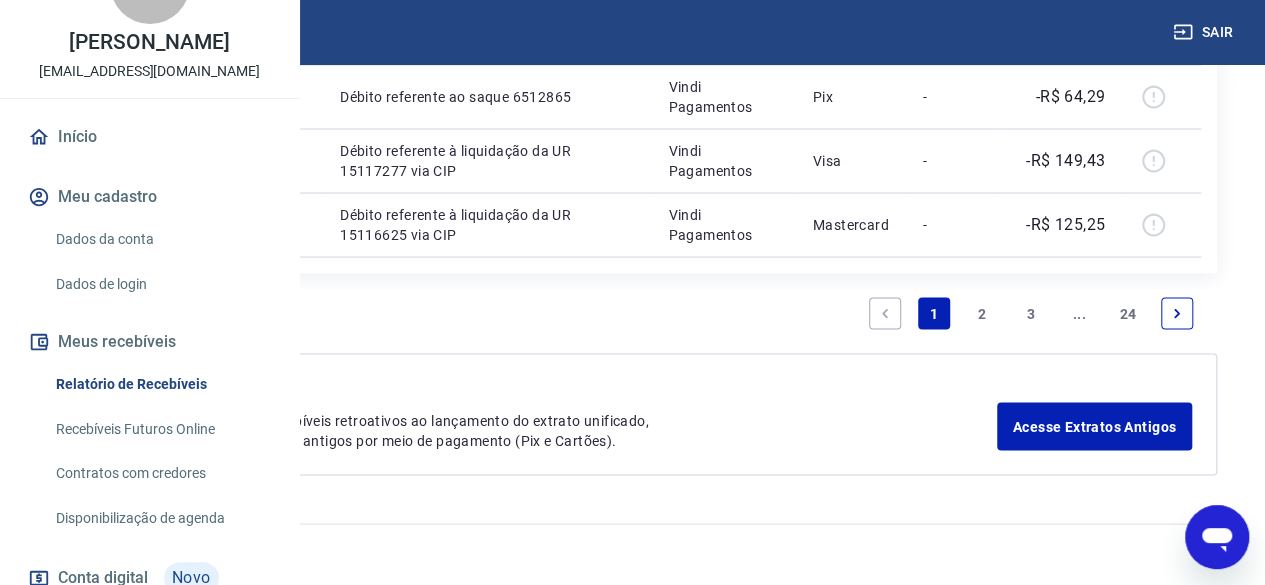 scroll, scrollTop: 2700, scrollLeft: 0, axis: vertical 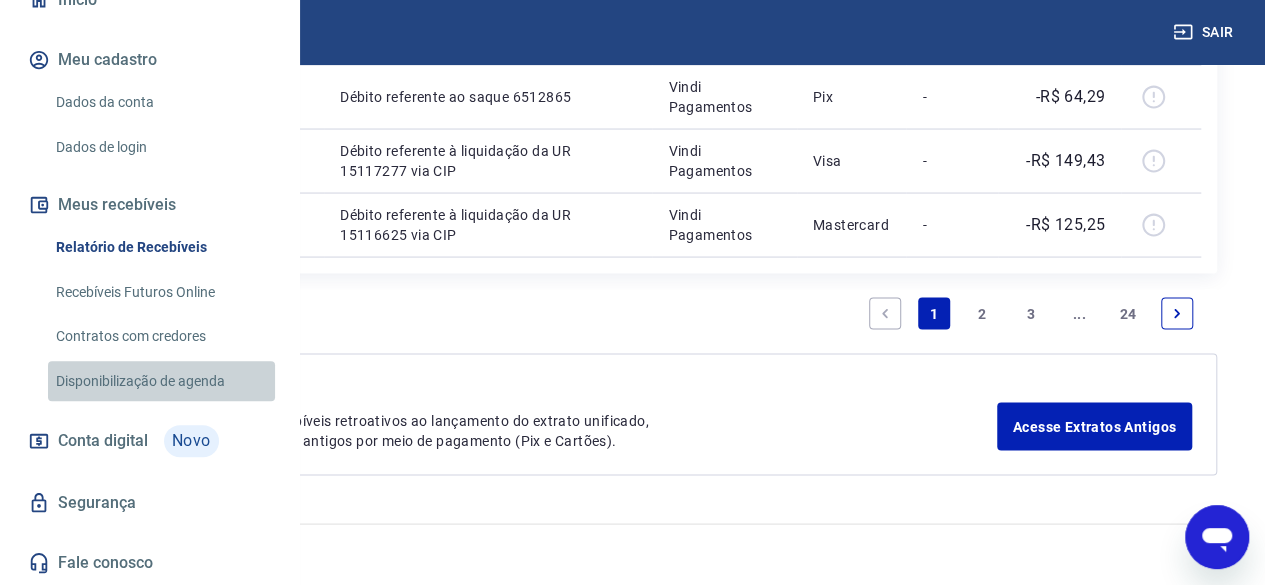 click on "Disponibilização de agenda" at bounding box center (161, 381) 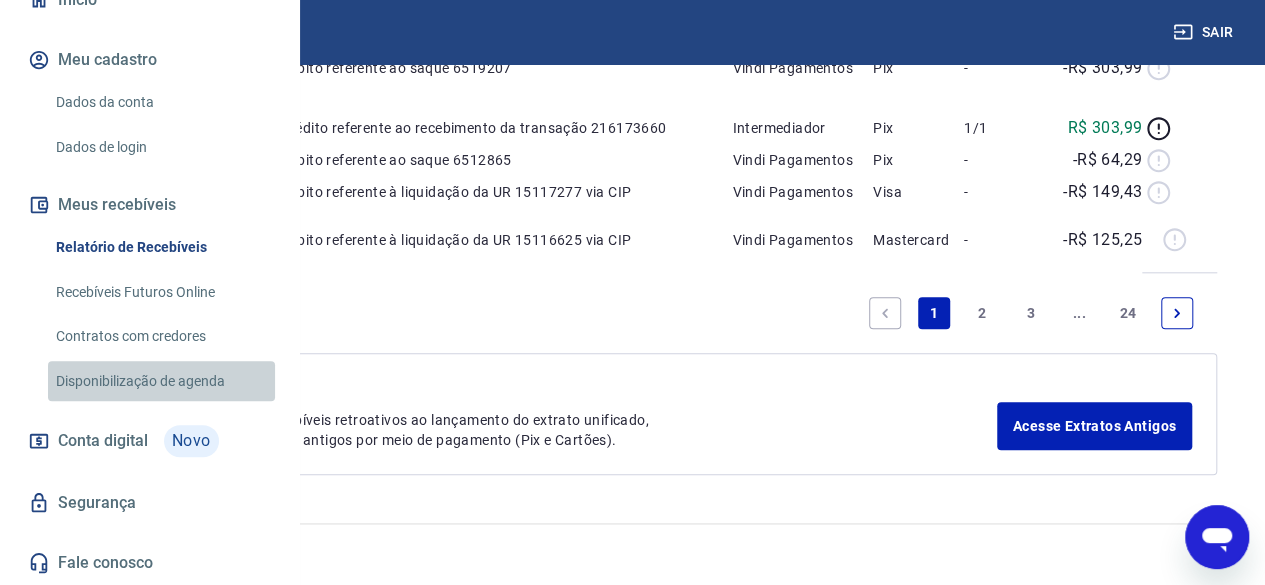 scroll, scrollTop: 0, scrollLeft: 0, axis: both 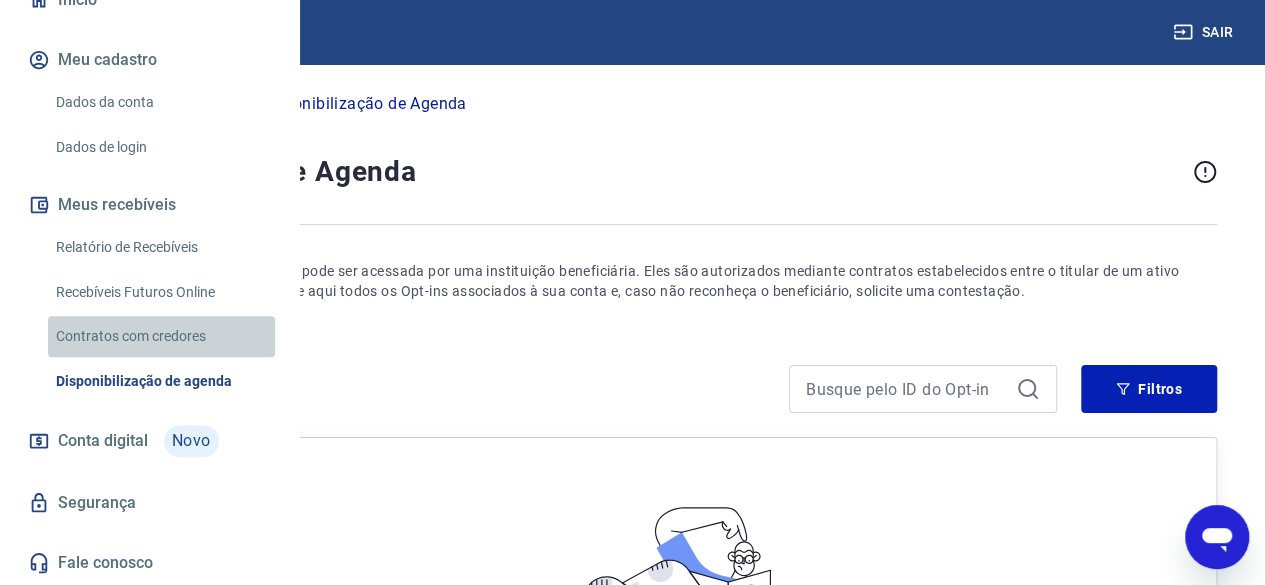 click on "Contratos com credores" at bounding box center [161, 336] 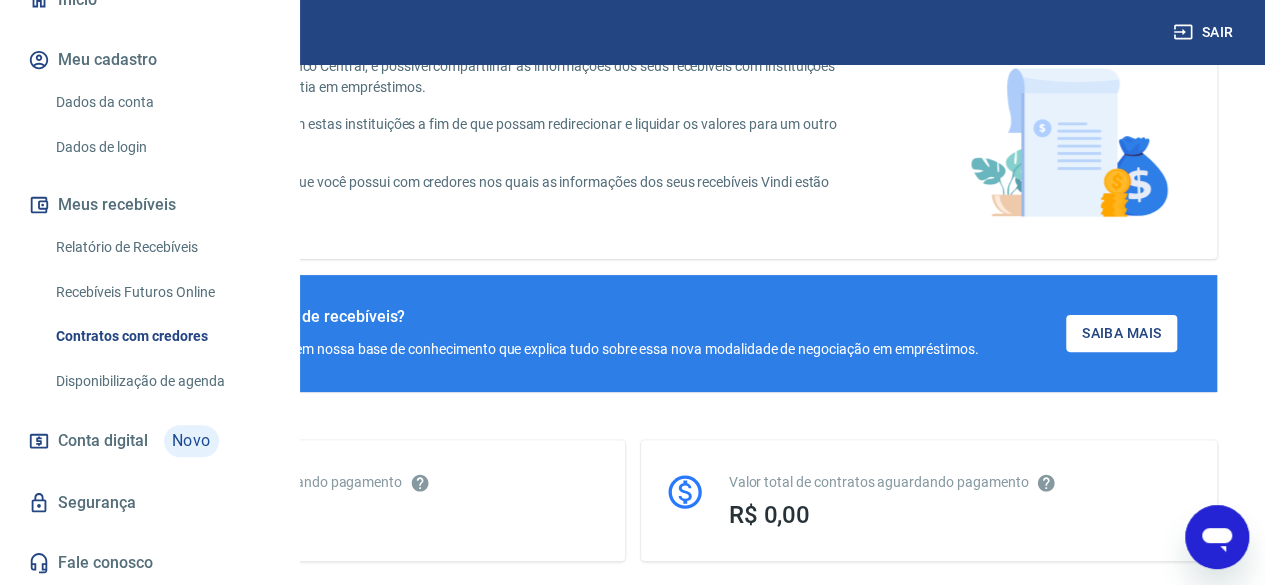scroll, scrollTop: 0, scrollLeft: 0, axis: both 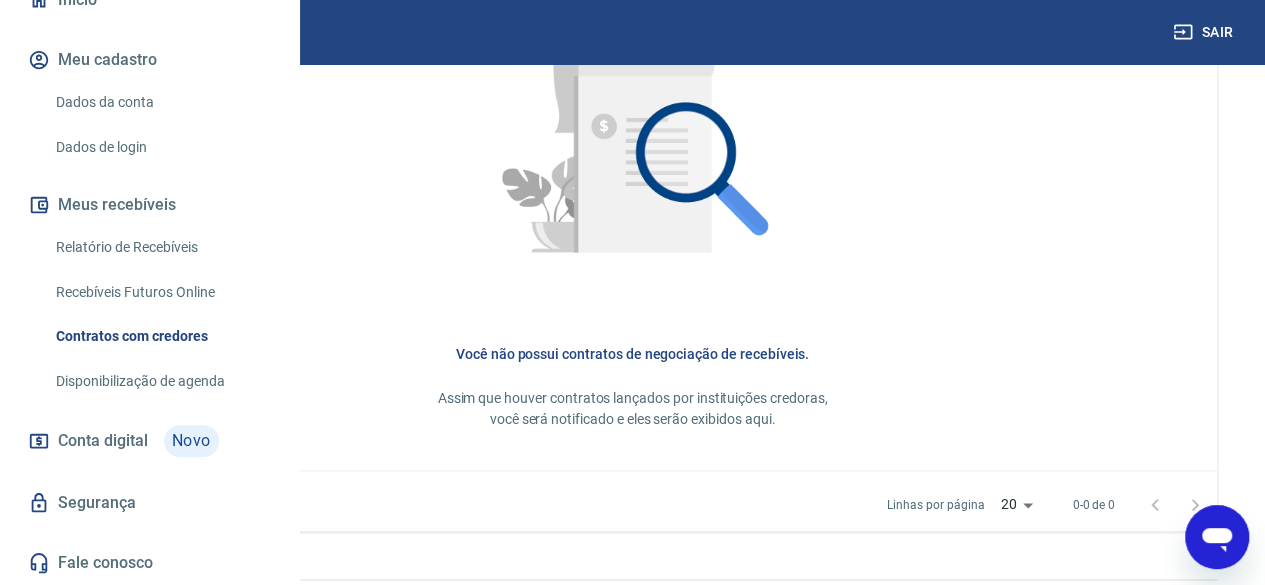 click on "Vindi Pagamentos" at bounding box center (150, 606) 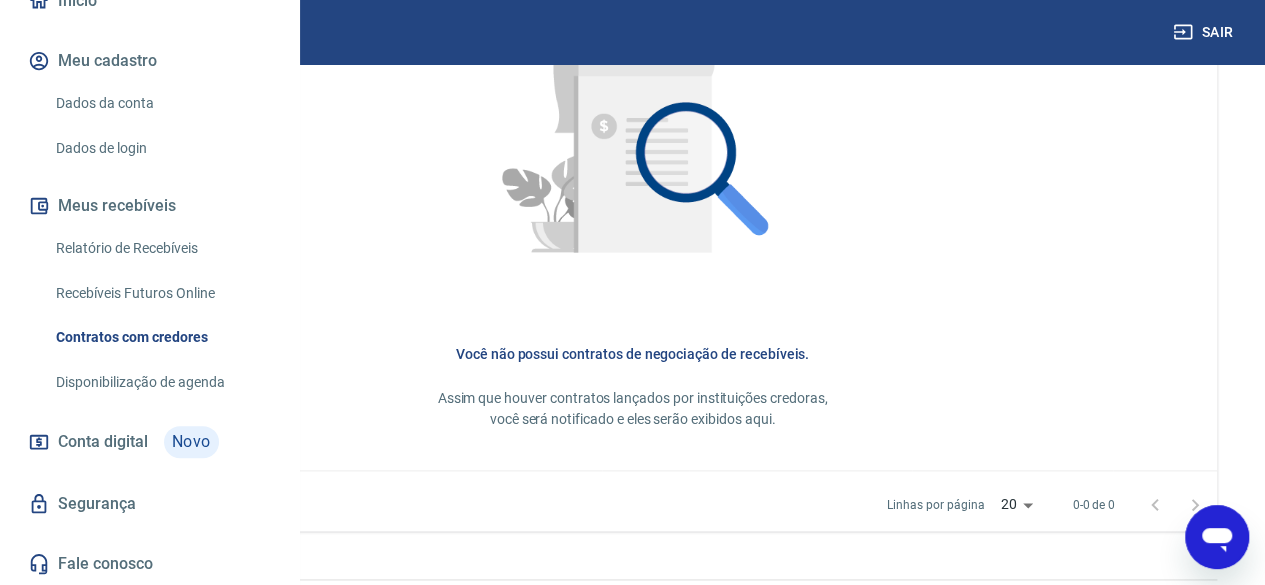 scroll, scrollTop: 272, scrollLeft: 0, axis: vertical 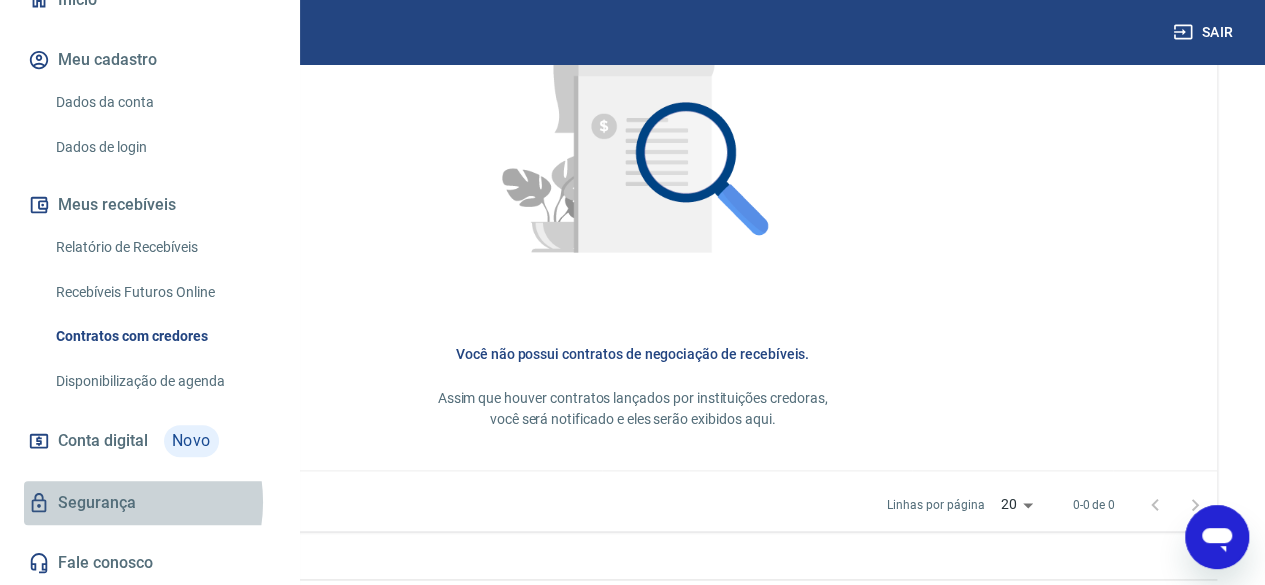 click on "Segurança" at bounding box center [149, 503] 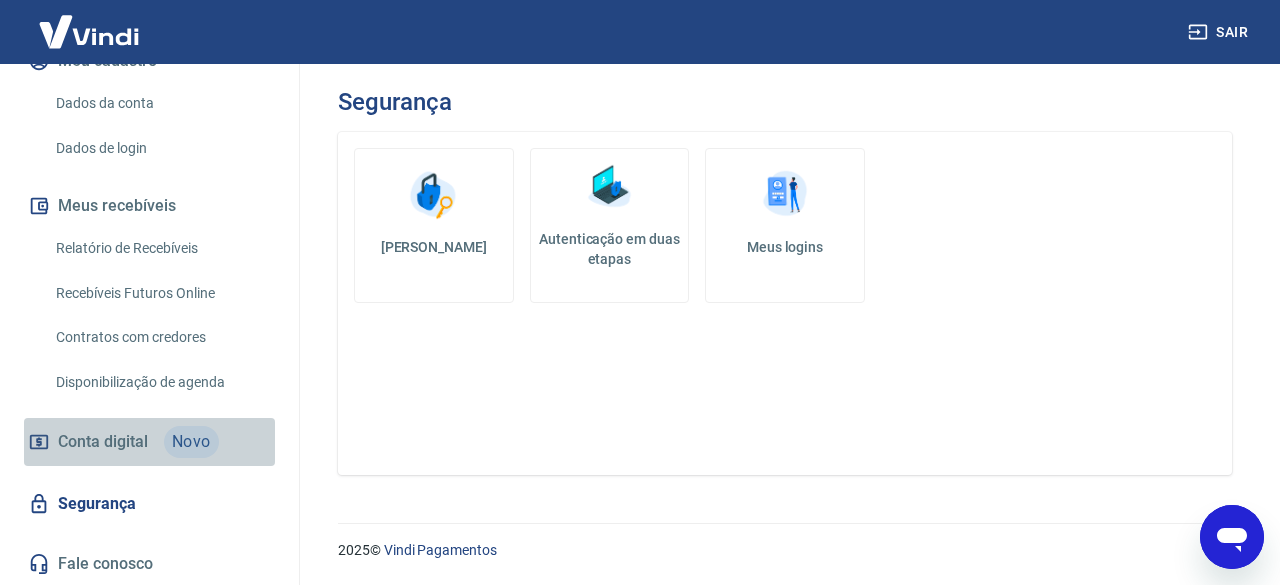 click on "Conta digital Novo" at bounding box center (149, 442) 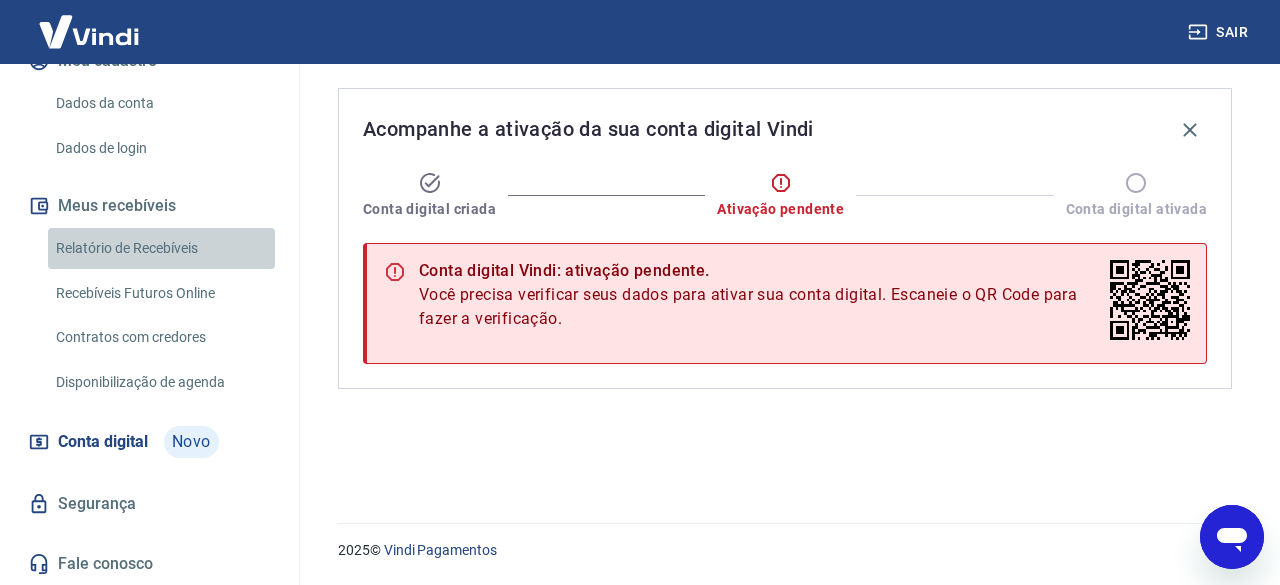 click on "Relatório de Recebíveis" at bounding box center (161, 248) 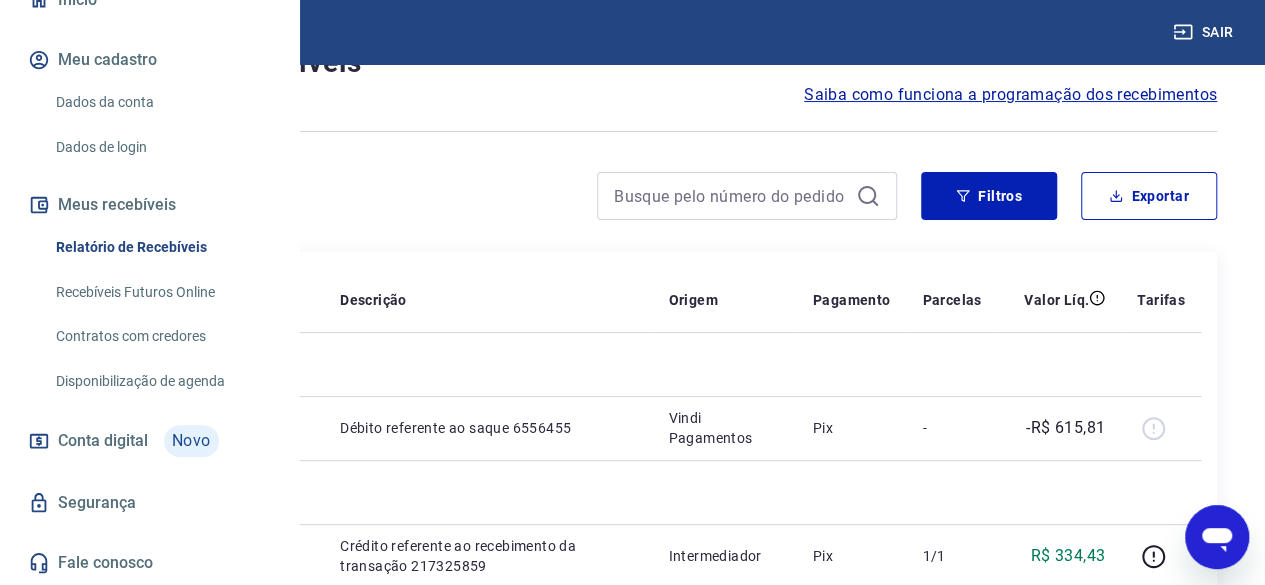 scroll, scrollTop: 0, scrollLeft: 0, axis: both 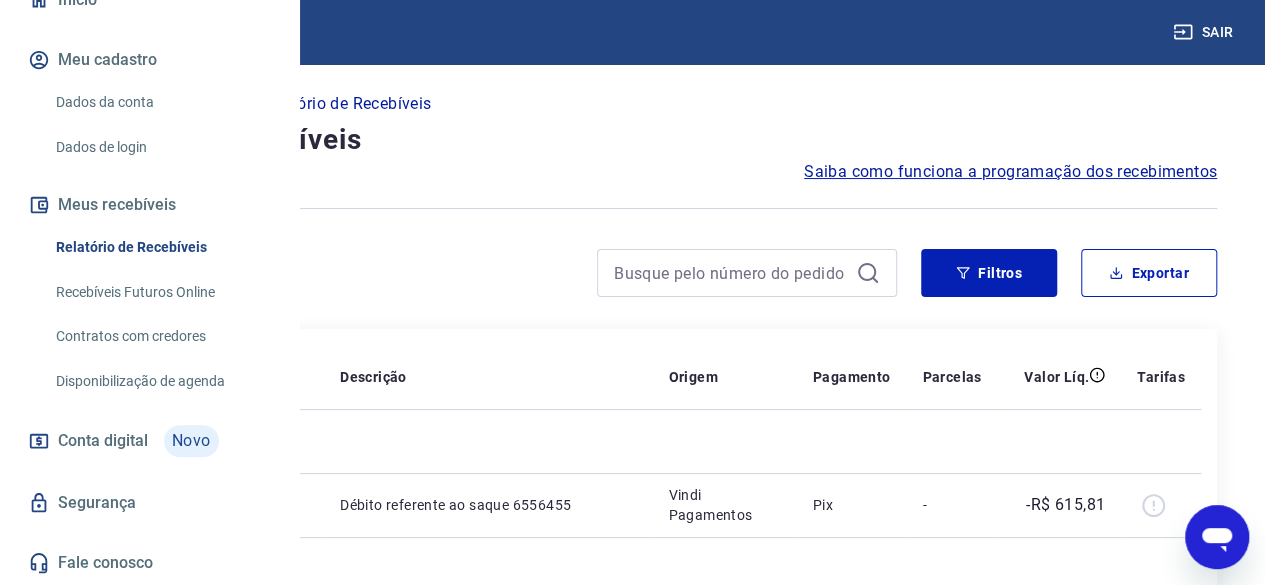 click at bounding box center (1217, 537) 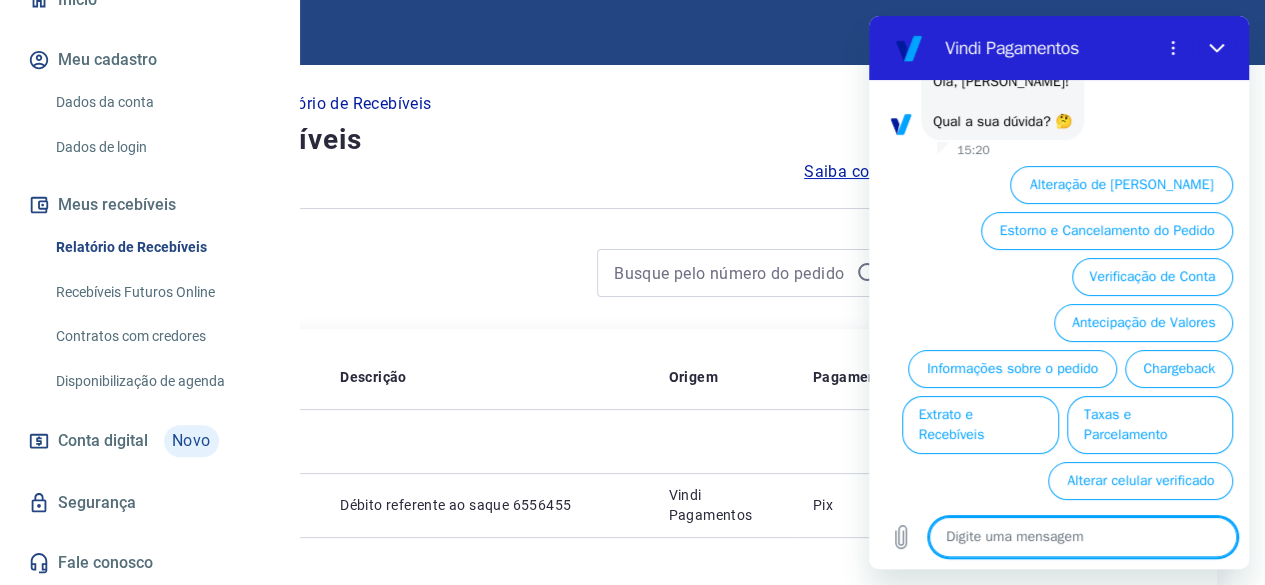 click at bounding box center (1083, 537) 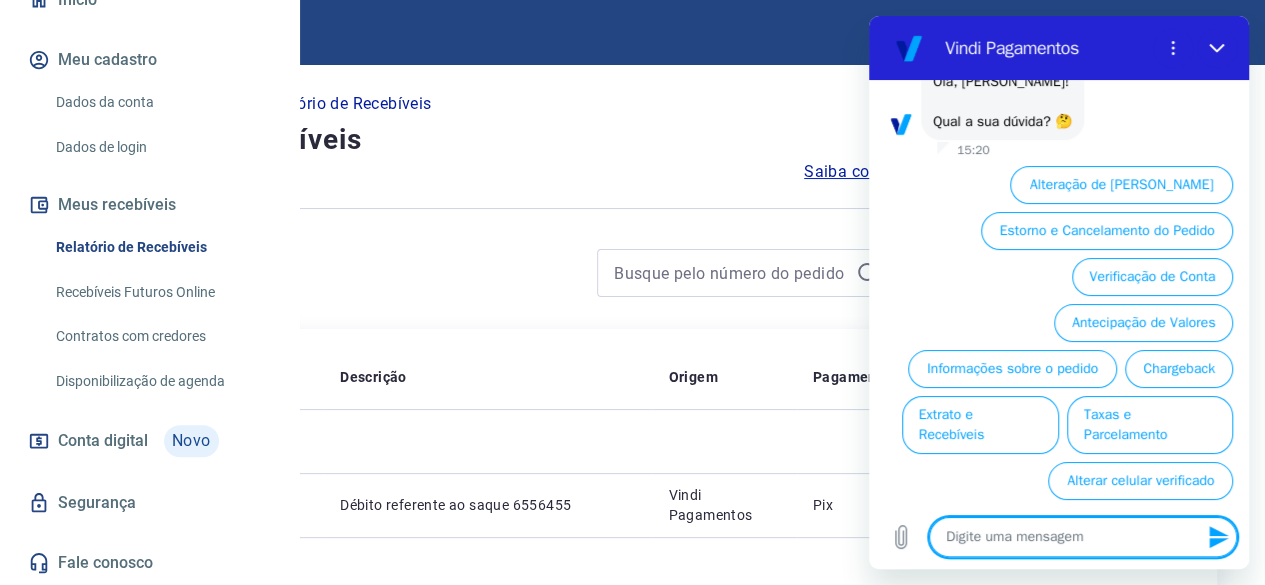 type on "N" 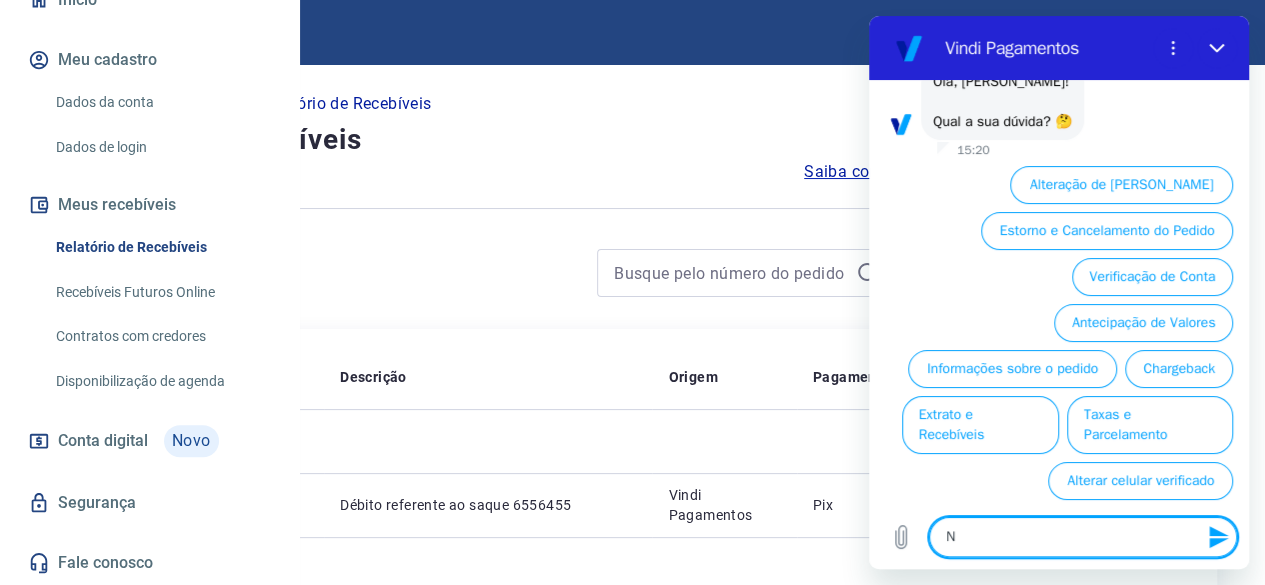 type on "NF" 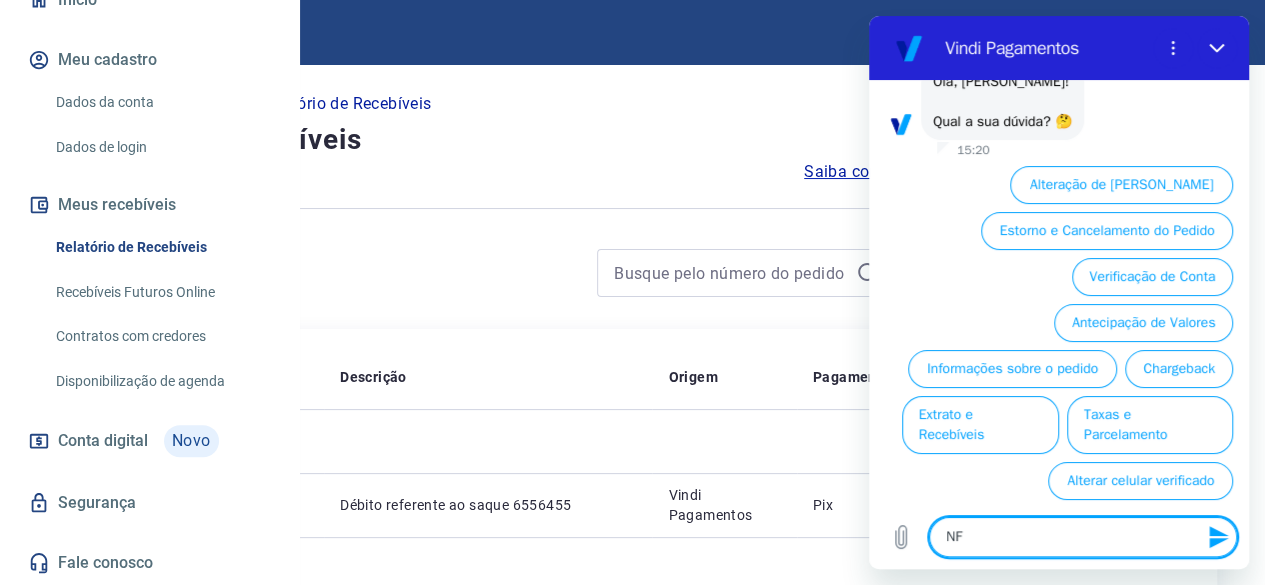 type on "NF" 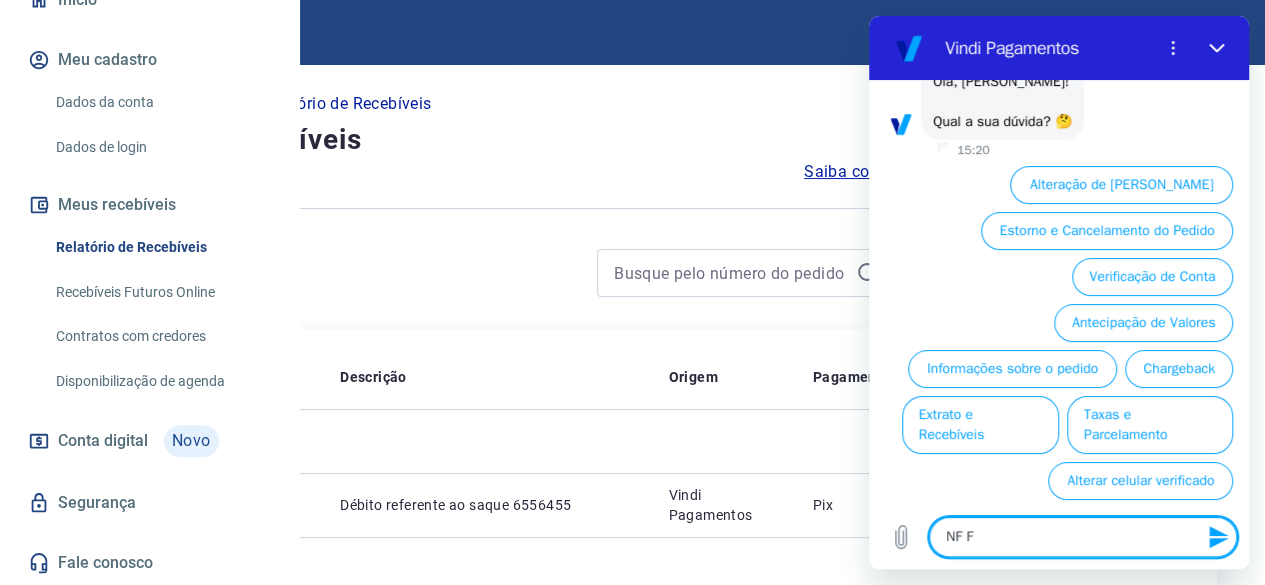 type on "NF FI" 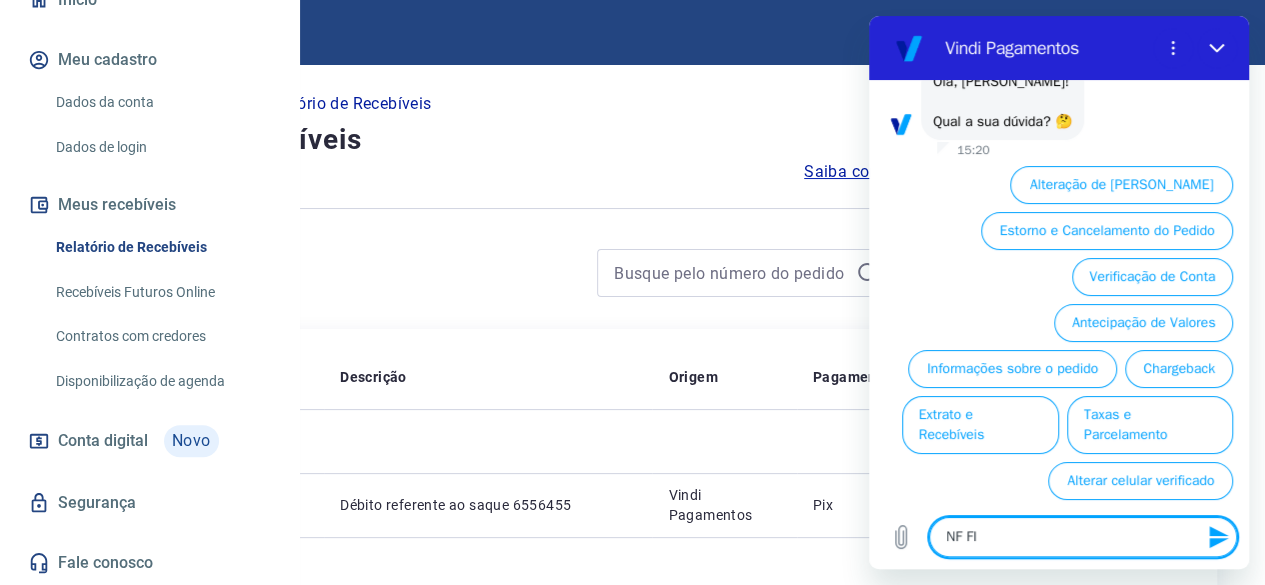 type on "NF FIS" 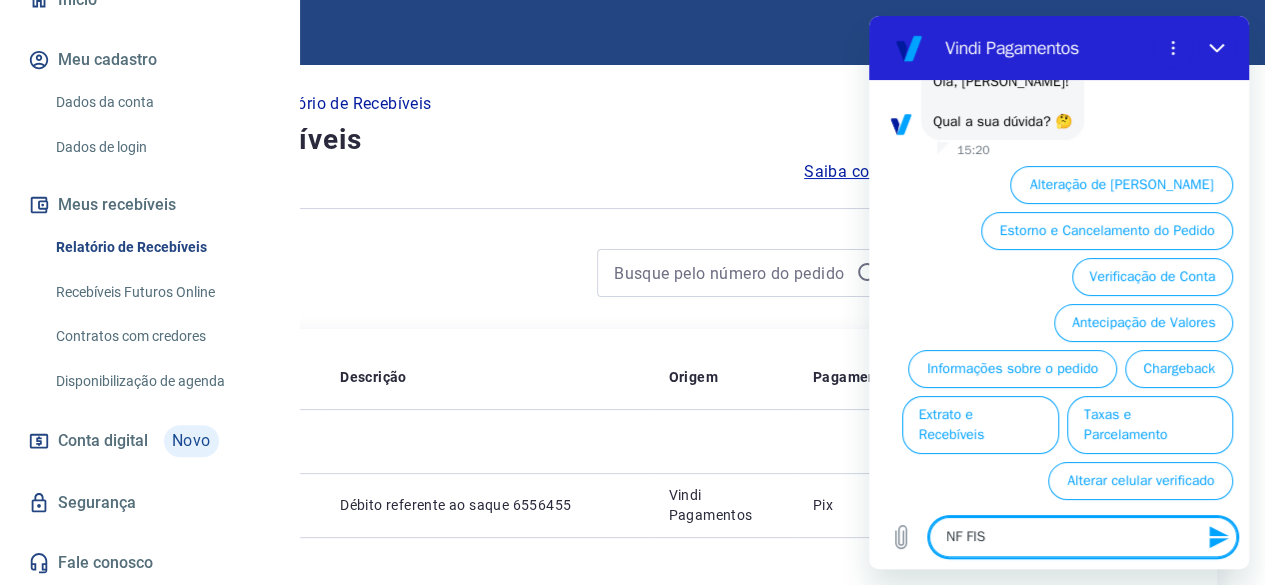 type on "NF FISC" 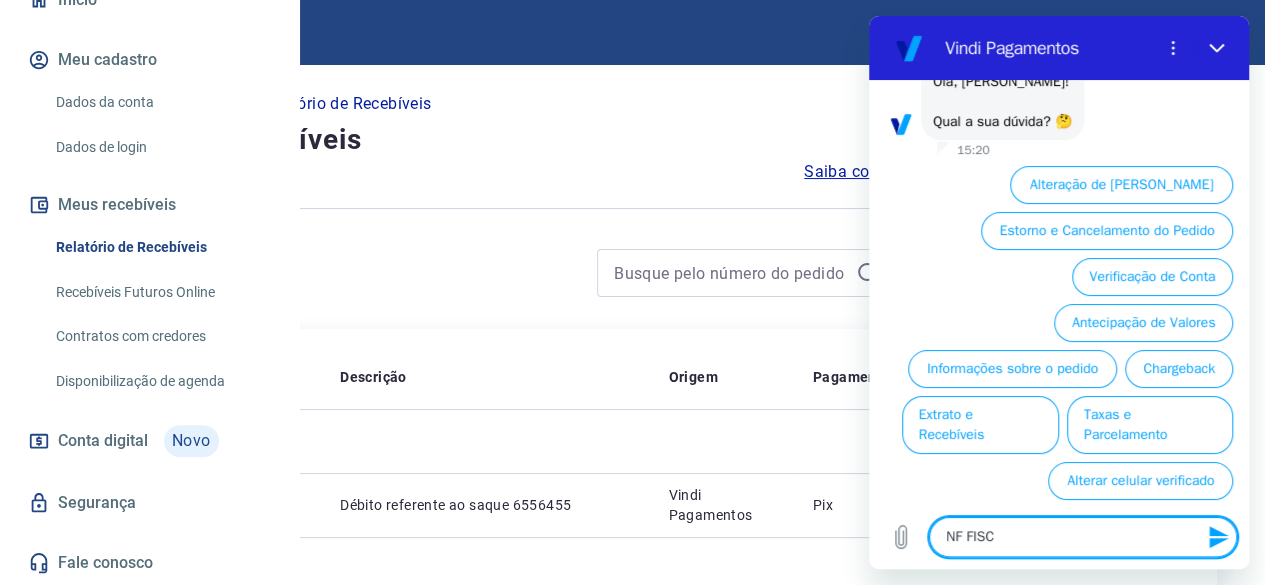 type on "NF FISCA" 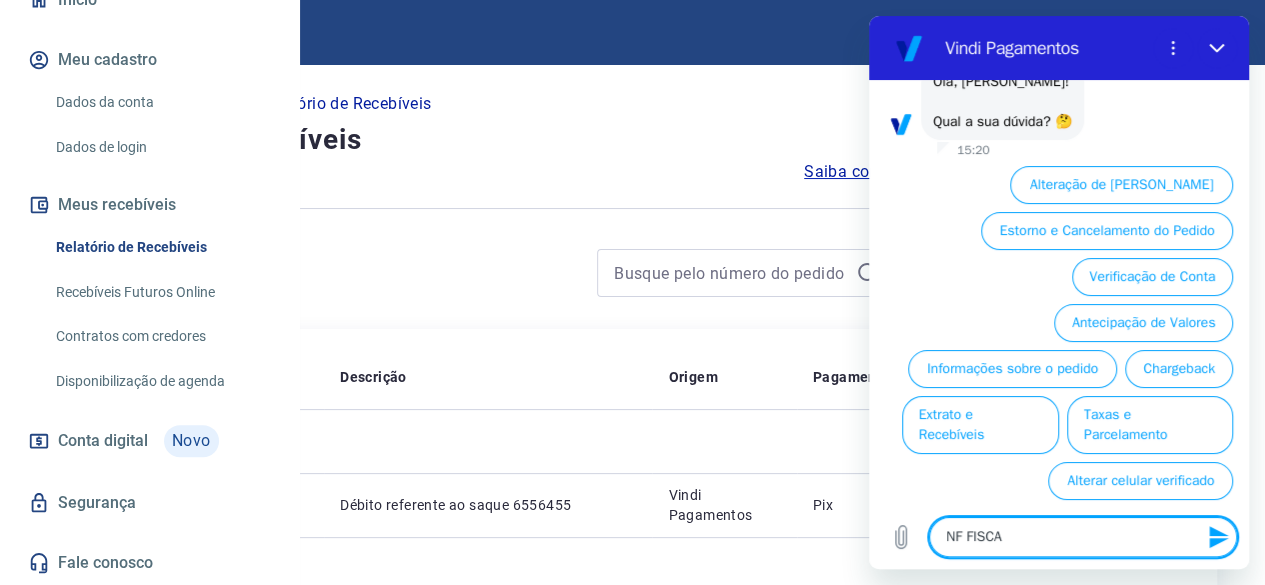 type on "NF FISCAL" 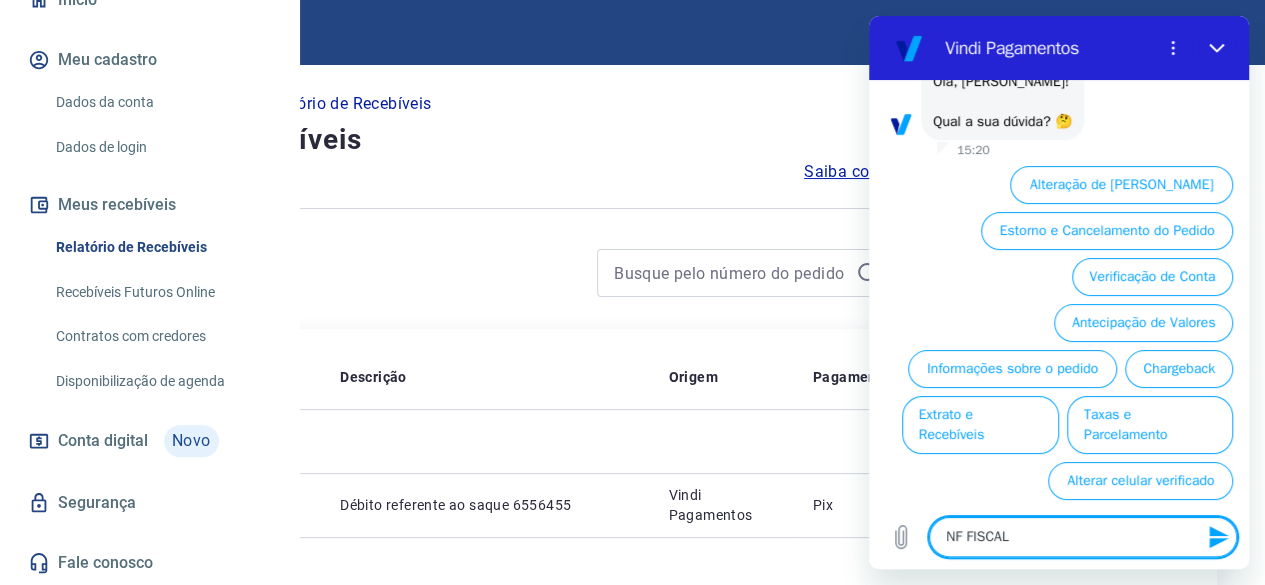 type on "NF FISCAL" 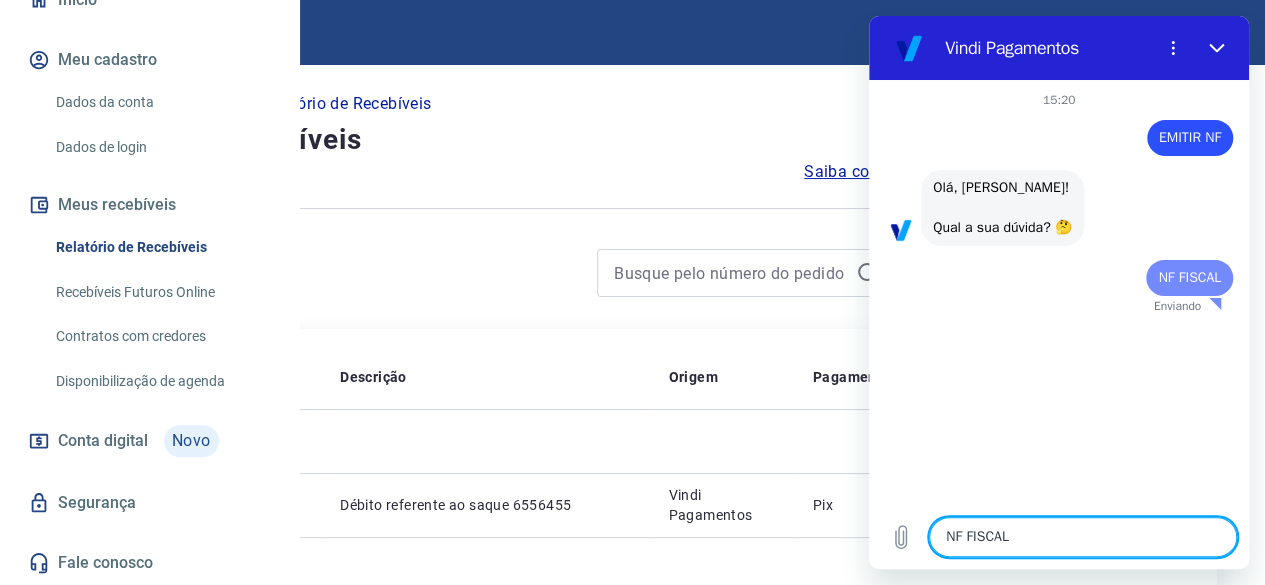 type 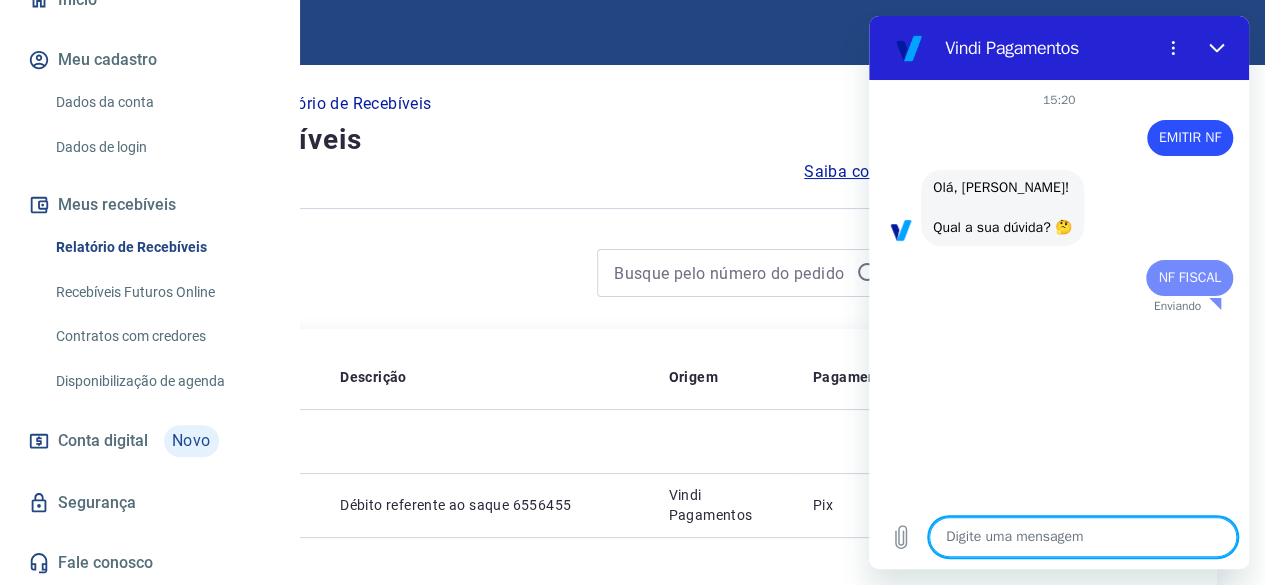 scroll, scrollTop: 0, scrollLeft: 0, axis: both 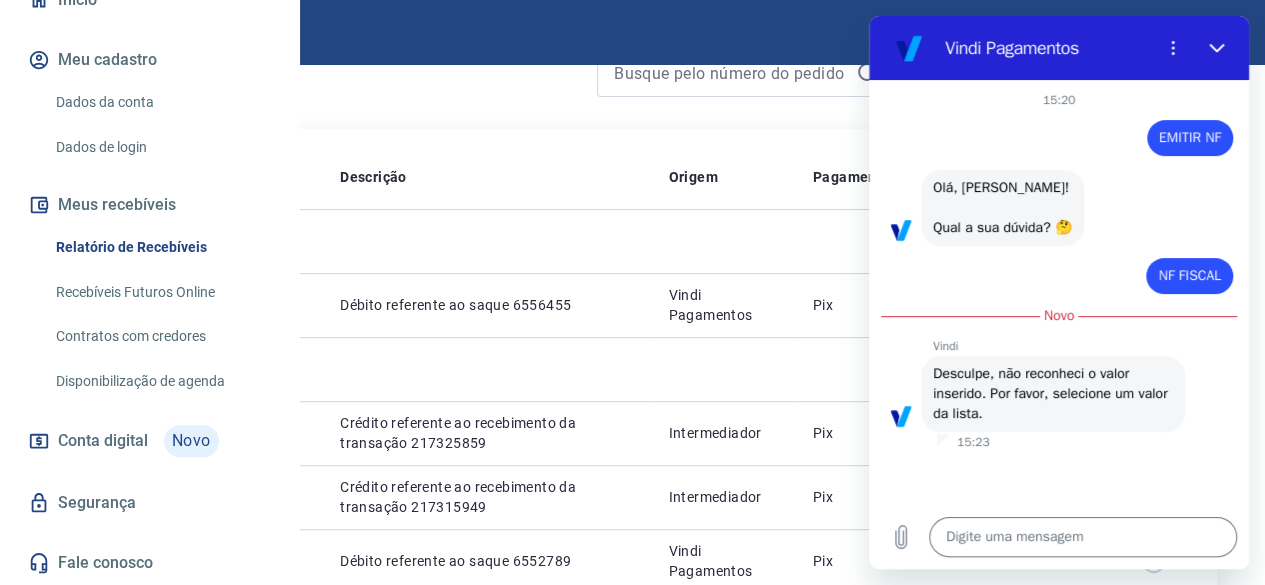 click at bounding box center (472, 73) 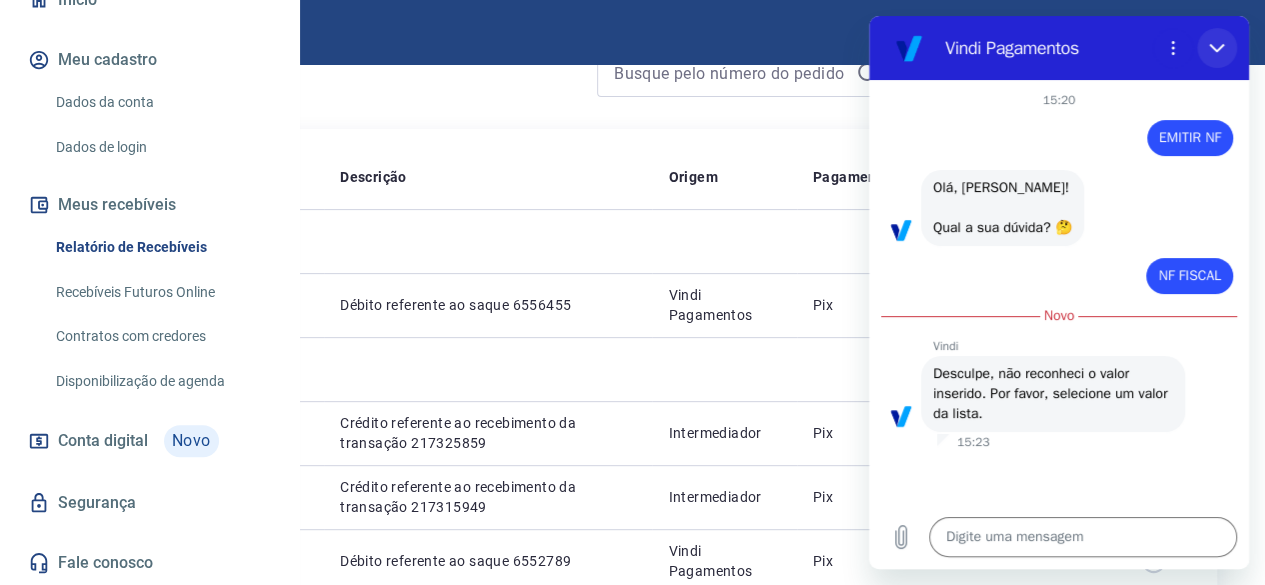 drag, startPoint x: 1217, startPoint y: 47, endPoint x: 2148, endPoint y: 73, distance: 931.363 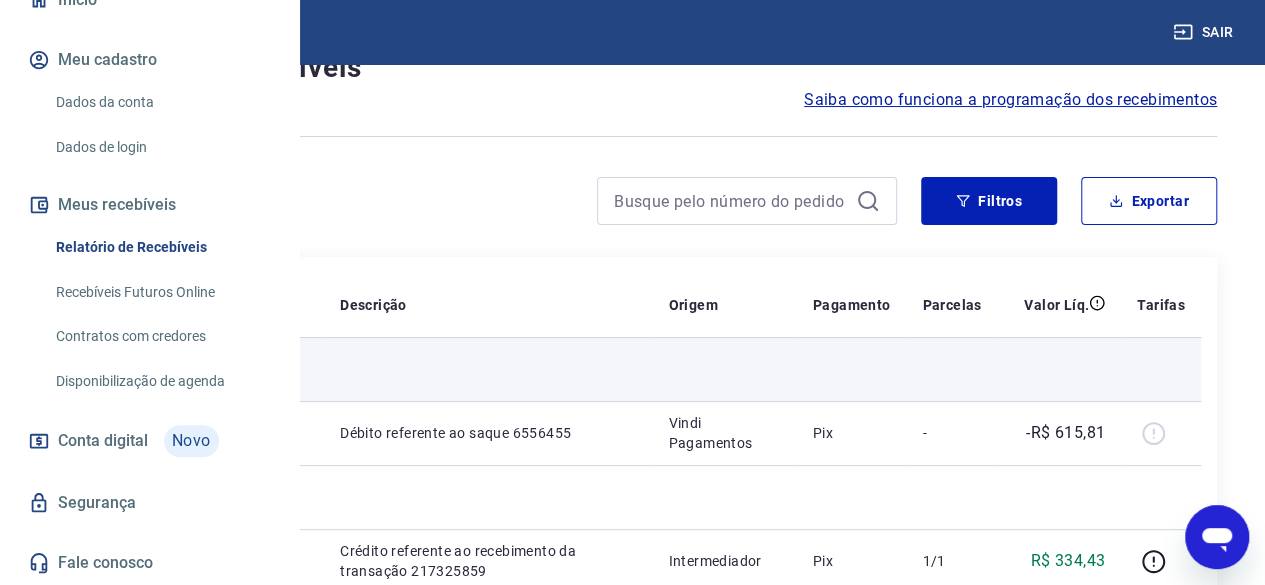 scroll, scrollTop: 0, scrollLeft: 0, axis: both 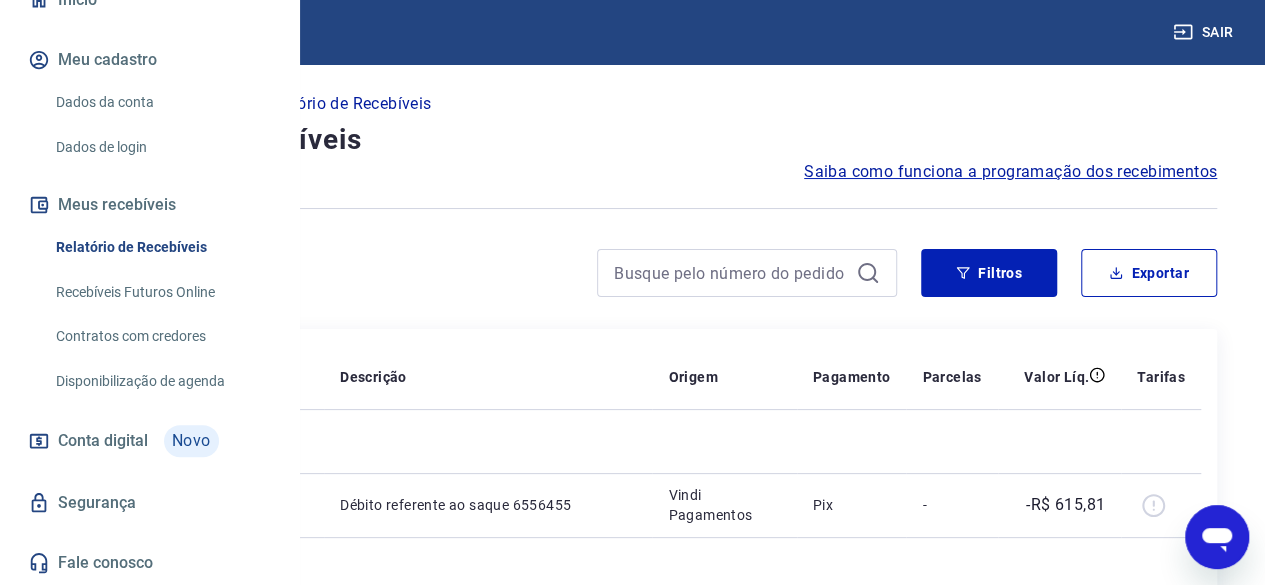 click at bounding box center [89, 31] 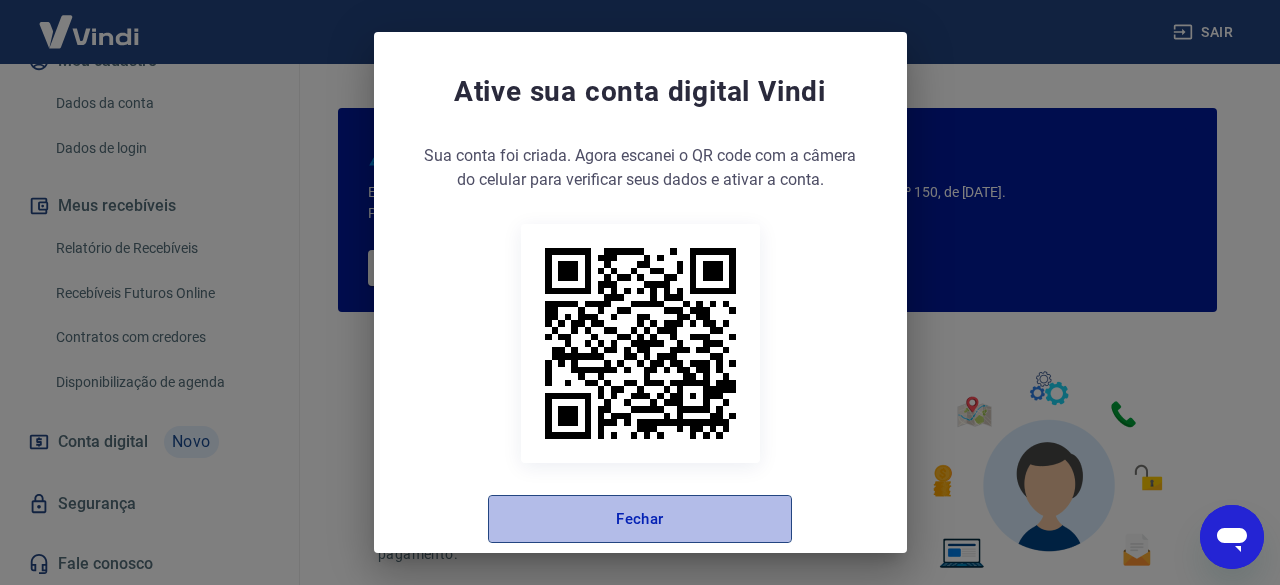 click on "Fechar" at bounding box center (640, 519) 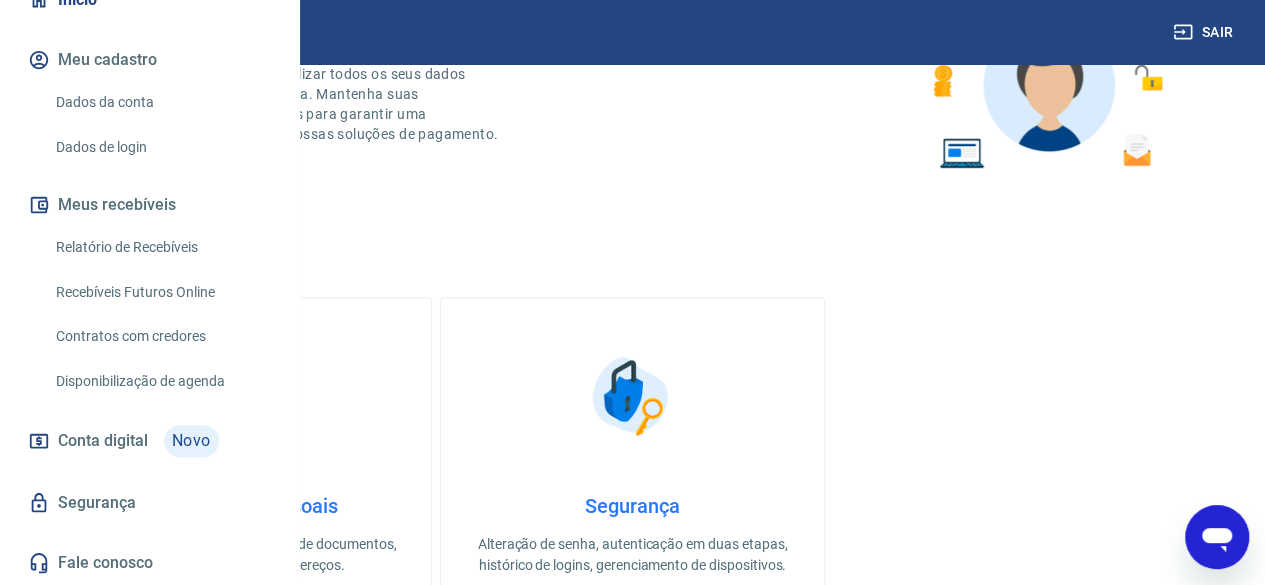 scroll, scrollTop: 600, scrollLeft: 0, axis: vertical 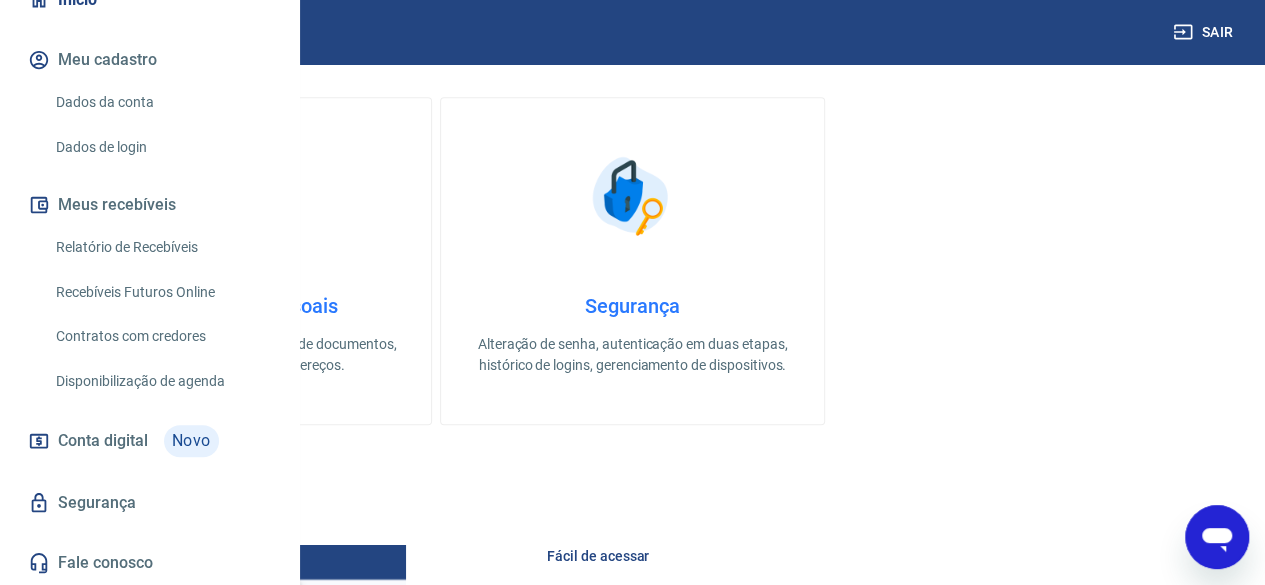 click on "Gestão de dados cadastrais, envio de documentos, alteração de telefone e endereços." at bounding box center [240, 355] 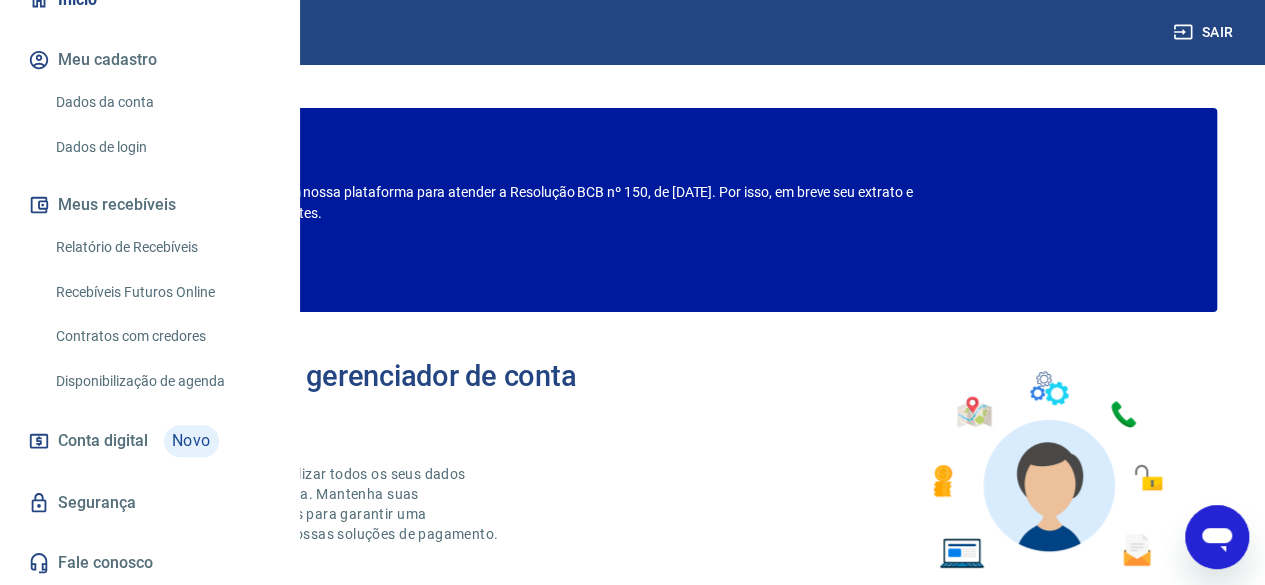 select on "SP" 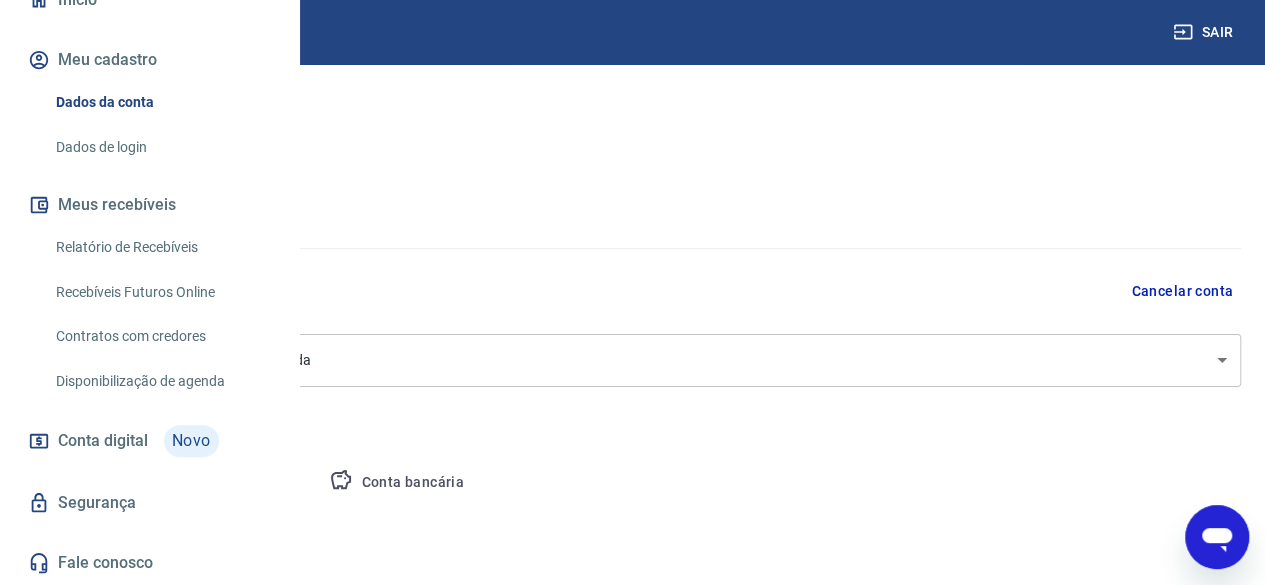 click on "Sair A [PERSON_NAME] [EMAIL_ADDRESS][DOMAIN_NAME] Início Meu cadastro Dados da conta Dados de login Meus recebíveis Relatório de Recebíveis Recebíveis Futuros Online Contratos com credores Disponibilização de agenda Conta digital Novo Segurança Fale conosco Meu cadastro / Dados cadastrais Dados cadastrais Cancelar conta Conta Big Poc Ind e Com de Alim e Máquinas Ltda [object Object] Conta Empresa Pessoa titular Conta bancária Editar razão social Razão social Big Poc Ind e Com de Alim e Máquinas Ltda Razão social CNPJ 15.032.181/0001-05 CNPJ Endereço da empresa Editar endereço CEP 13255-405 CEP [GEOGRAPHIC_DATA][PERSON_NAME] Número 555 Número Complemento Complemento [GEOGRAPHIC_DATA][PERSON_NAME] [GEOGRAPHIC_DATA] [GEOGRAPHIC_DATA] [GEOGRAPHIC_DATA] [GEOGRAPHIC_DATA] [GEOGRAPHIC_DATA] [GEOGRAPHIC_DATA] [GEOGRAPHIC_DATA] [GEOGRAPHIC_DATA] [GEOGRAPHIC_DATA] [GEOGRAPHIC_DATA] [GEOGRAPHIC_DATA] [GEOGRAPHIC_DATA] [GEOGRAPHIC_DATA] [GEOGRAPHIC_DATA] [GEOGRAPHIC_DATA] [GEOGRAPHIC_DATA] [GEOGRAPHIC_DATA] [GEOGRAPHIC_DATA] [GEOGRAPHIC_DATA] [GEOGRAPHIC_DATA] [GEOGRAPHIC_DATA] [GEOGRAPHIC_DATA] [GEOGRAPHIC_DATA] [GEOGRAPHIC_DATA] [GEOGRAPHIC_DATA]" at bounding box center (632, 292) 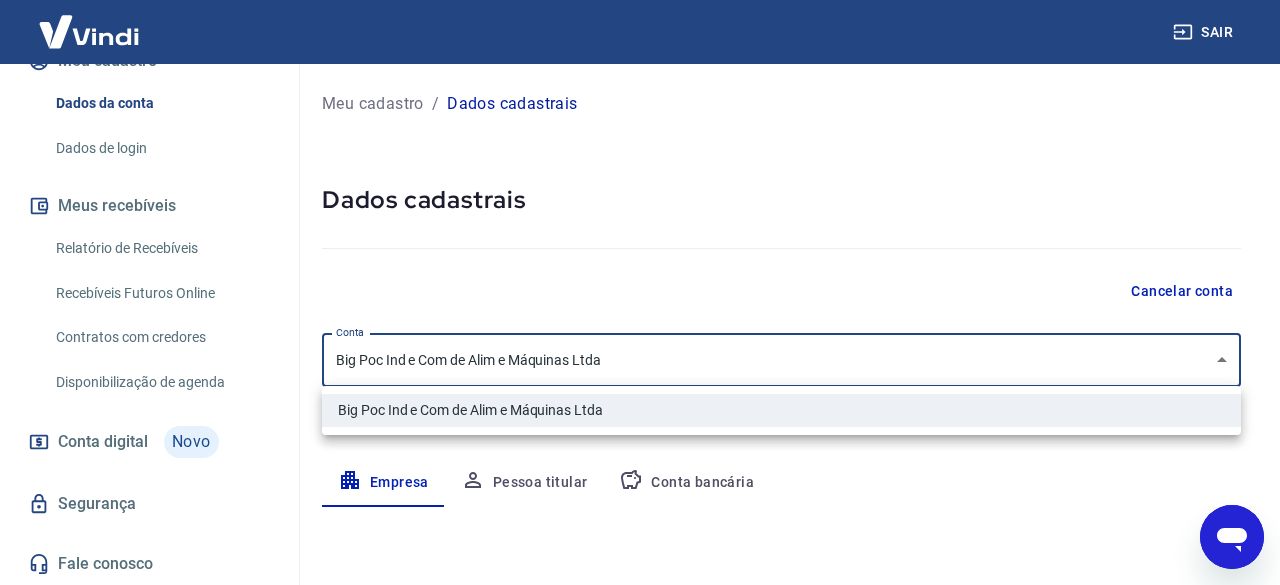 click at bounding box center [640, 292] 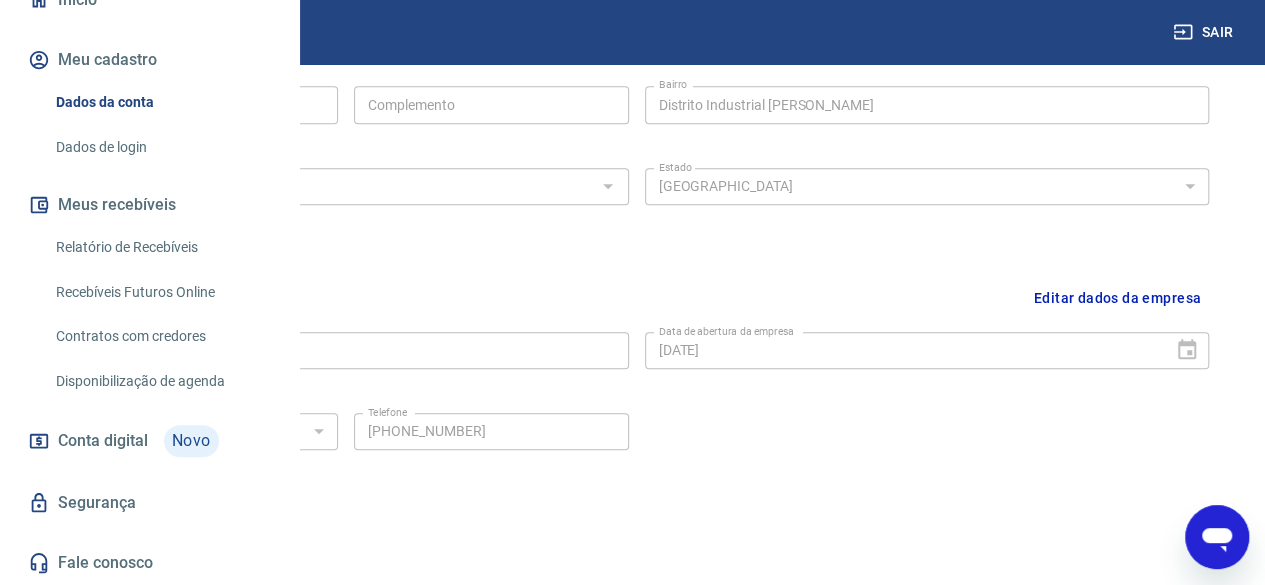 scroll, scrollTop: 856, scrollLeft: 0, axis: vertical 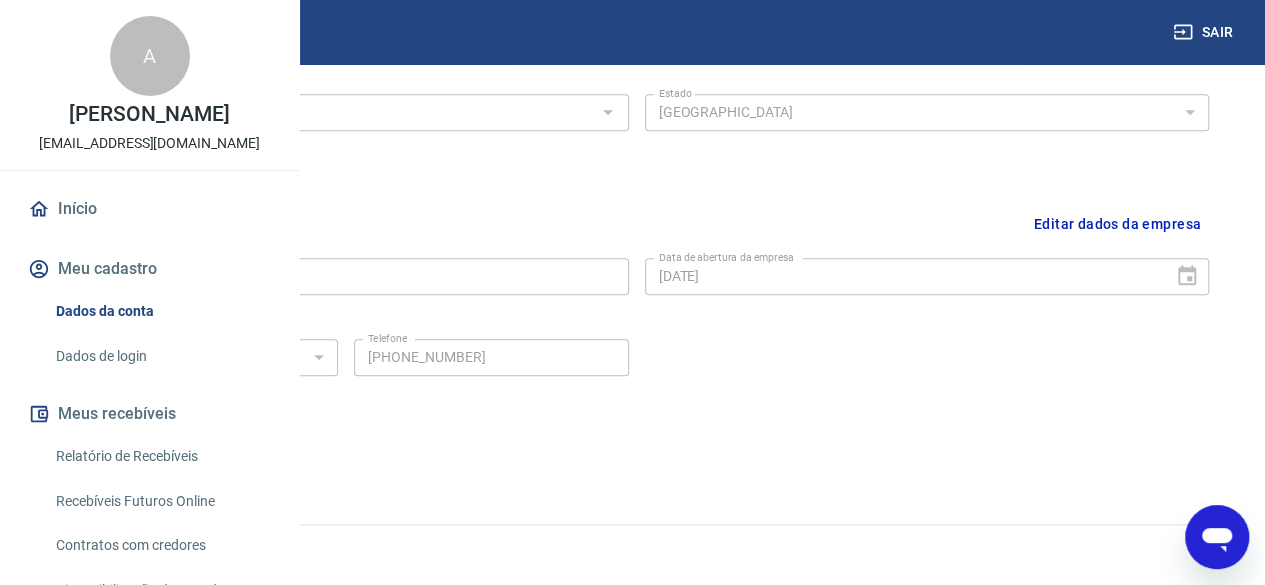 click 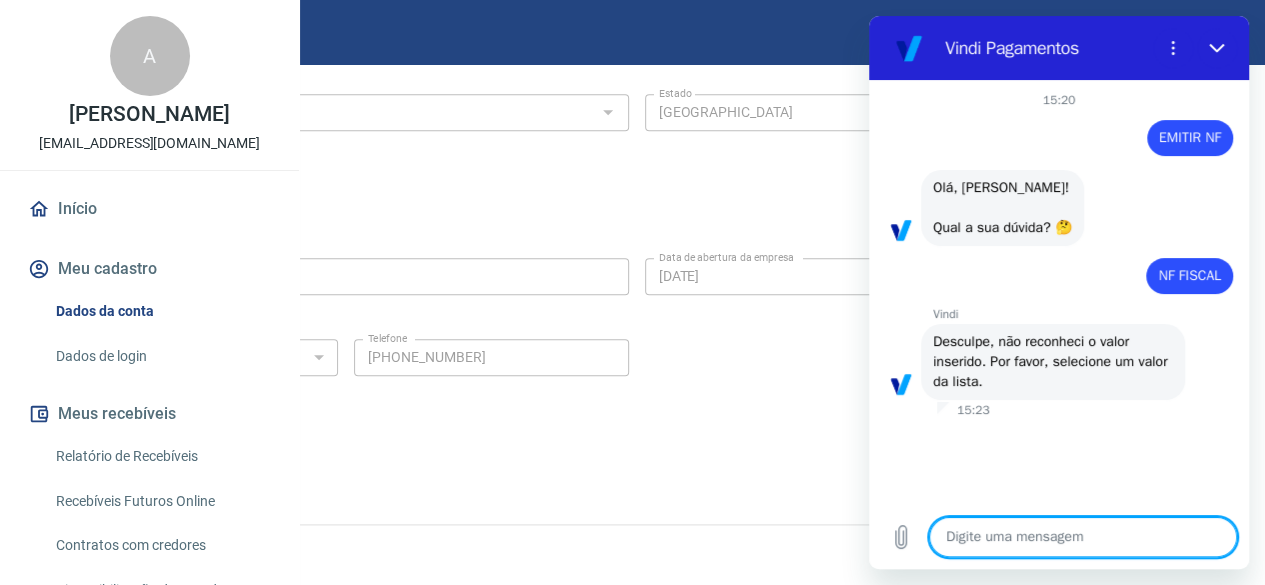 click at bounding box center (1083, 537) 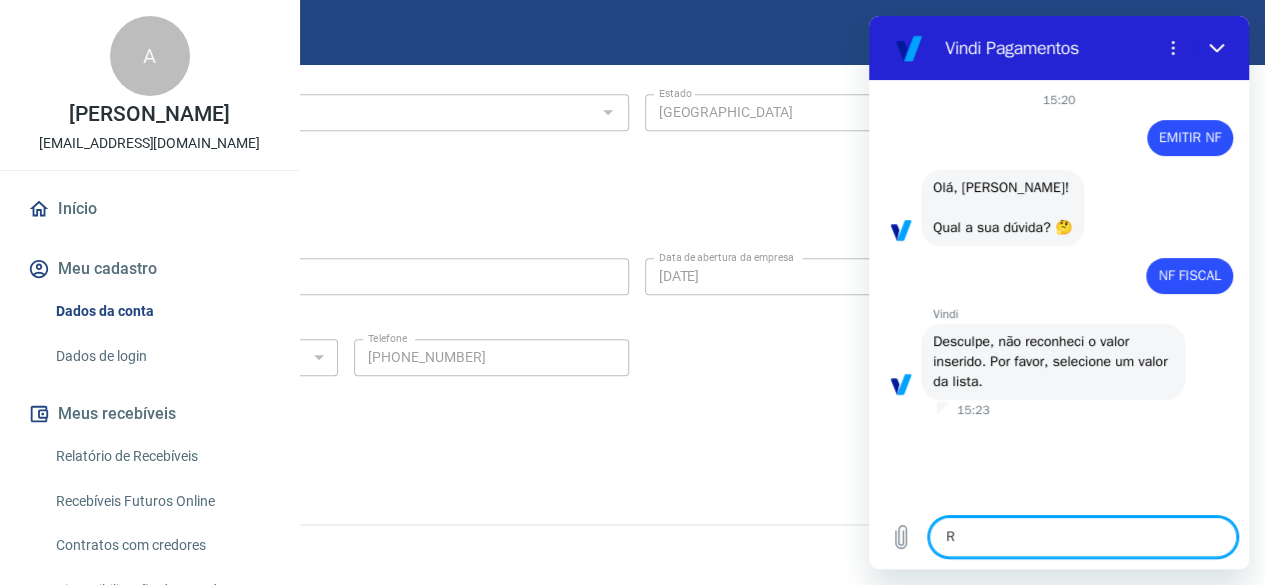 type on "RE" 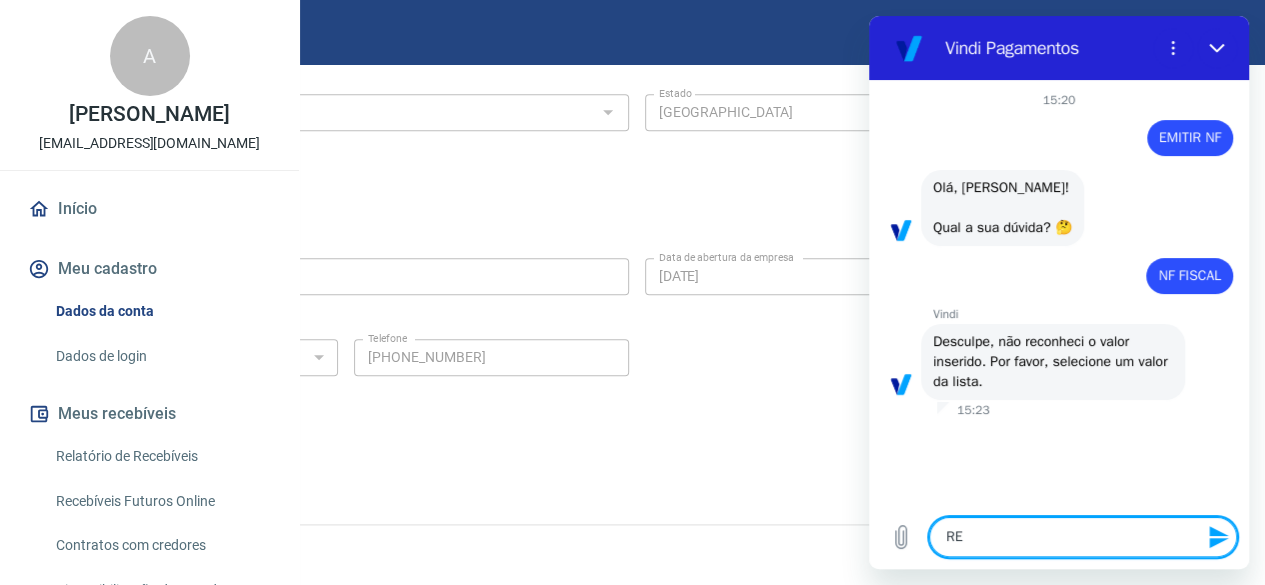 type on "REC" 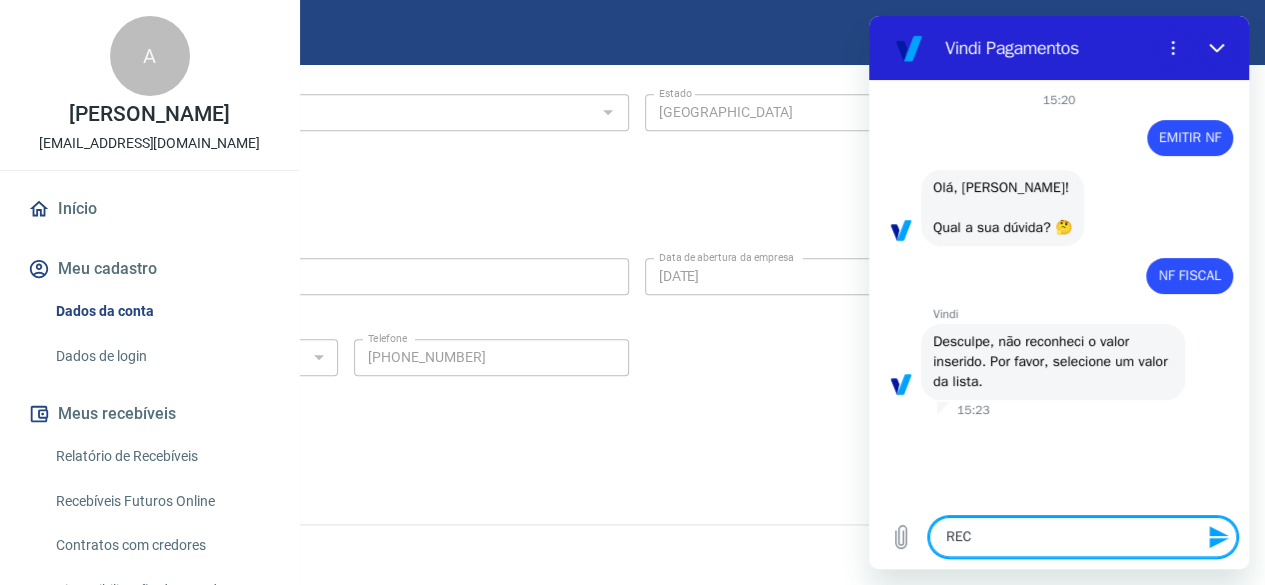 type on "RECE" 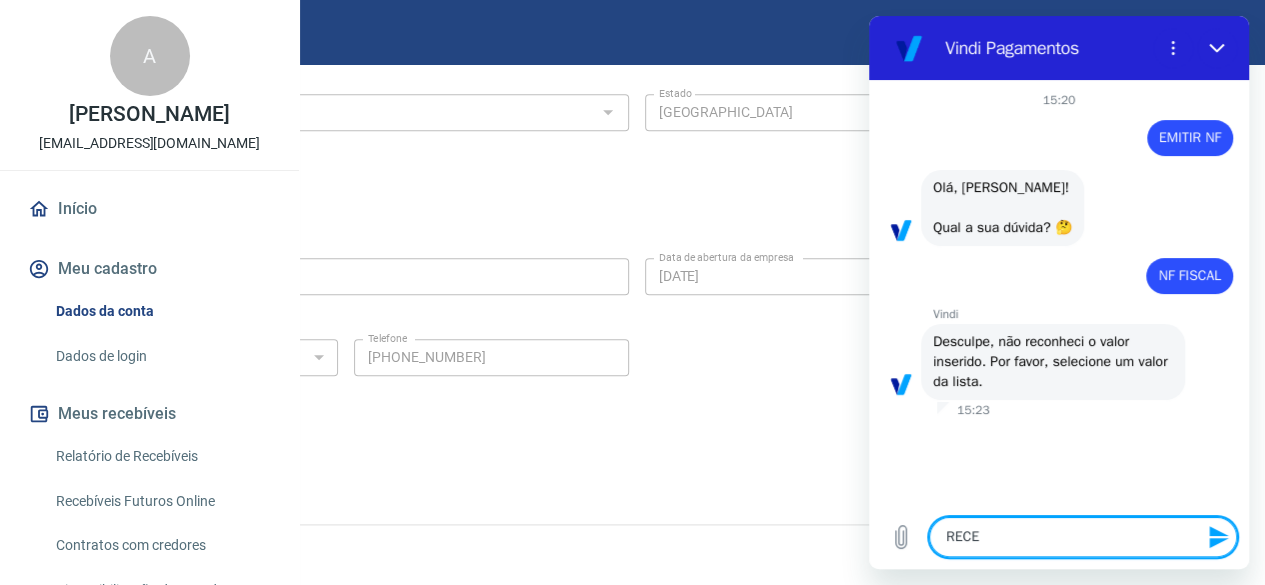 type on "RECEB" 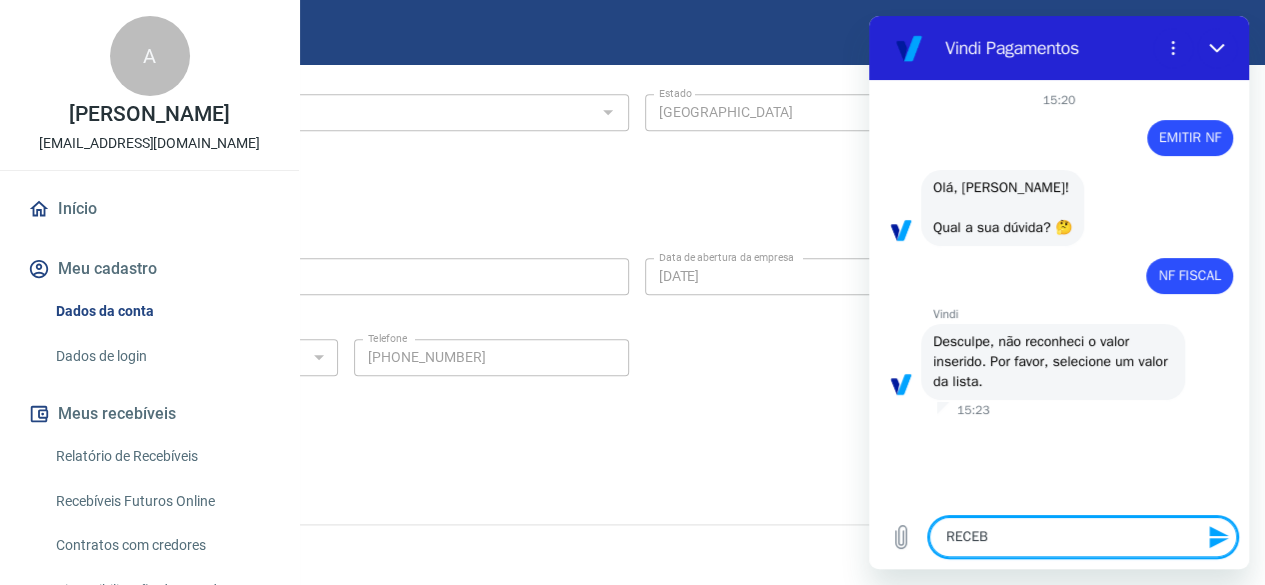 type on "RECEBI" 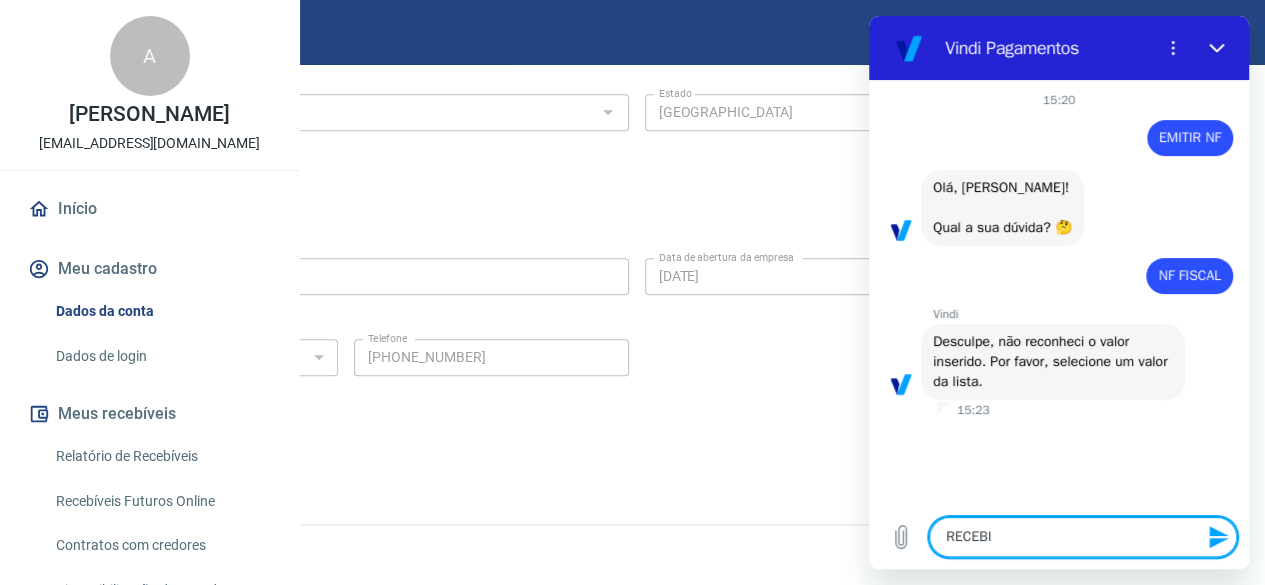 type on "RECEBIM" 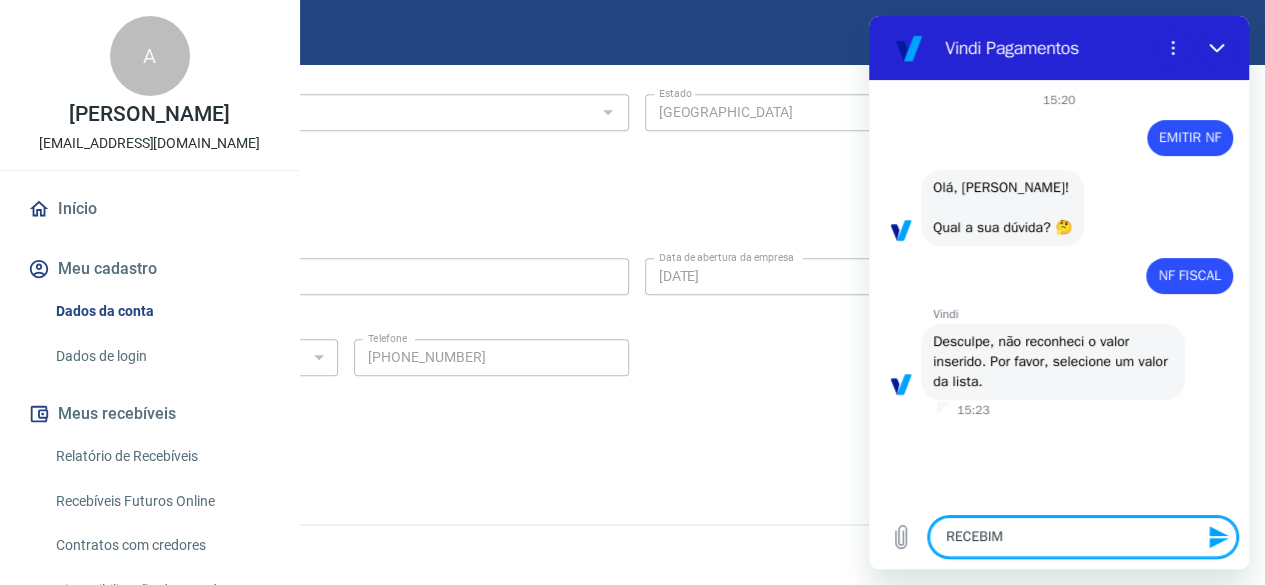 type on "RECEBIME" 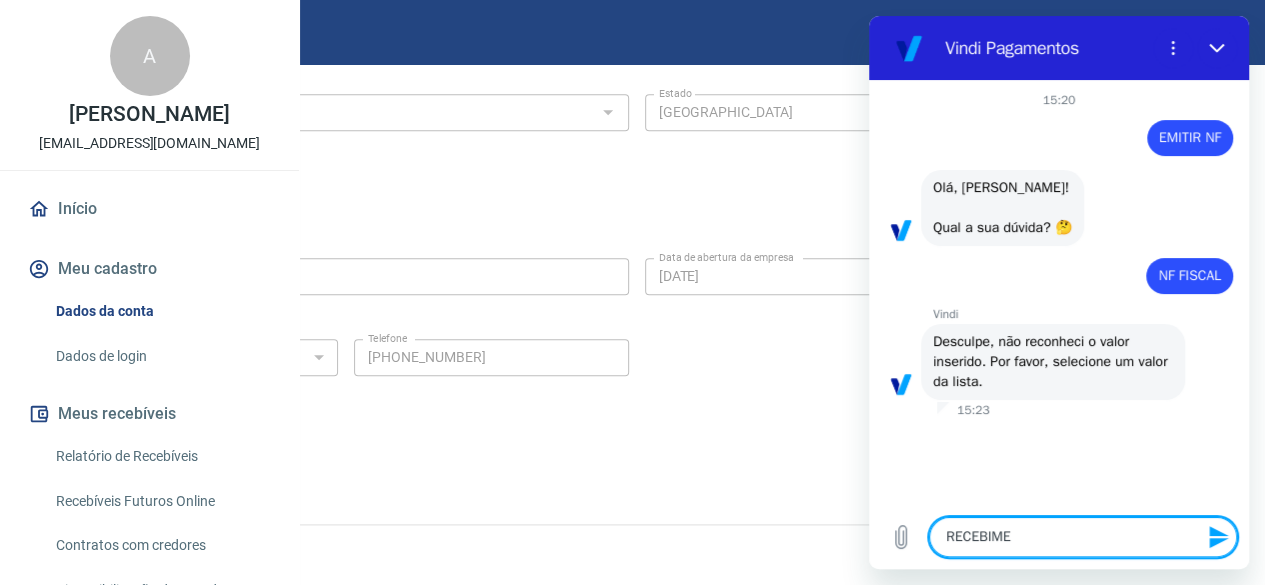 type on "RECEBIMEN" 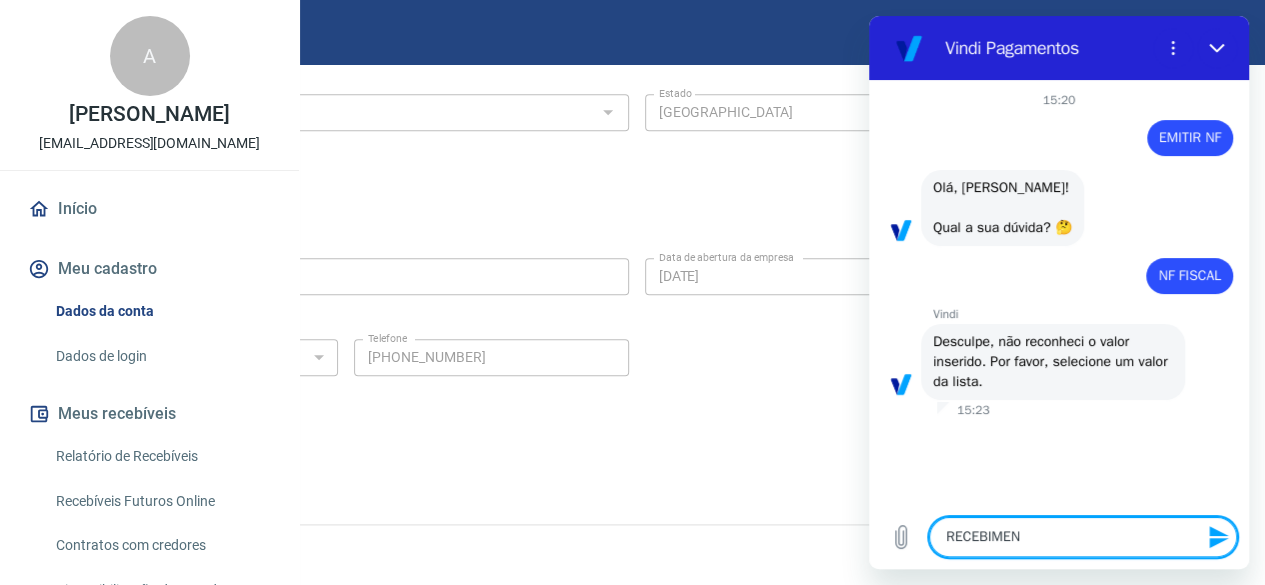 type on "RECEBIMENT" 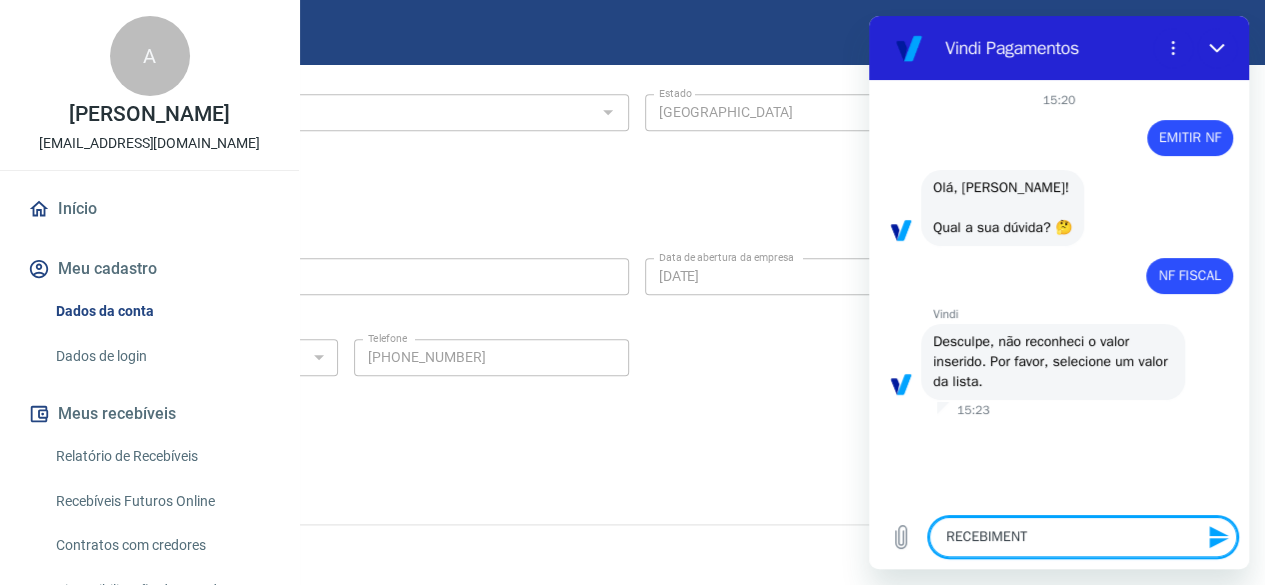type on "RECEBIMENTO" 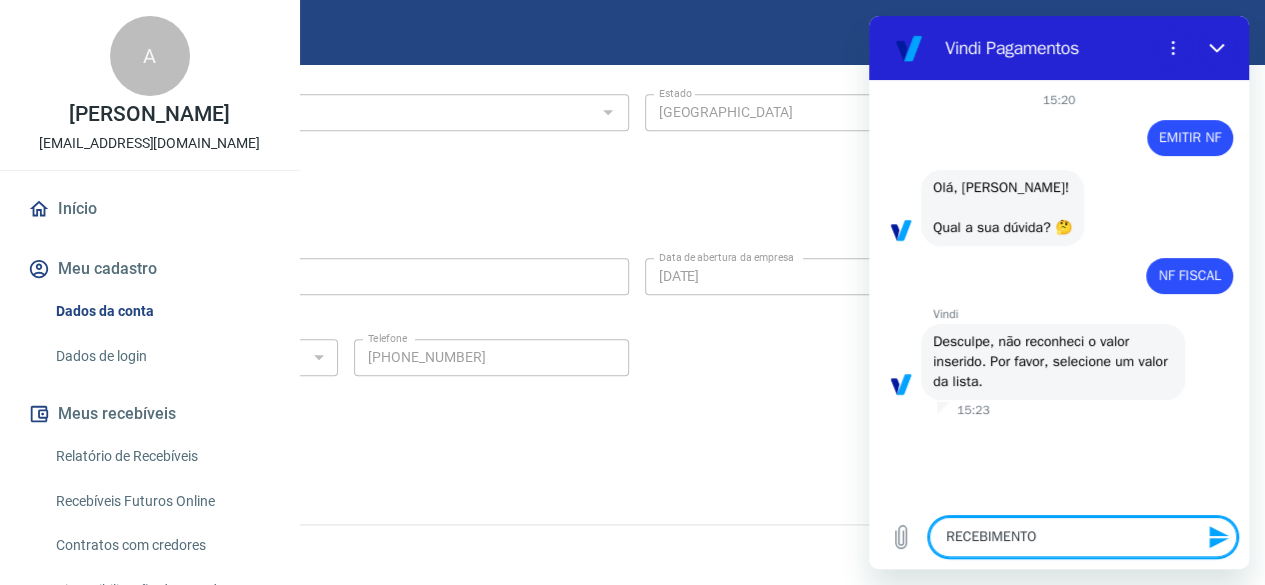 type 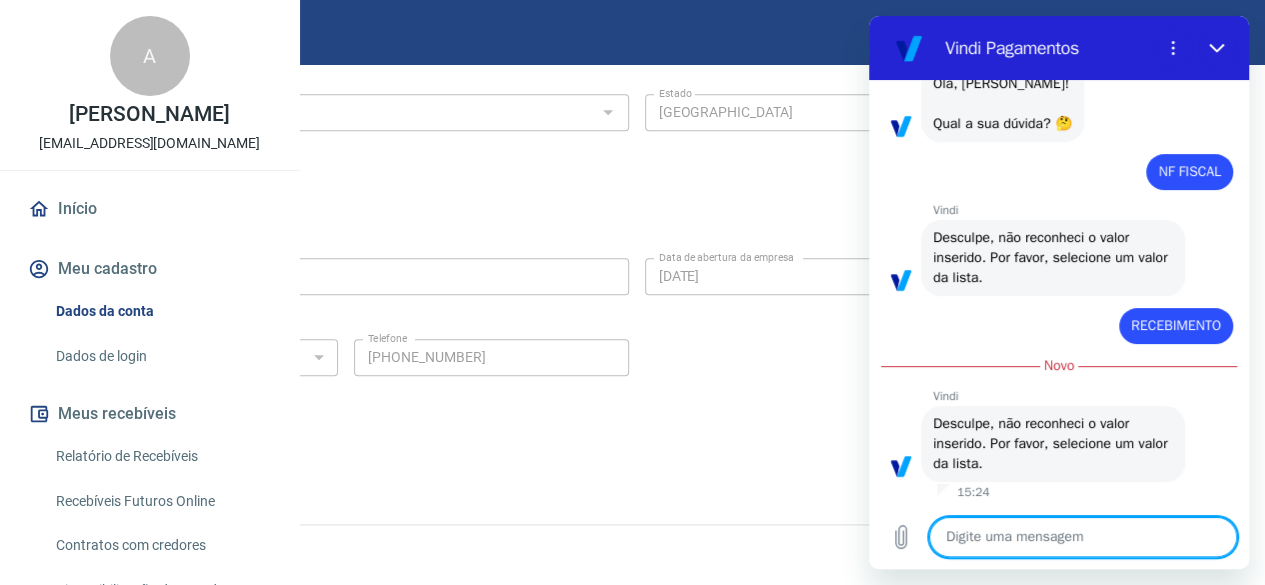 scroll, scrollTop: 104, scrollLeft: 0, axis: vertical 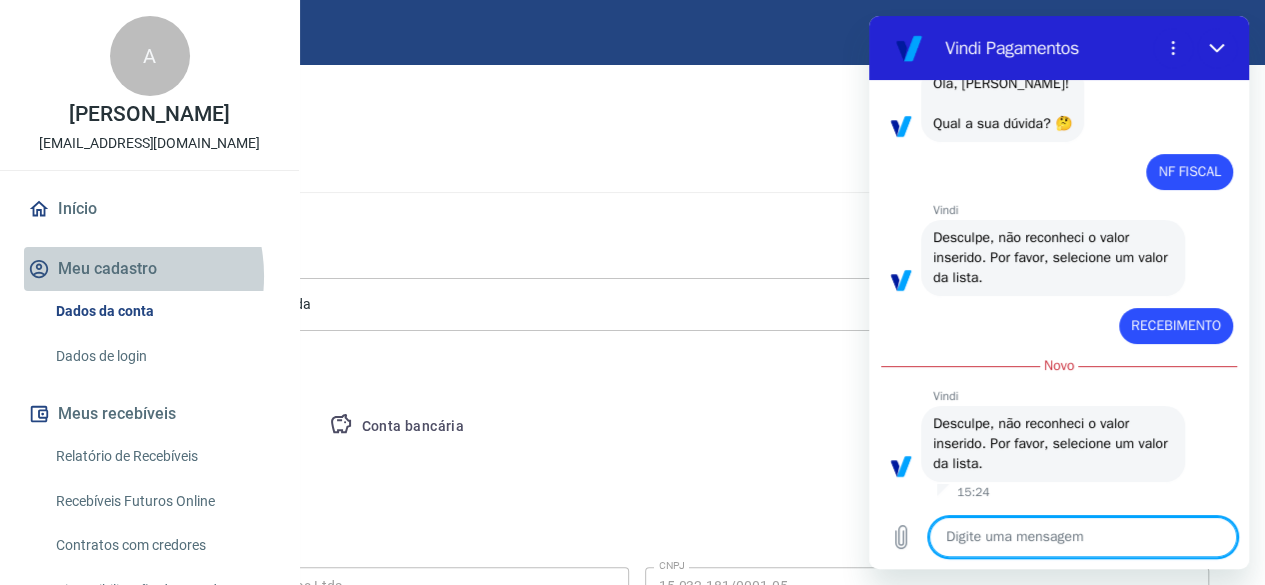 click on "Meu cadastro" at bounding box center (149, 269) 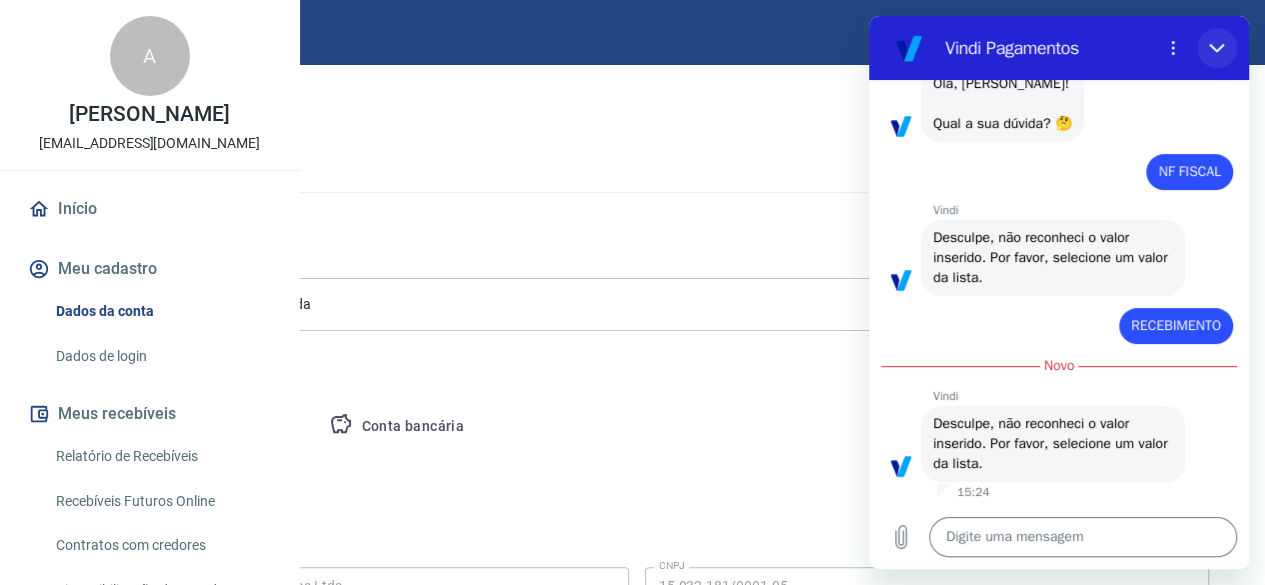 click 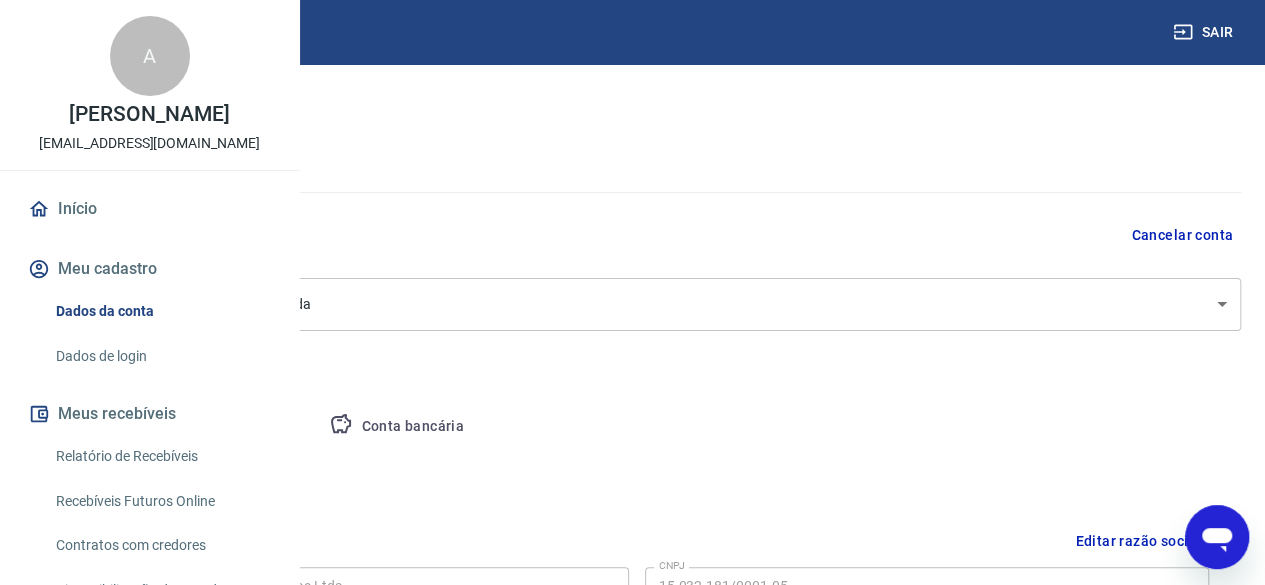 scroll, scrollTop: 106, scrollLeft: 0, axis: vertical 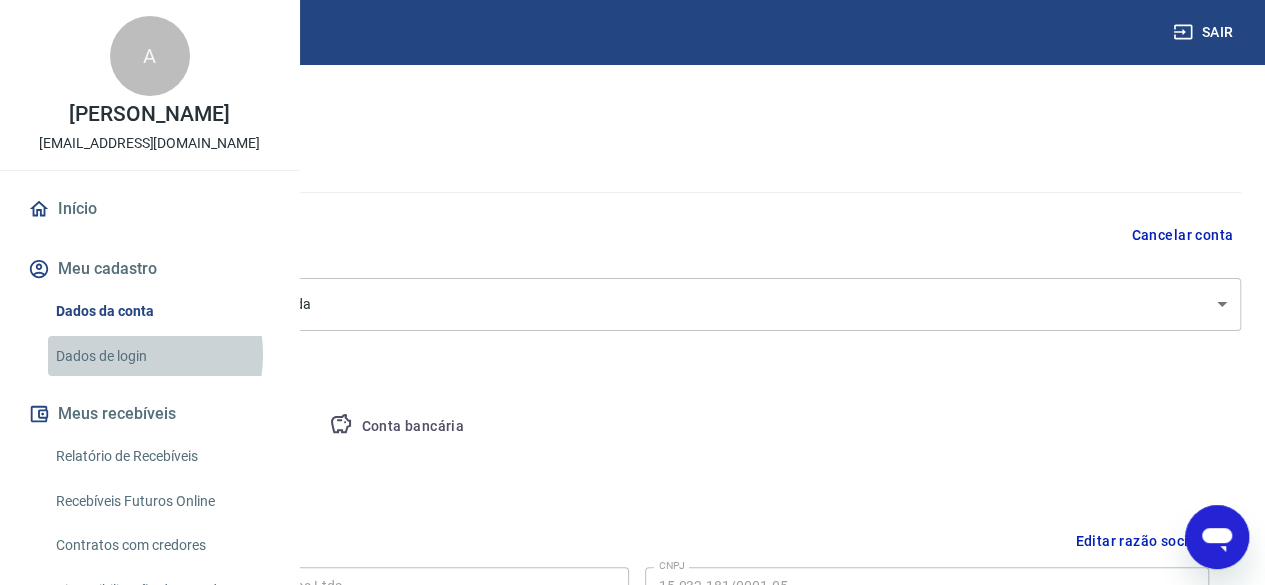 click on "Dados de login" at bounding box center (161, 356) 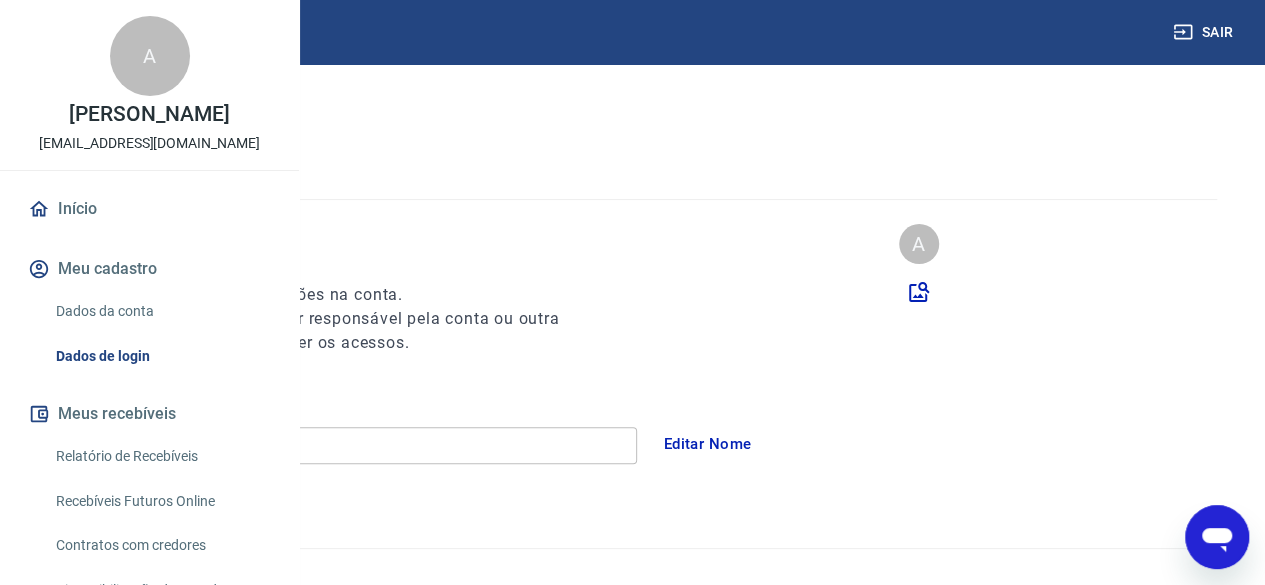 click on "Meus recebíveis" at bounding box center [149, 414] 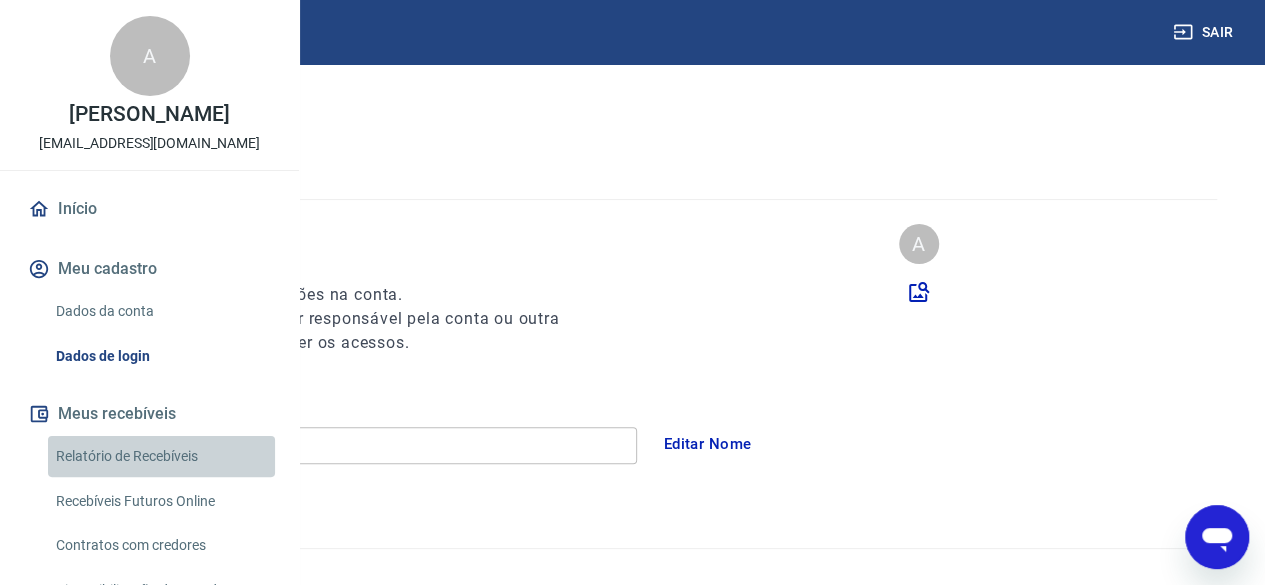 click on "Relatório de Recebíveis" at bounding box center (161, 456) 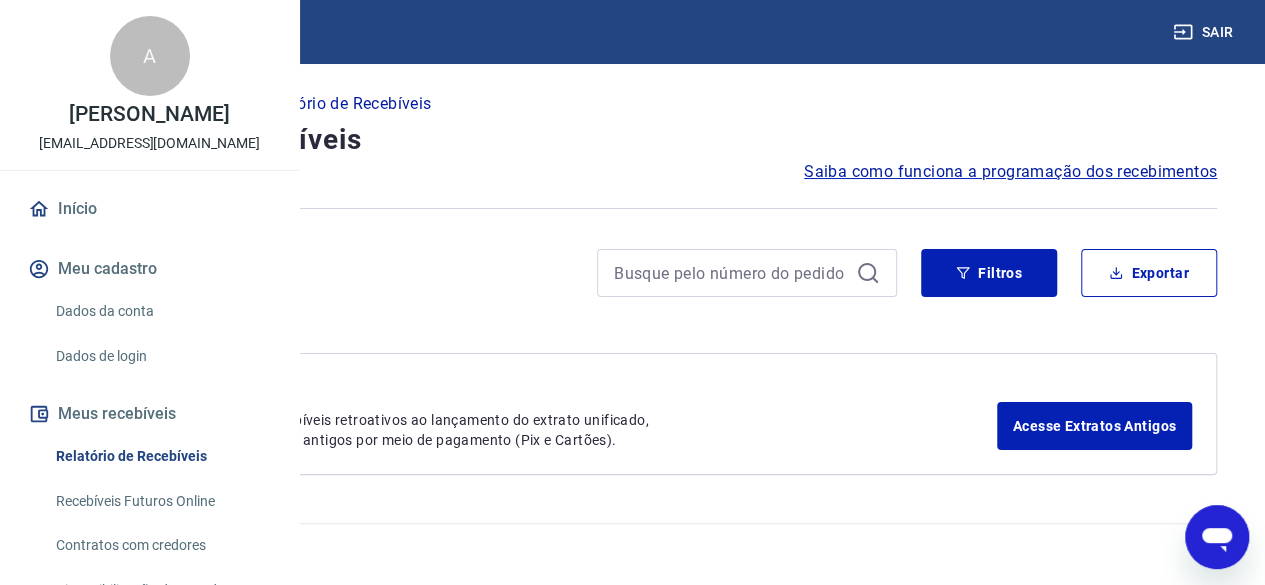 scroll, scrollTop: 0, scrollLeft: 0, axis: both 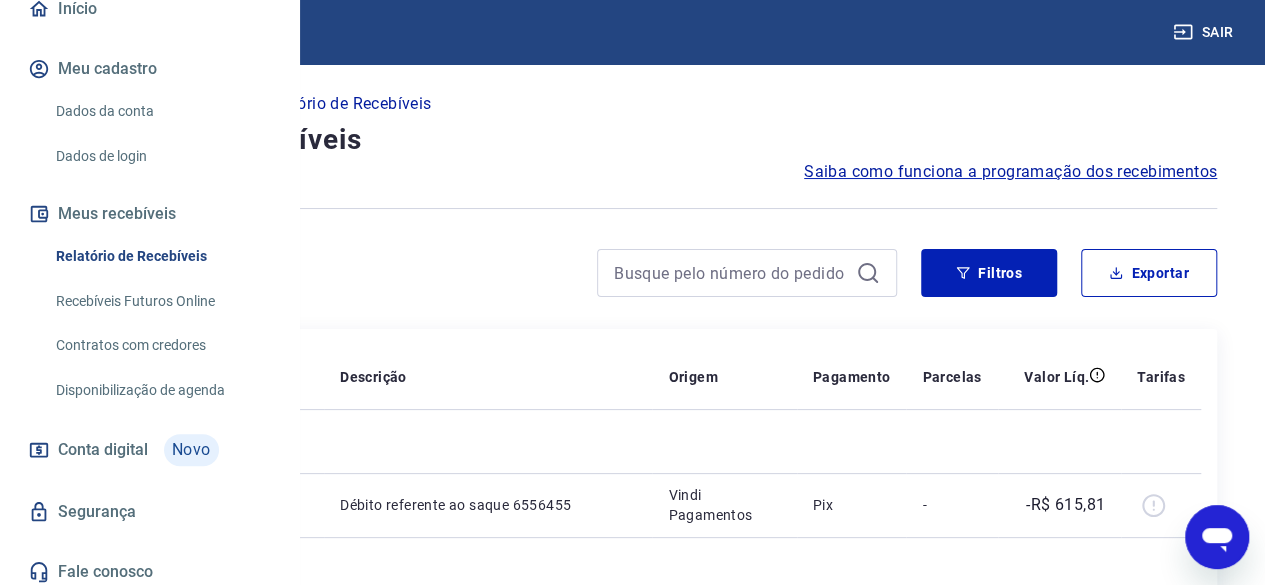 click on "Relatório de Recebíveis" at bounding box center (161, 256) 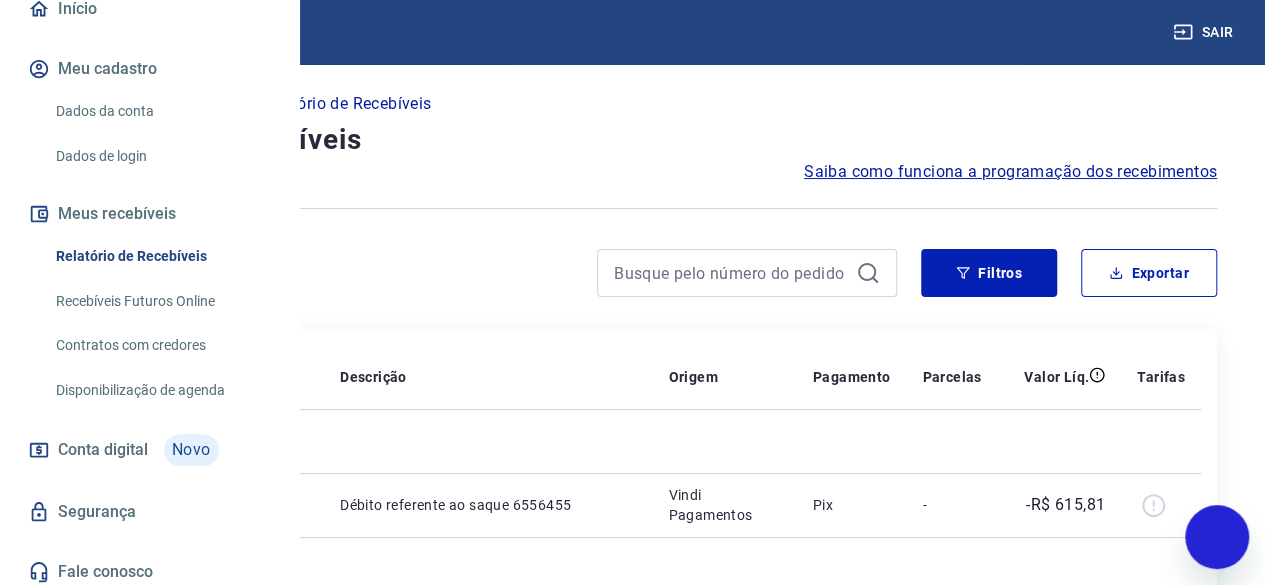 scroll, scrollTop: 72, scrollLeft: 0, axis: vertical 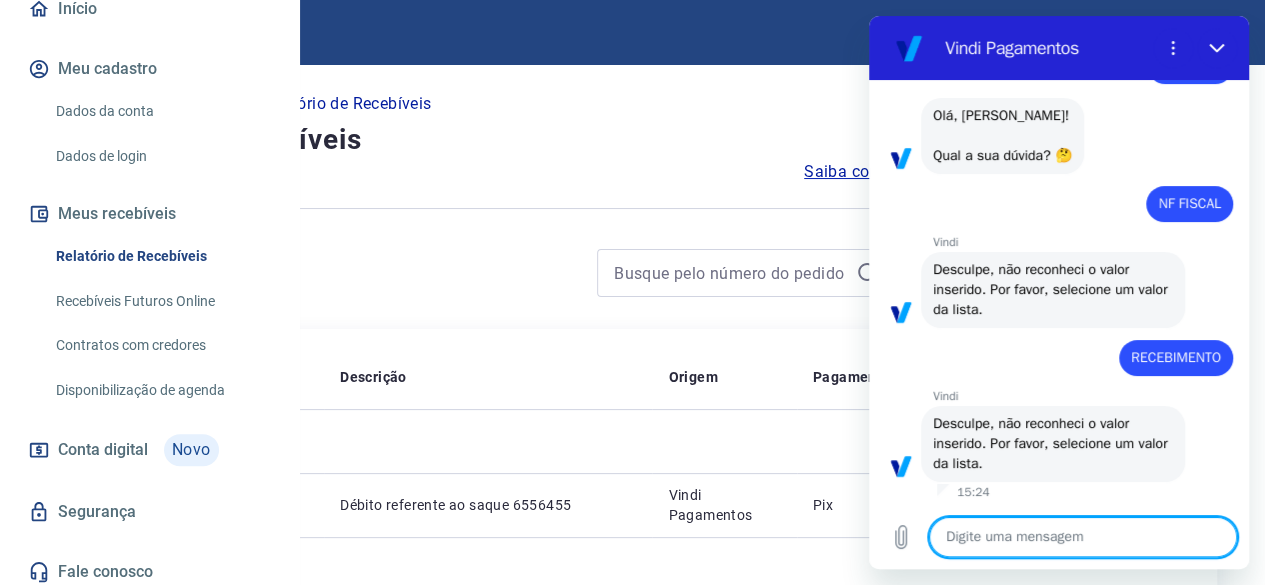 click at bounding box center [1083, 537] 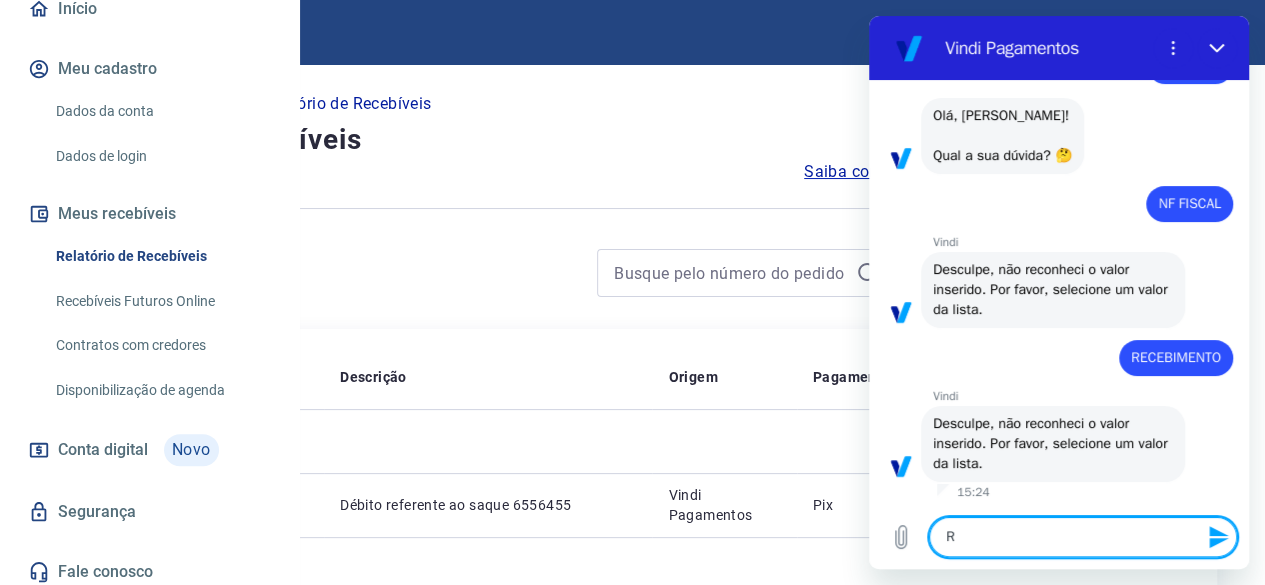type on "RE" 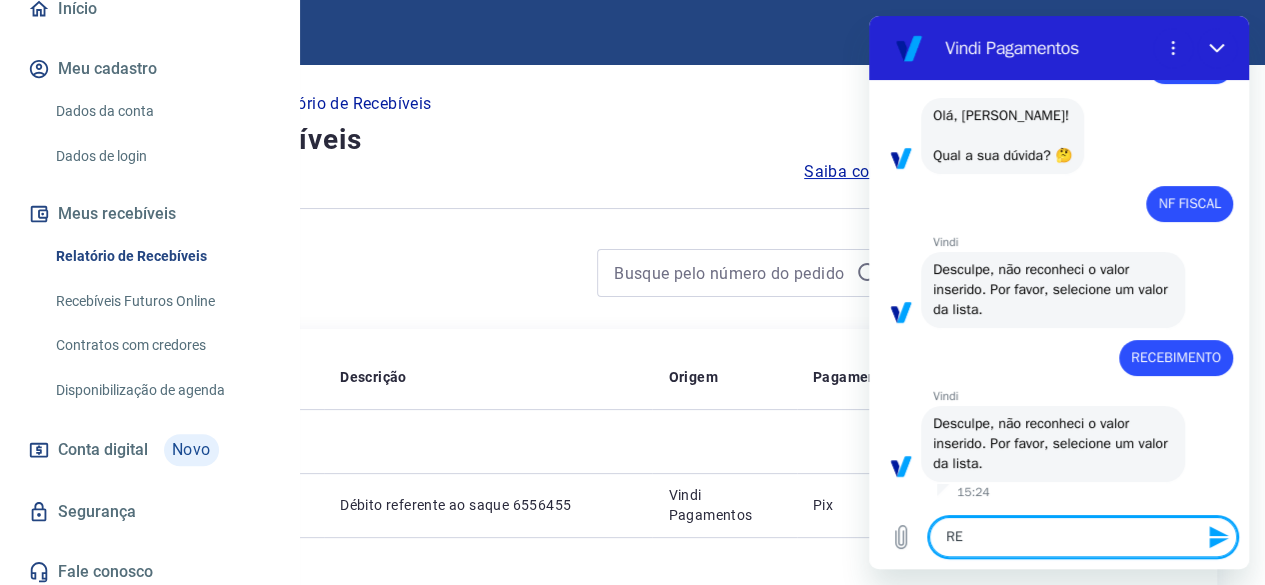type on "REL" 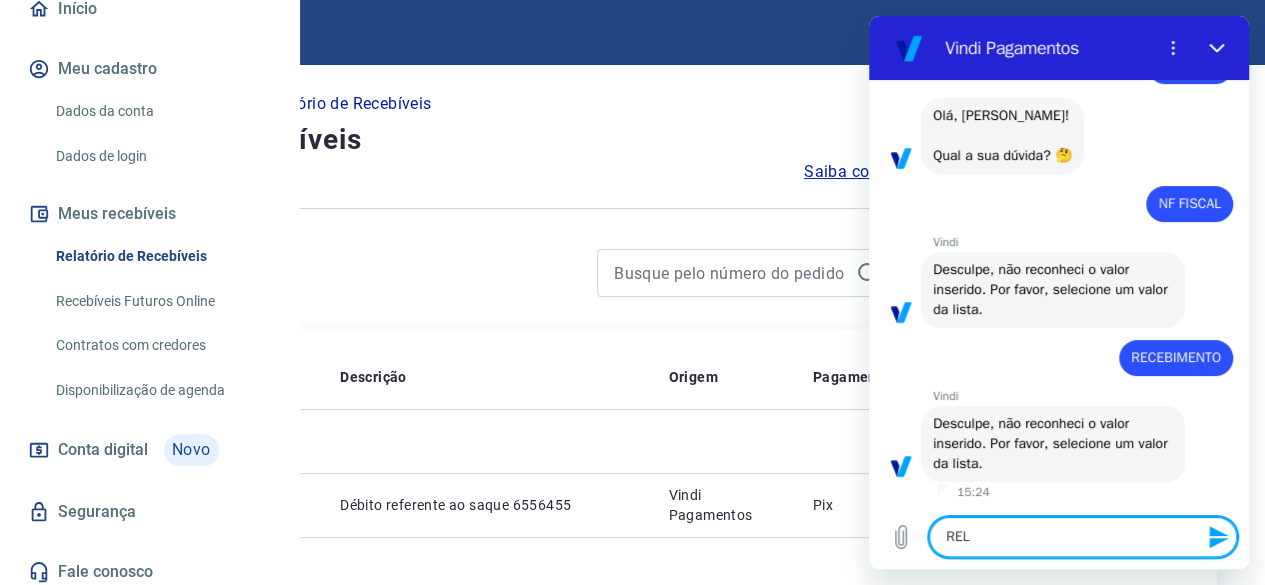 type on "[MEDICAL_DATA]" 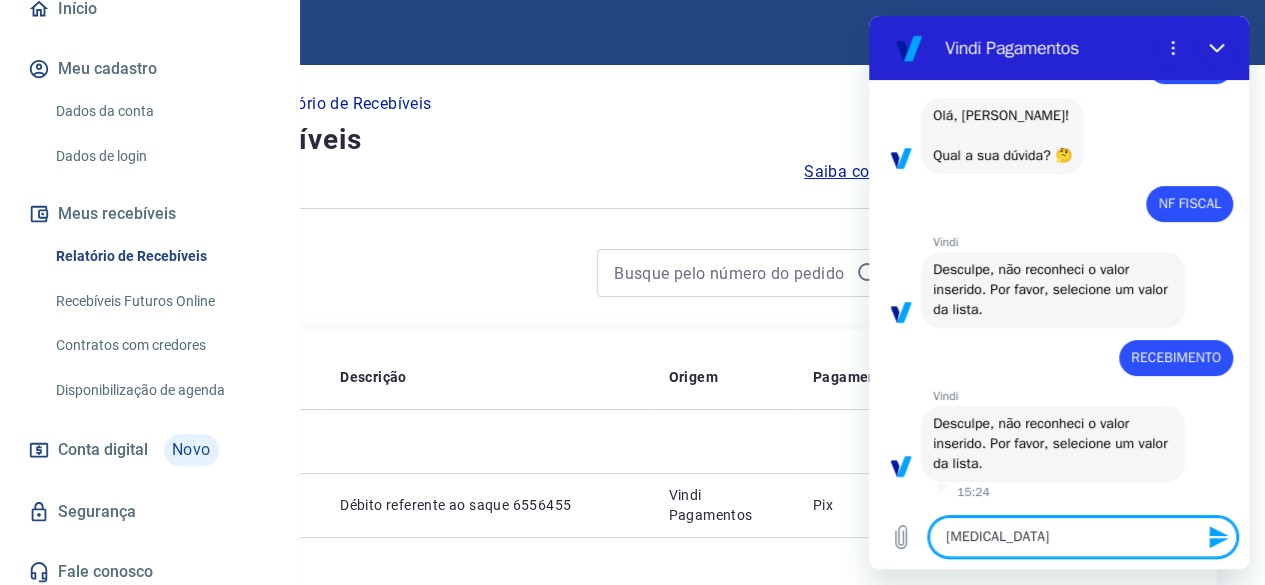 type on "RELAT" 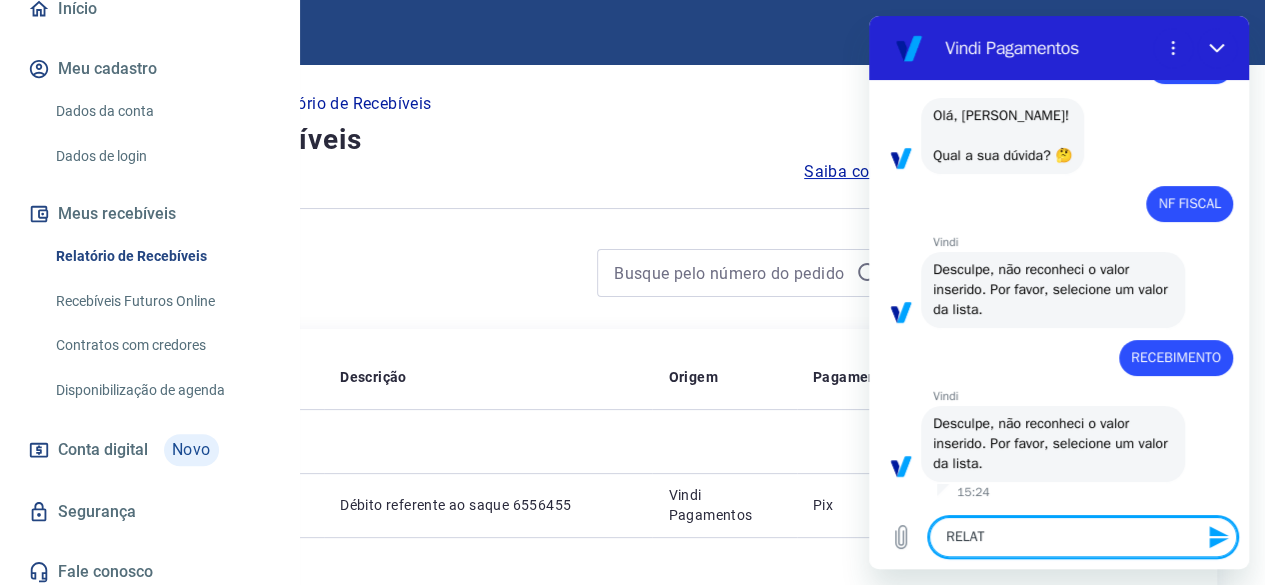 type on "RELATO" 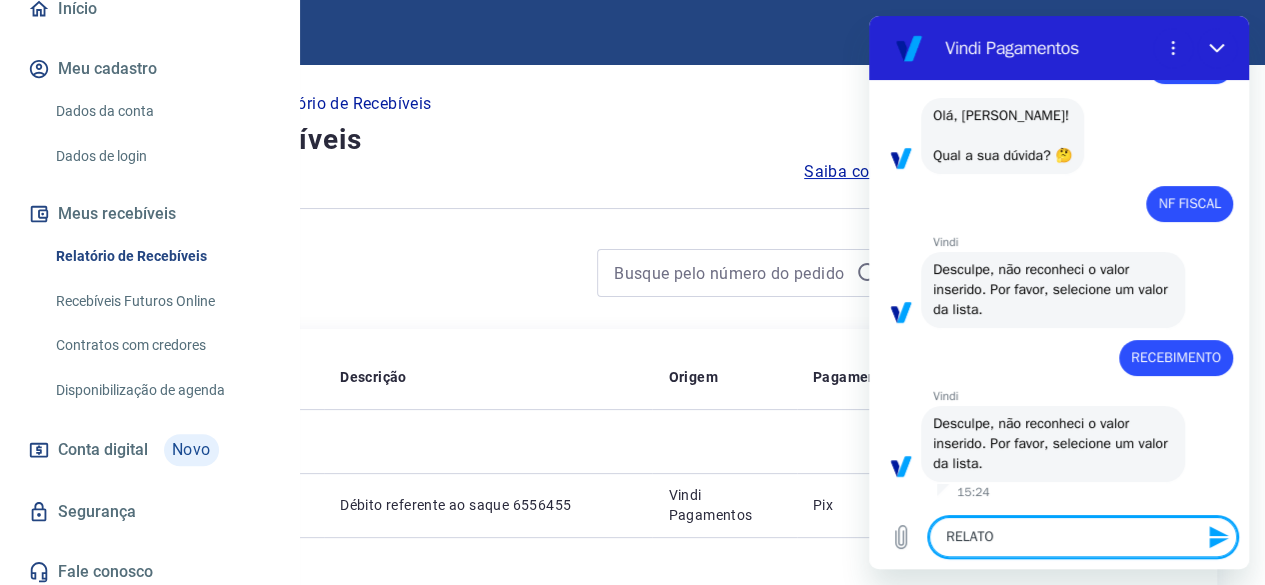 type on "RELATOR" 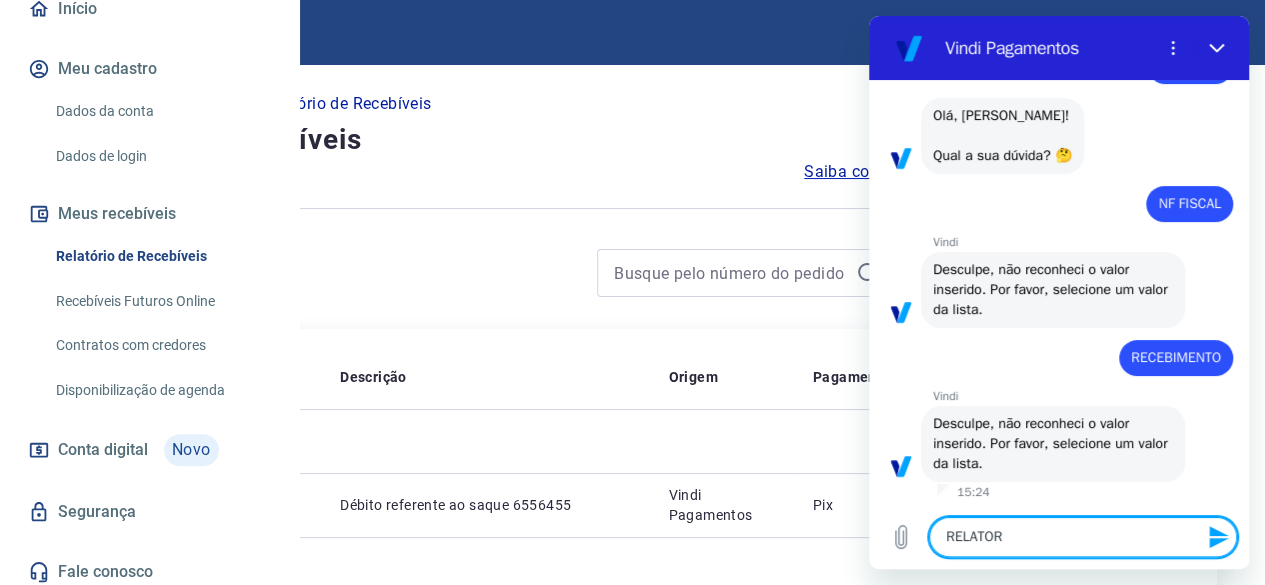 type on "RELATORI" 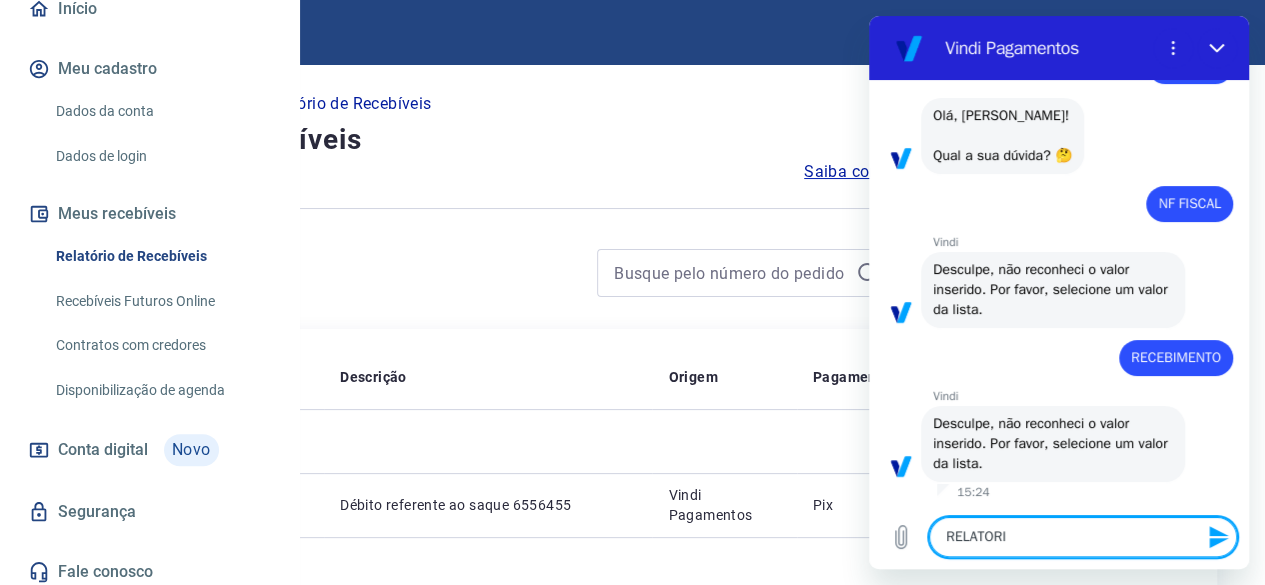 type on "RELATORIO" 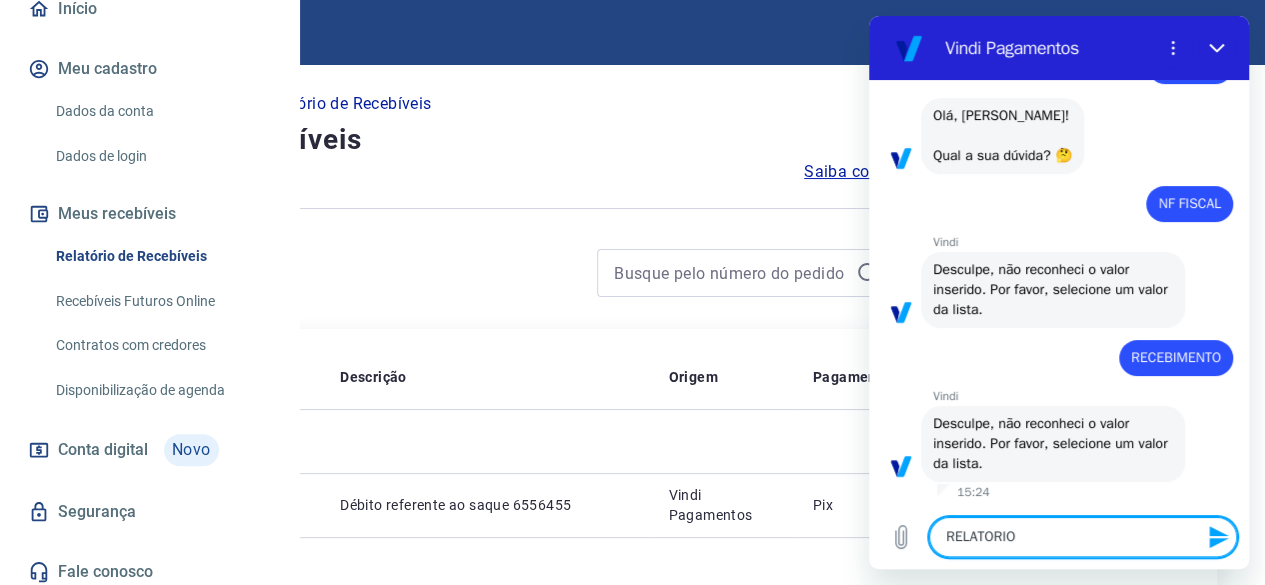 type on "RELATORIO" 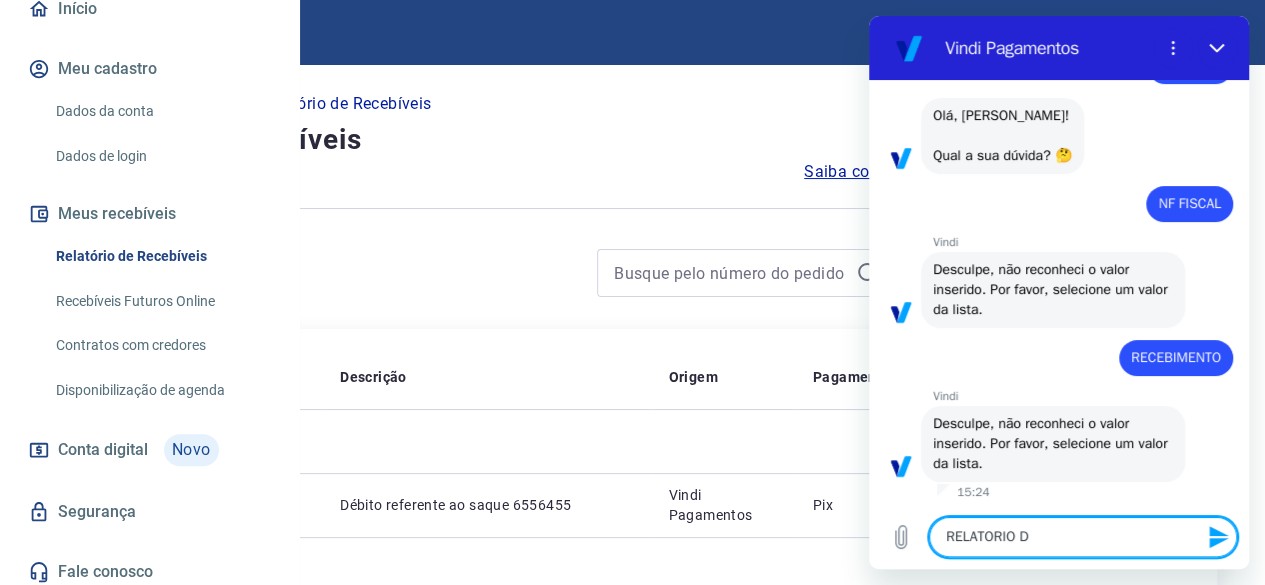 type on "RELATORIO DE" 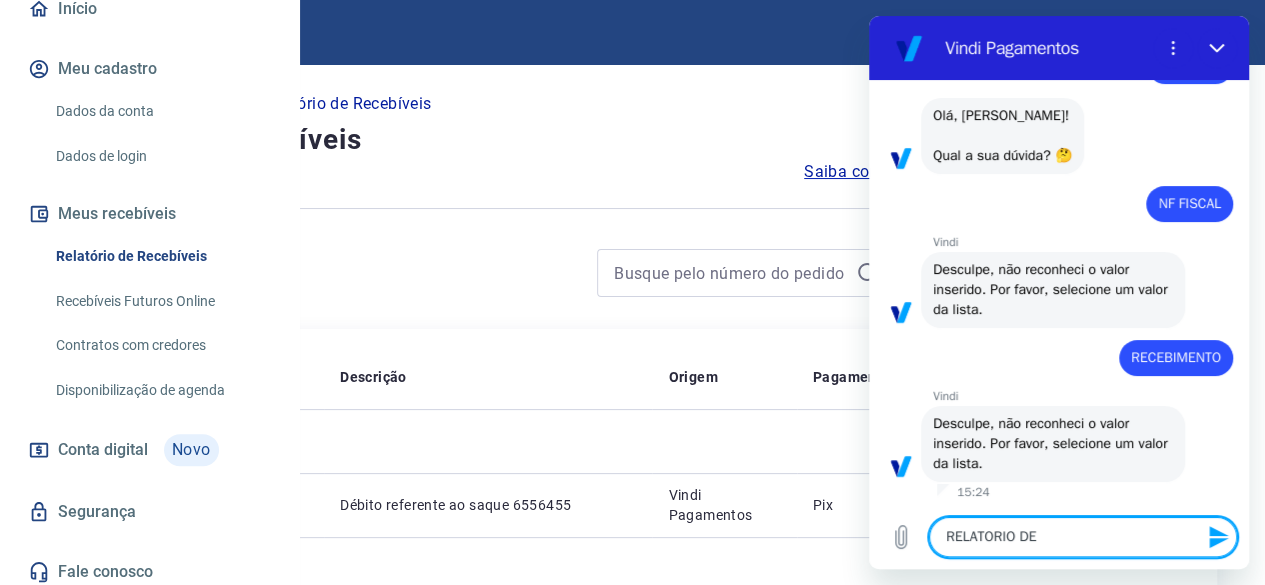 type on "x" 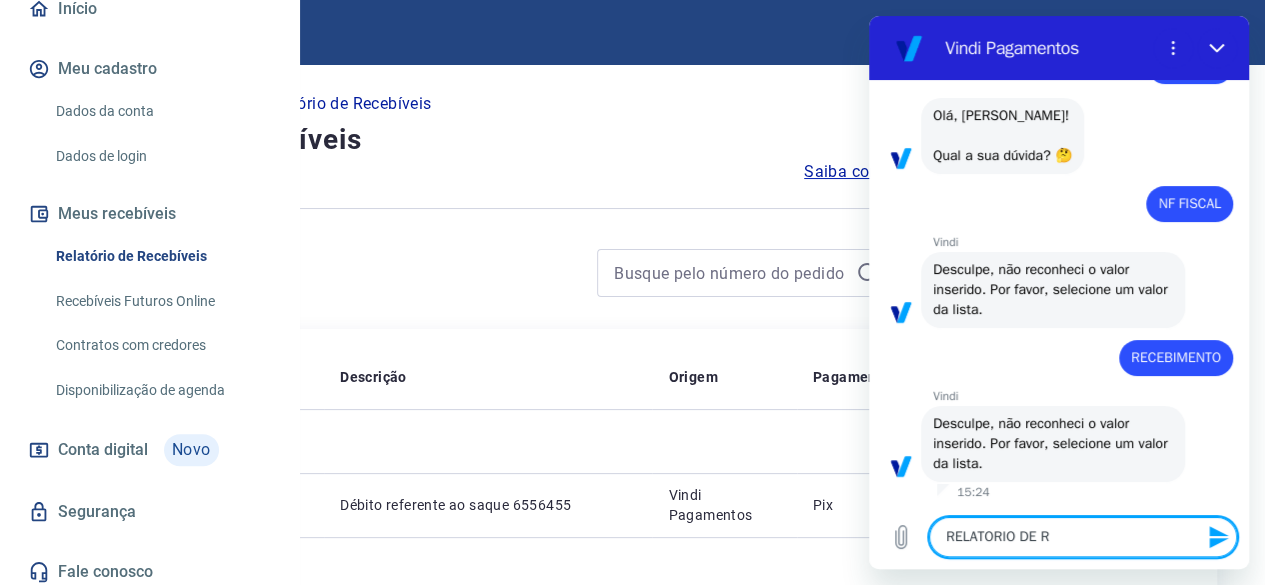 type on "RELATORIO DE RE" 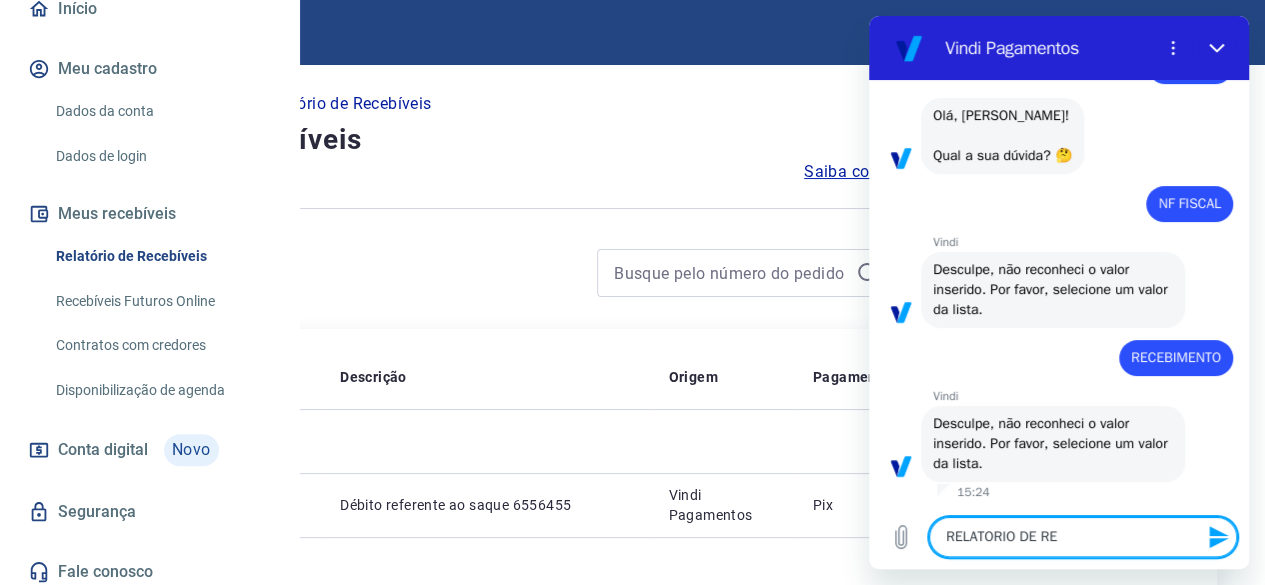 type on "RELATORIO DE REC" 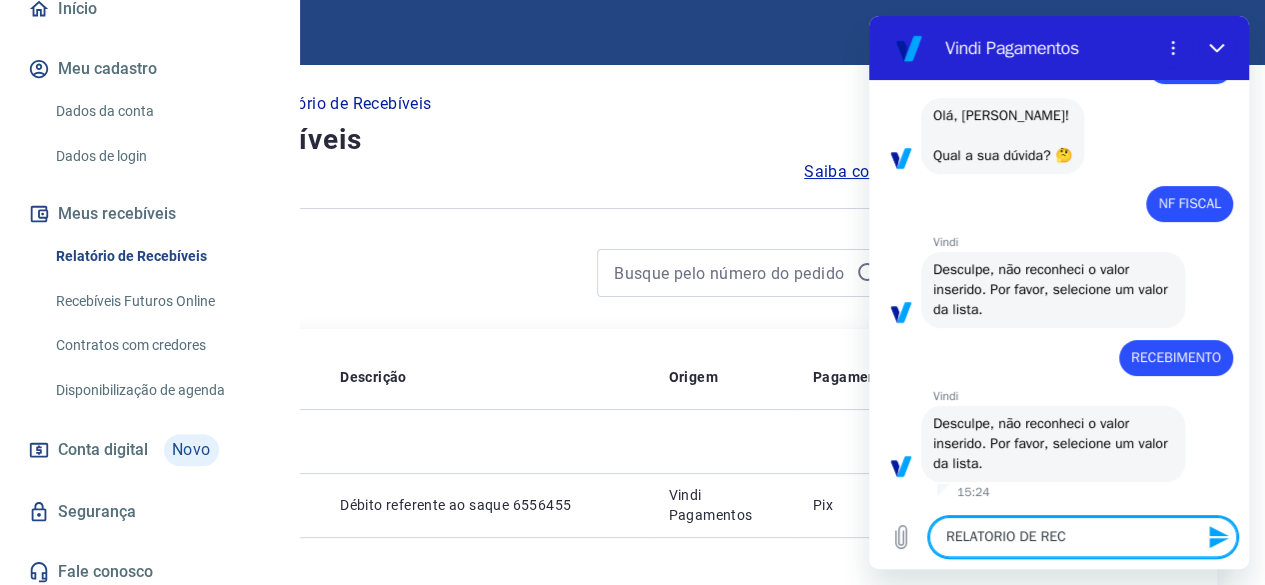 type on "RELATORIO DE RECE" 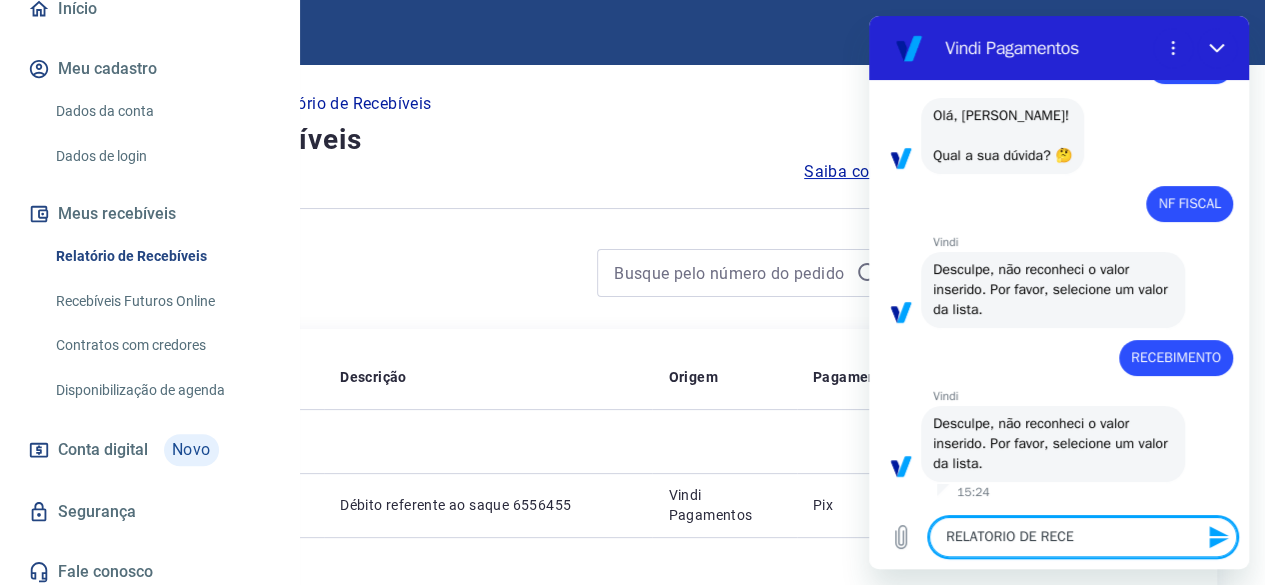 type on "RELATORIO DE RECEB" 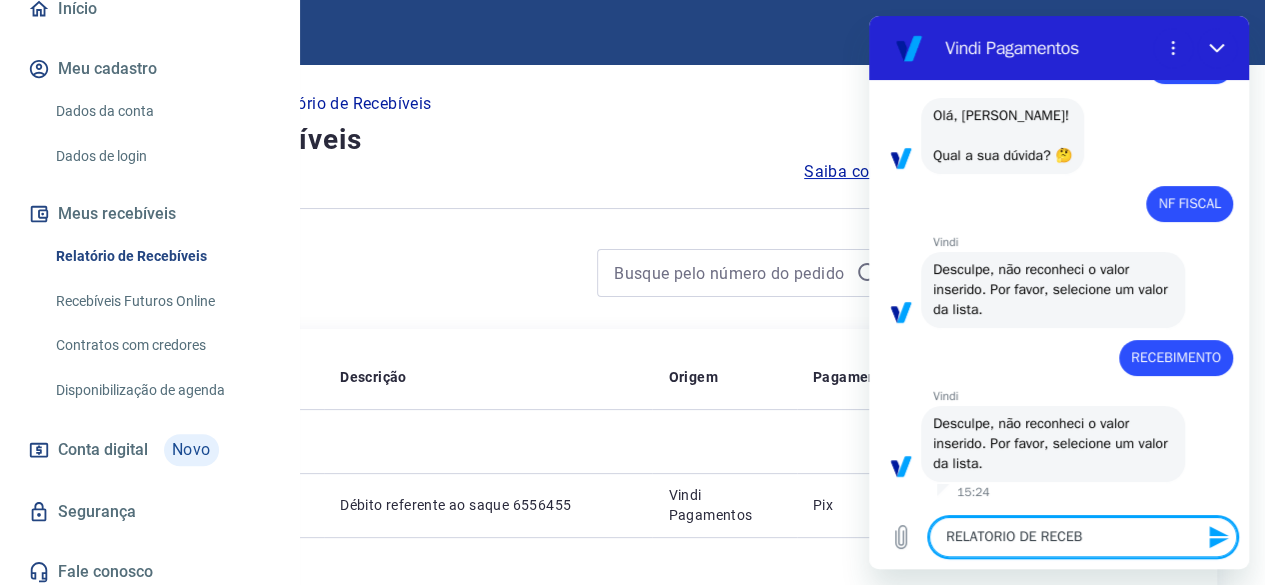 type on "RELATORIO DE RECEBI" 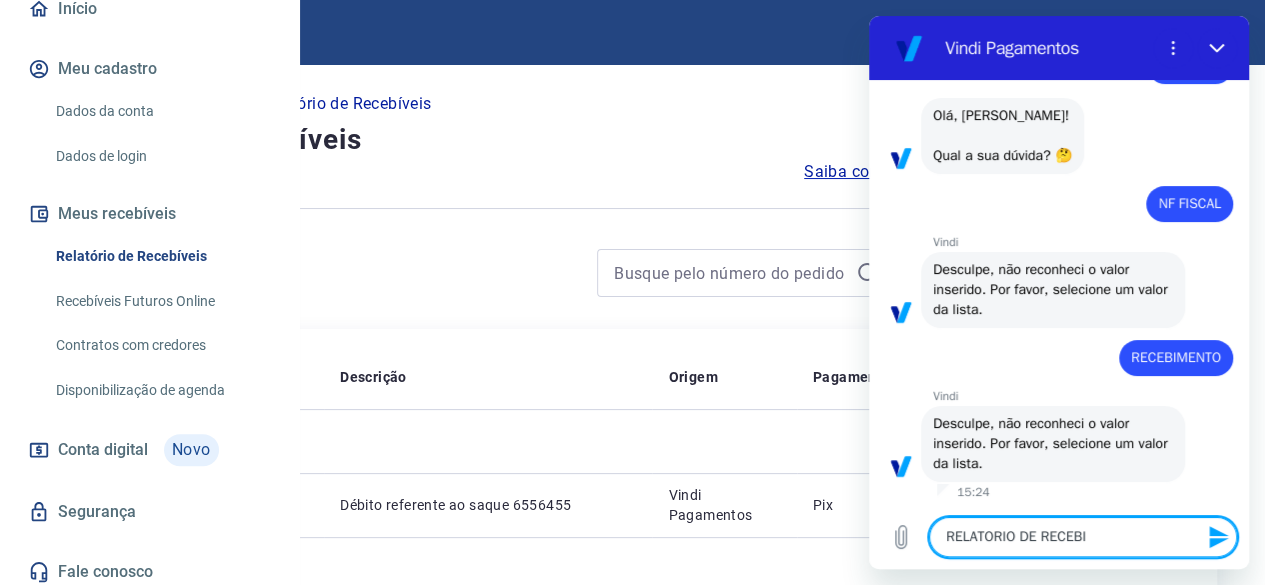 type on "RELATORIO DE RECEBIV" 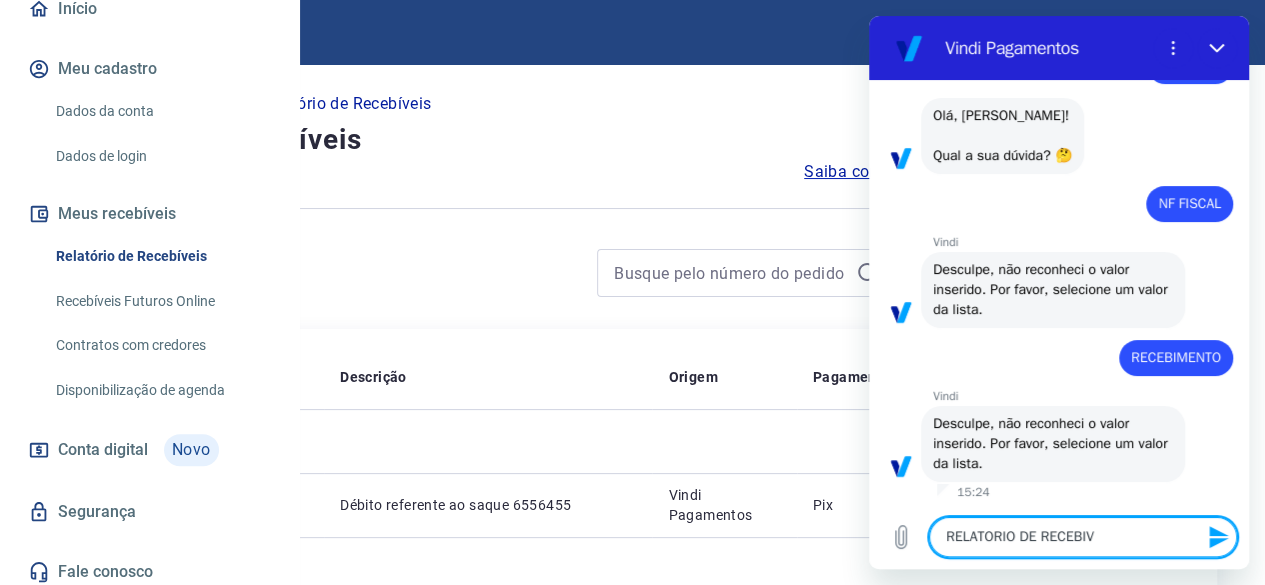 type on "RELATORIO DE RECEBIVE" 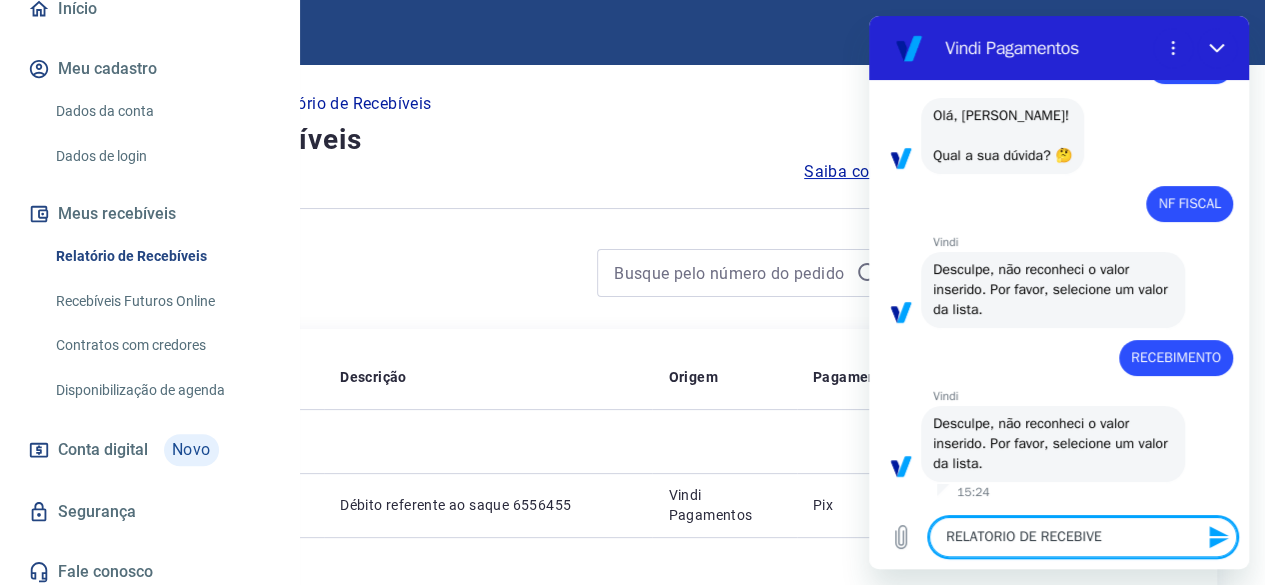 type on "RELATORIO DE RECEBIVEI" 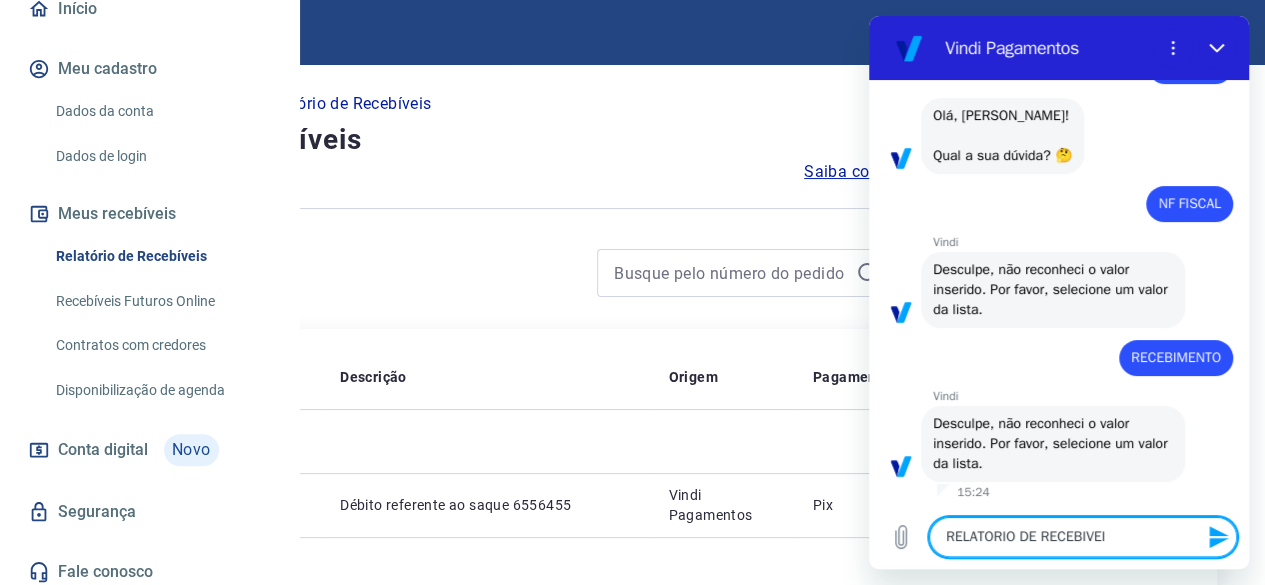 type on "RELATORIO DE RECEBIVEIS" 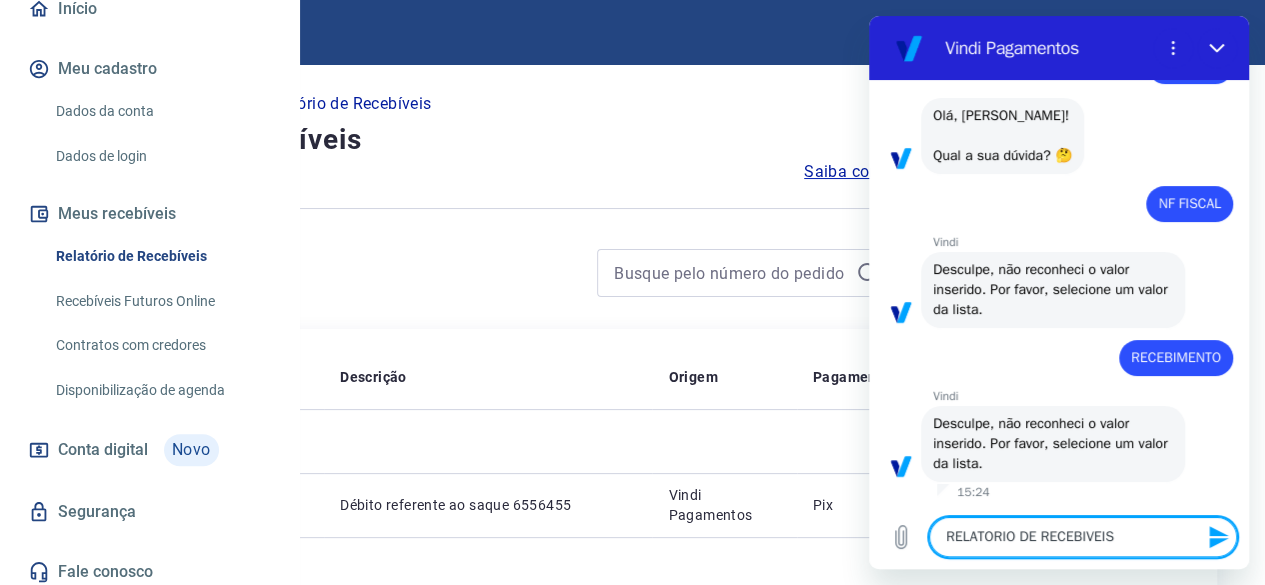 type on "RELATORIO DE RECEBIVEIS" 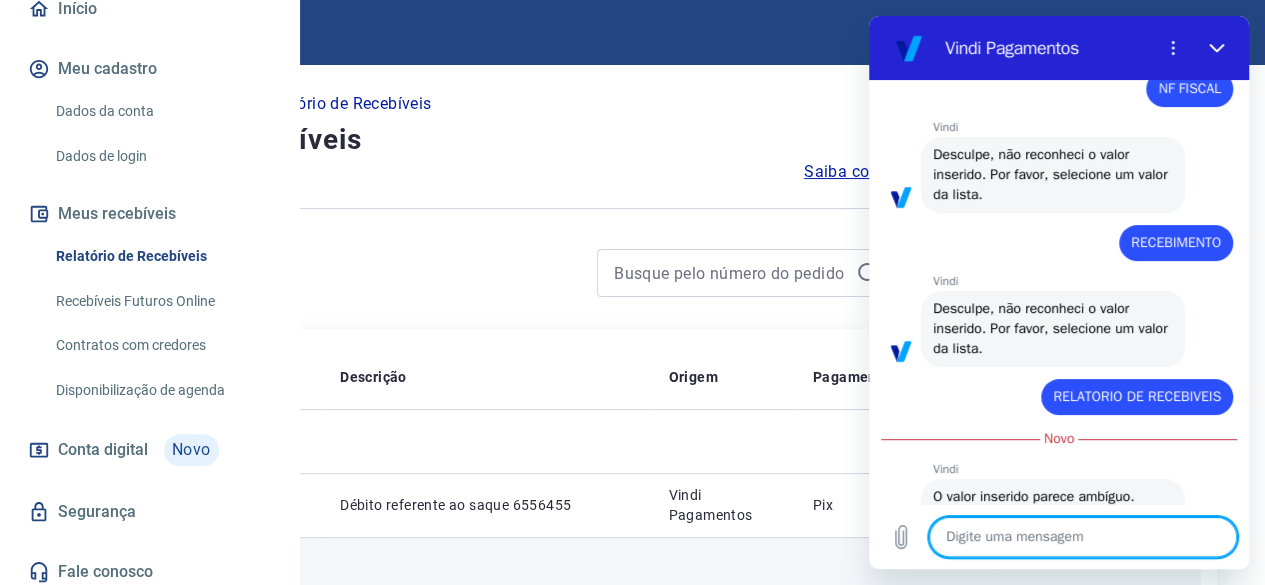 type on "x" 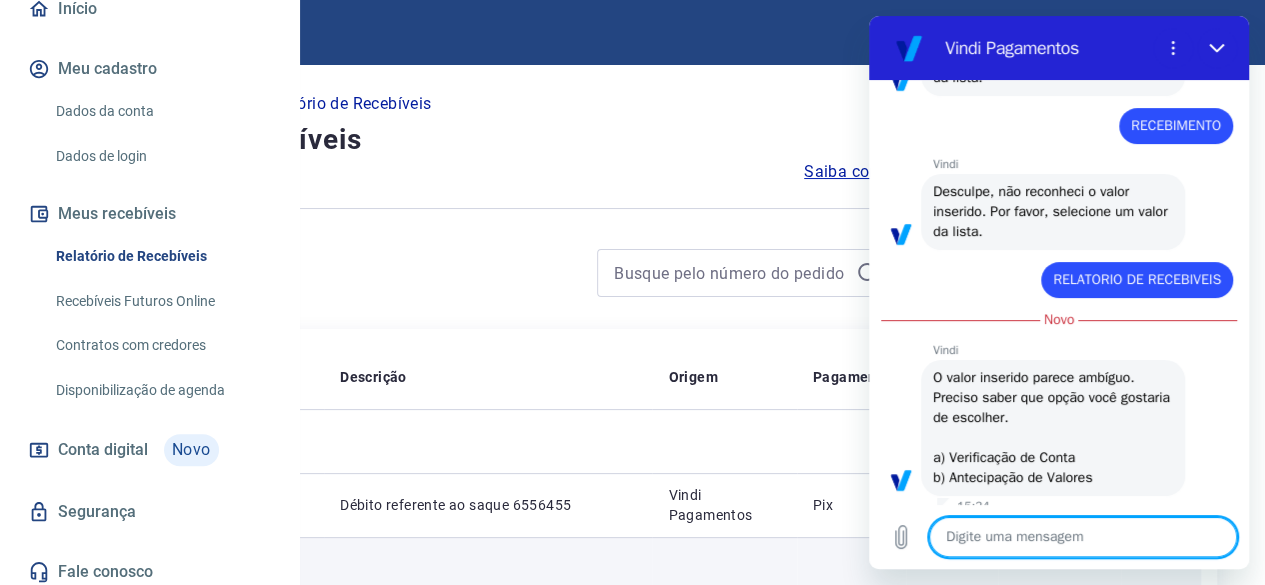 scroll, scrollTop: 318, scrollLeft: 0, axis: vertical 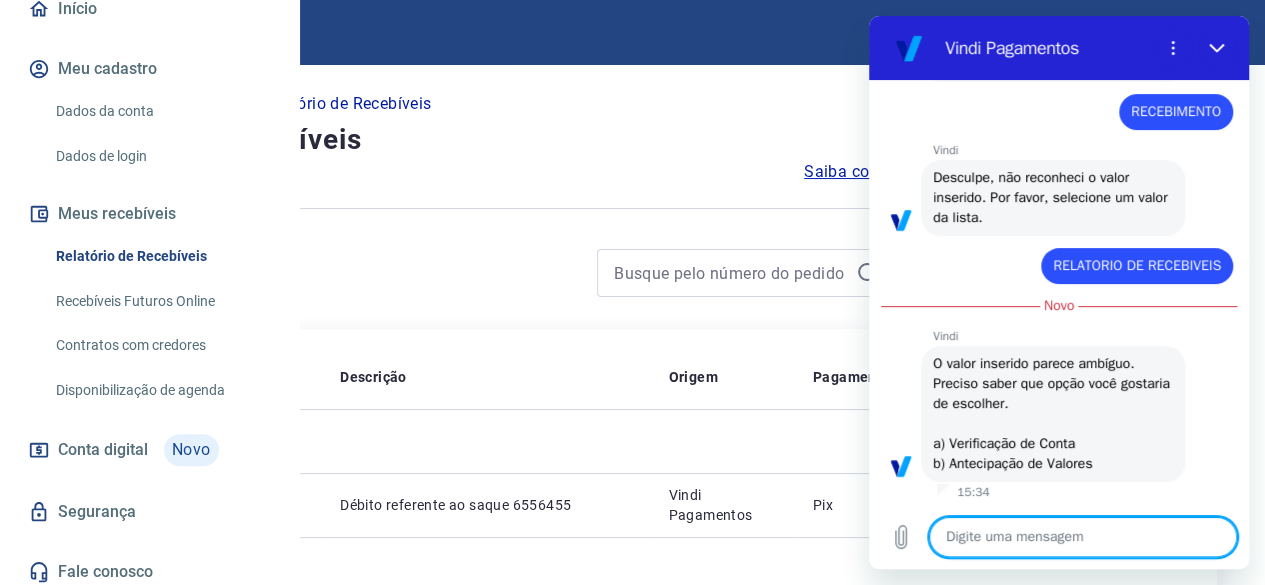 click at bounding box center [1083, 537] 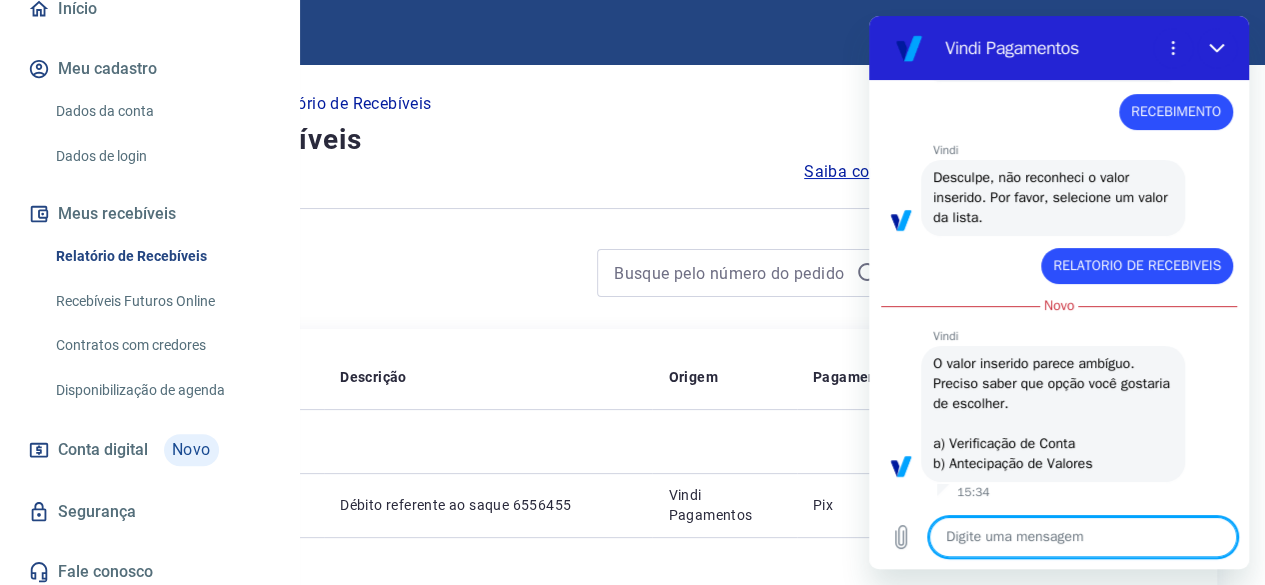 type on "C" 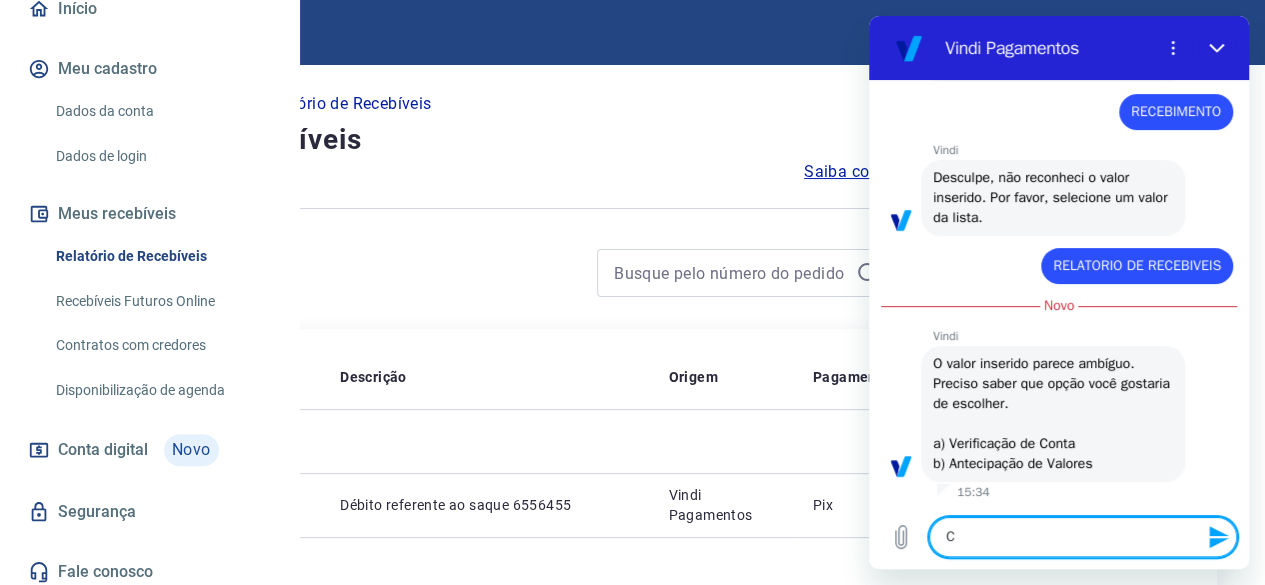 type 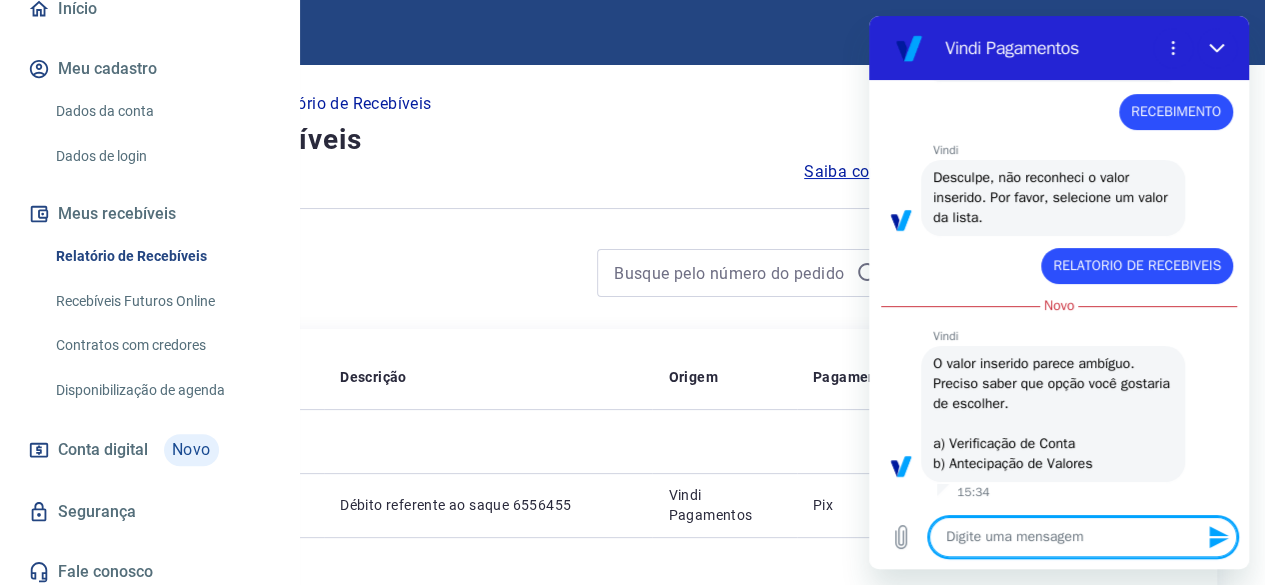 type on "=" 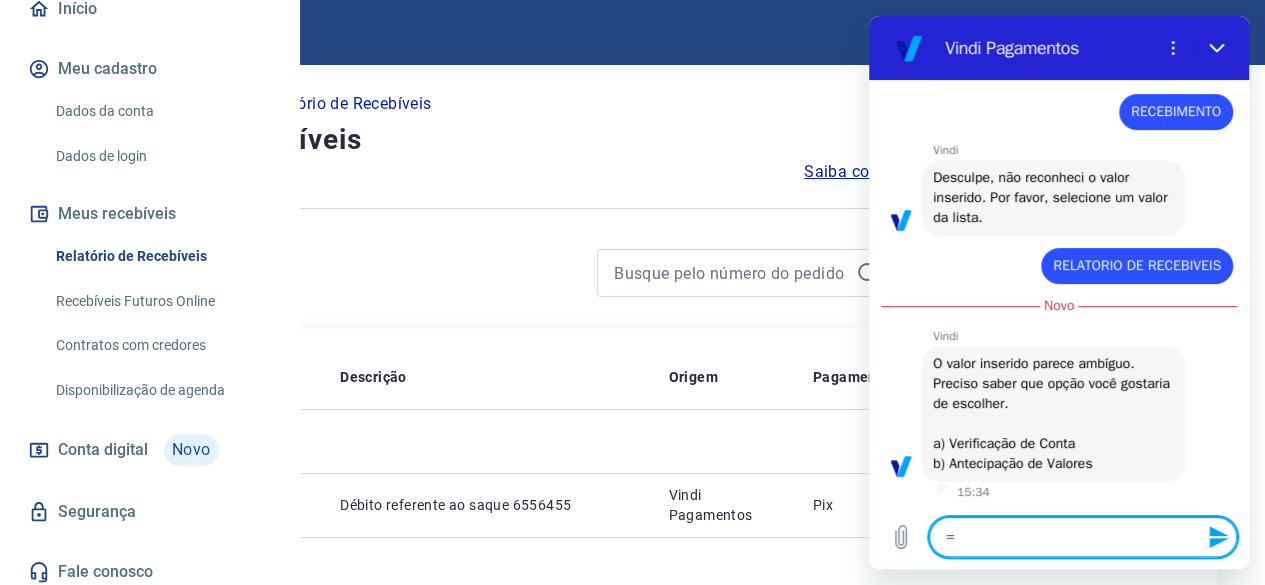 type 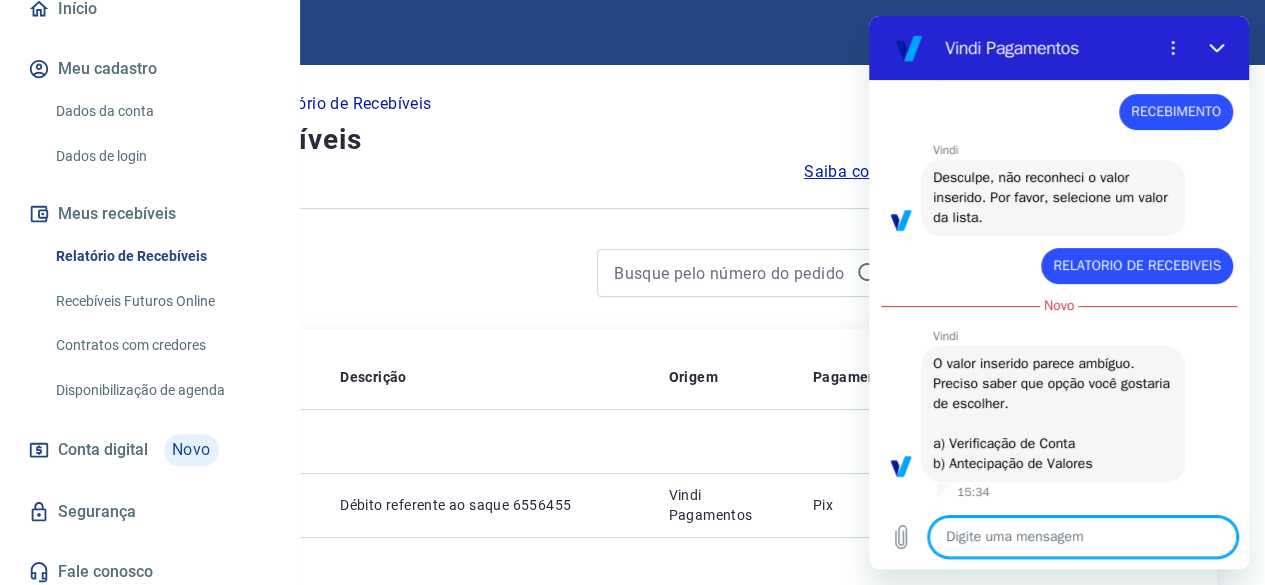 type on "V" 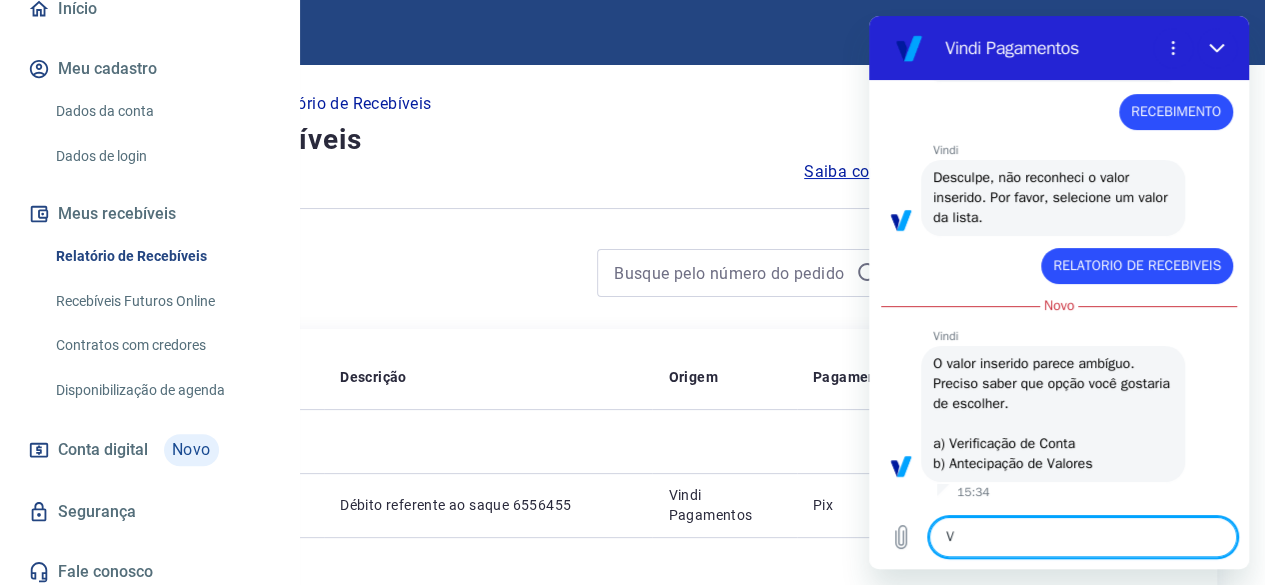 type on "VA" 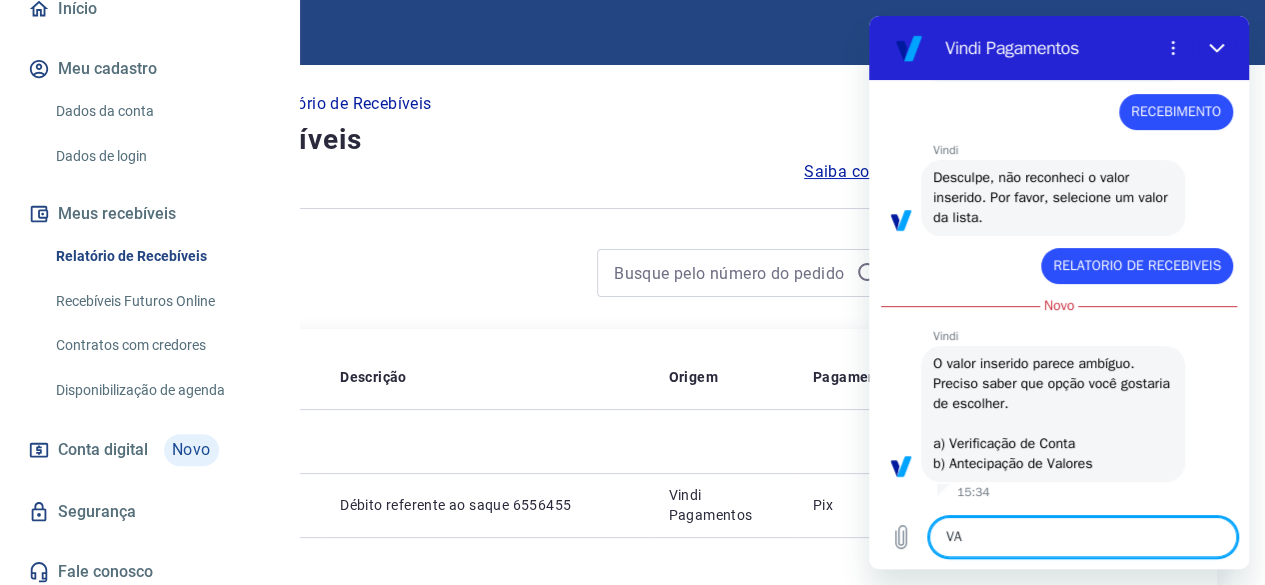 type on "x" 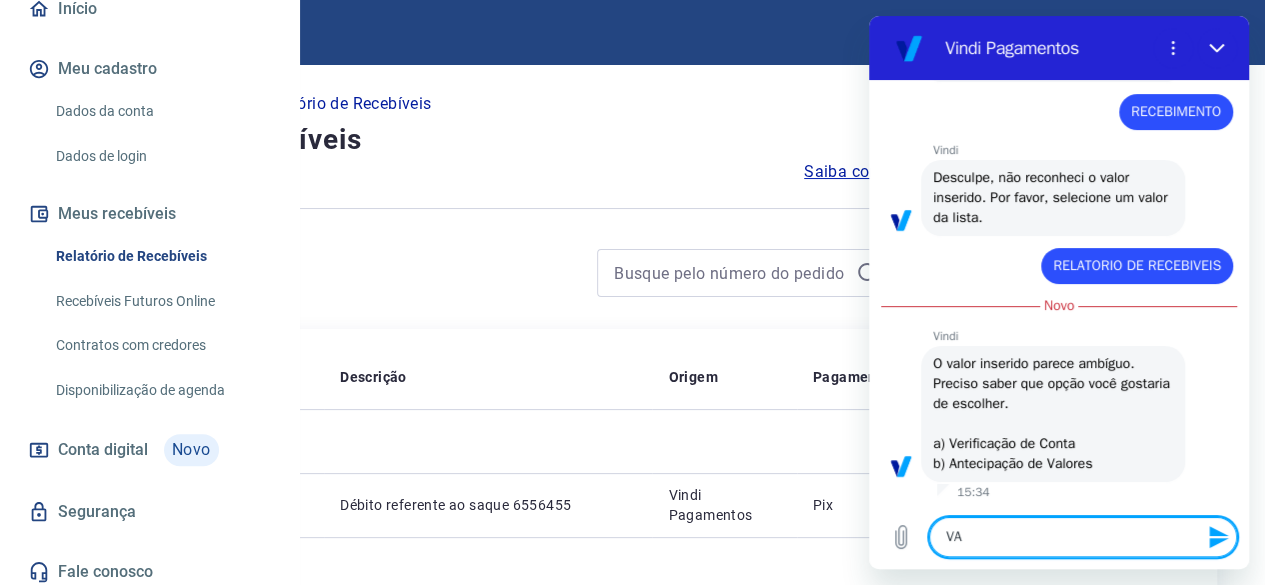 type on "VAL" 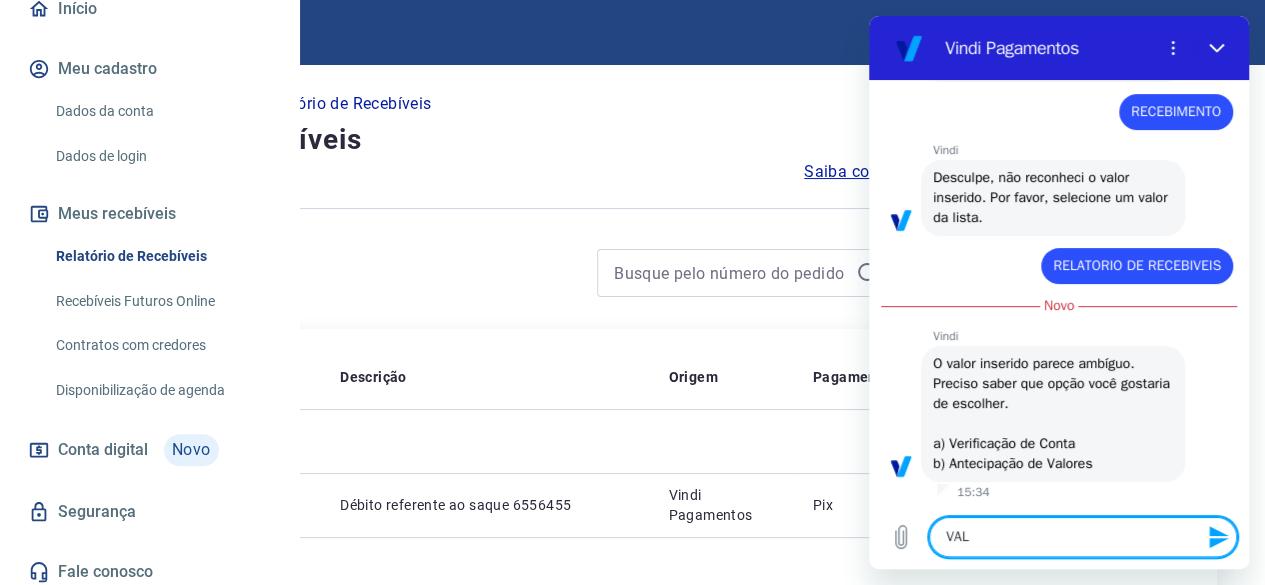 type on "VALO" 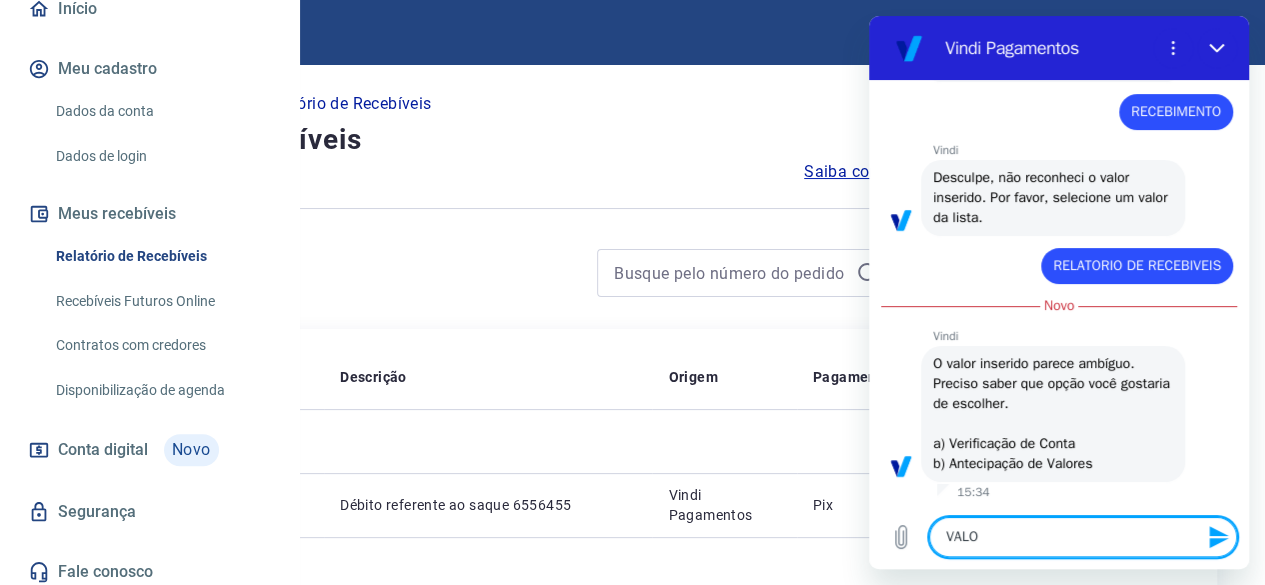 type on "VAL" 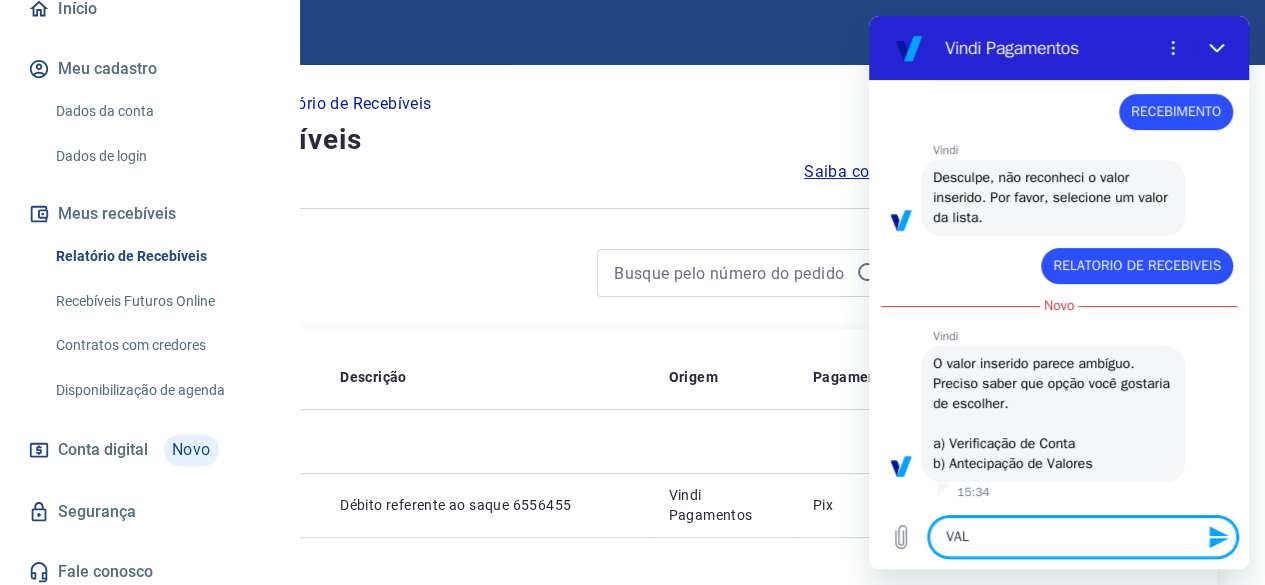 type on "VA" 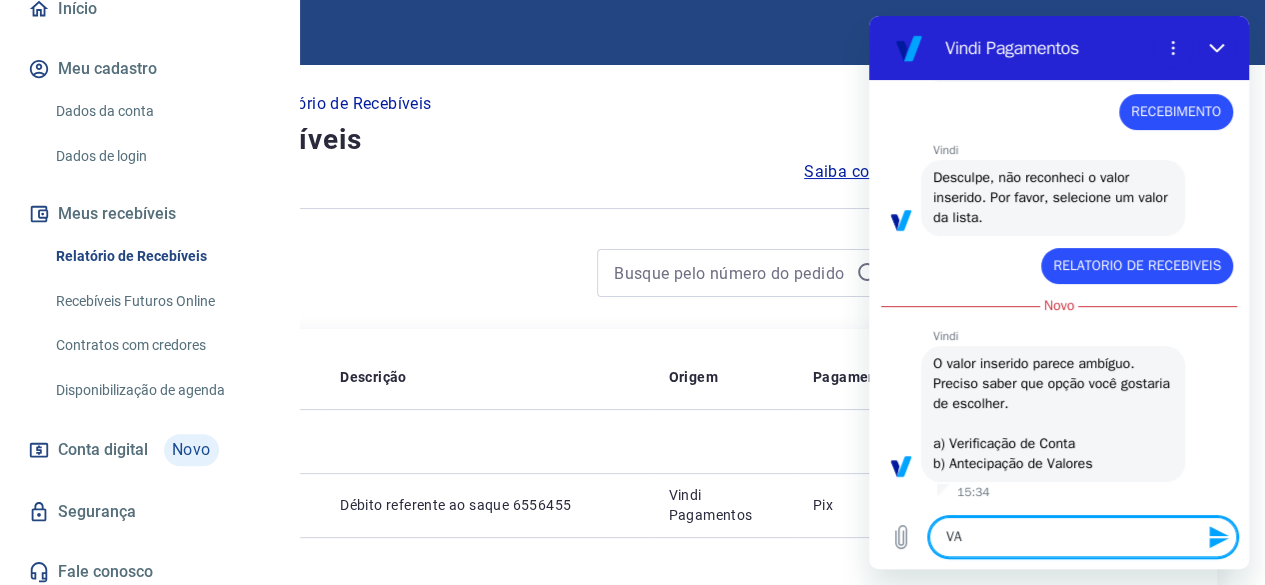 type on "V" 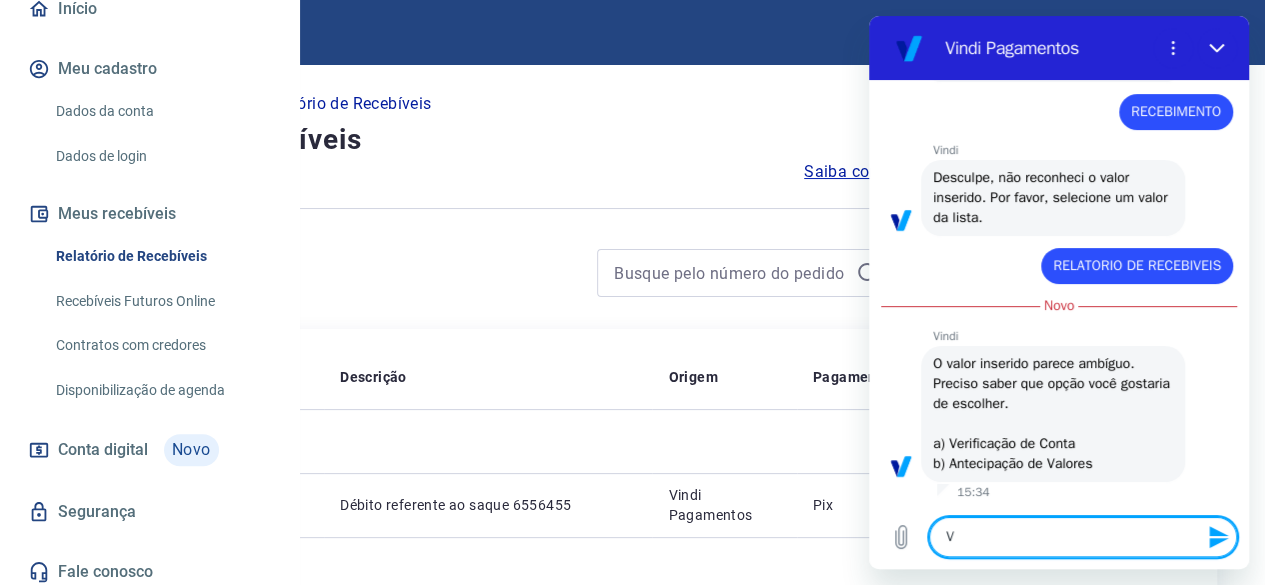 type 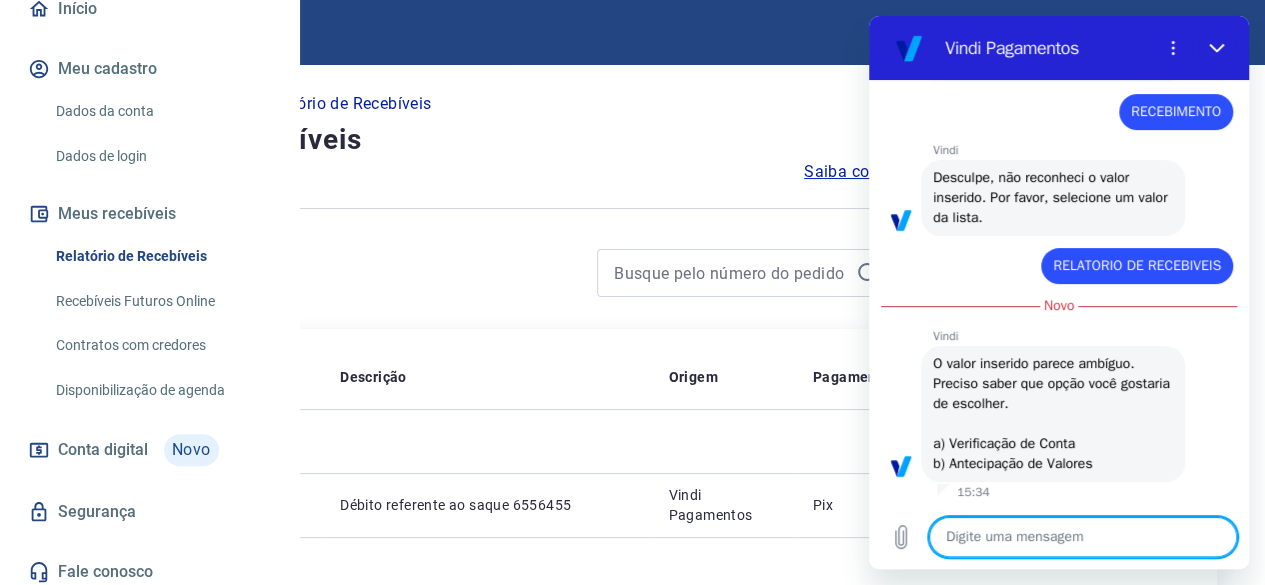 type on "C" 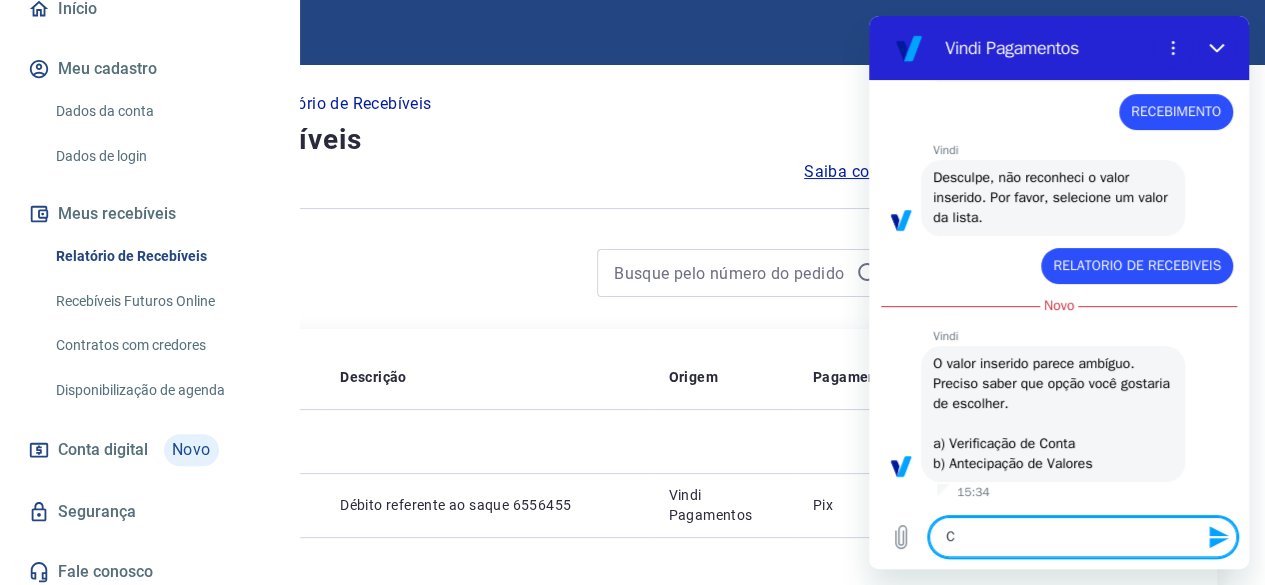 type on "CO" 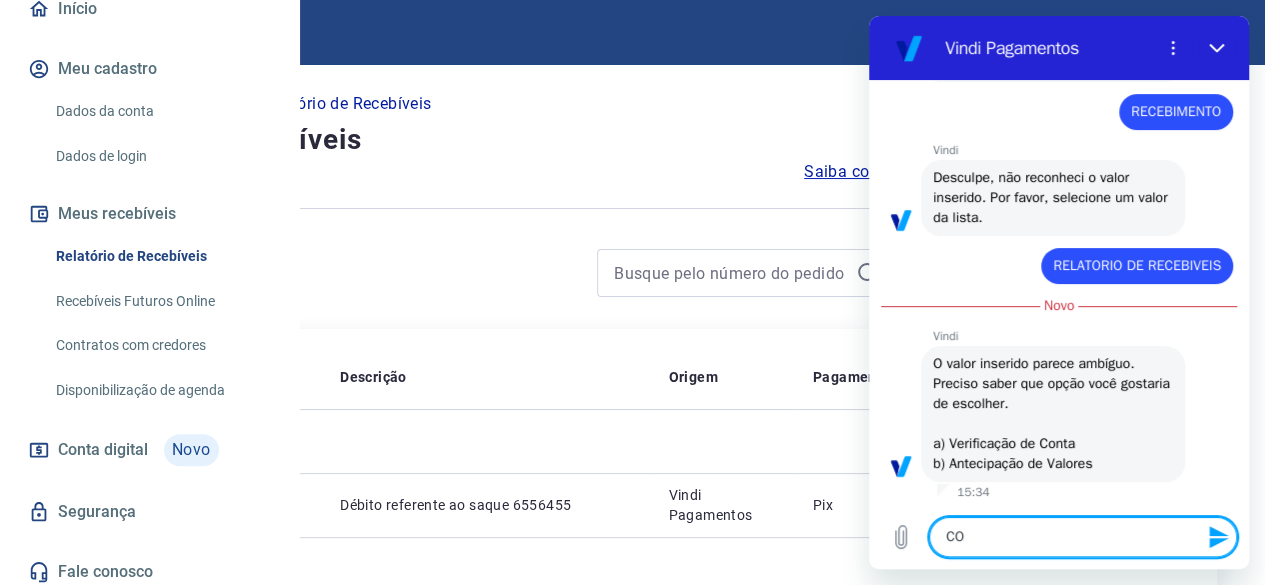 type on "CON" 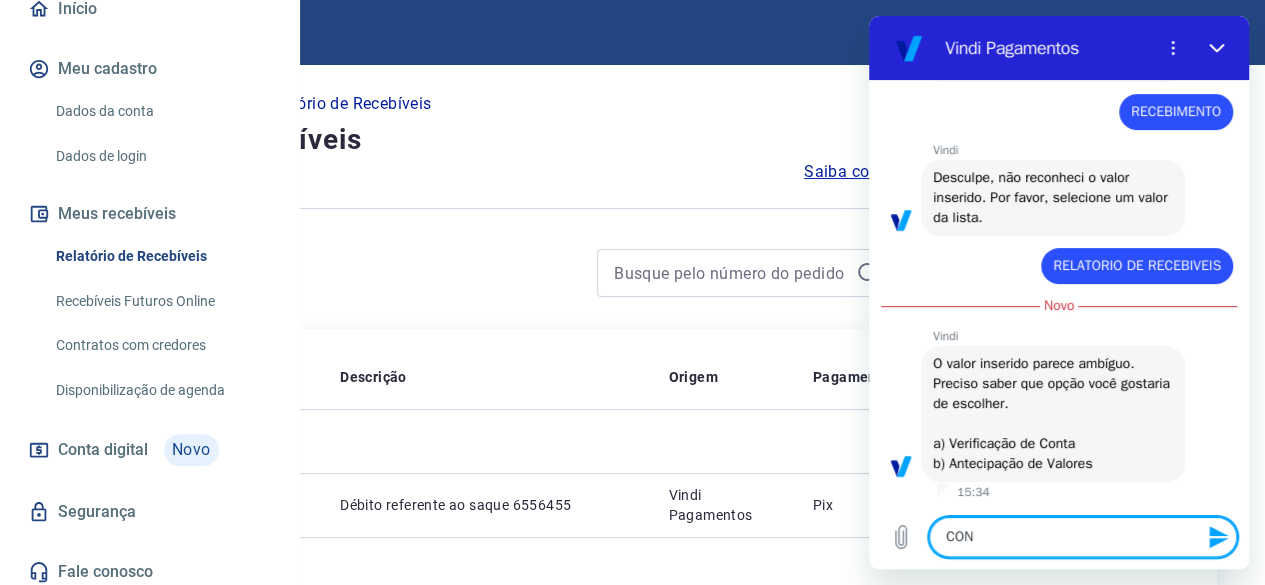 type on "CONC" 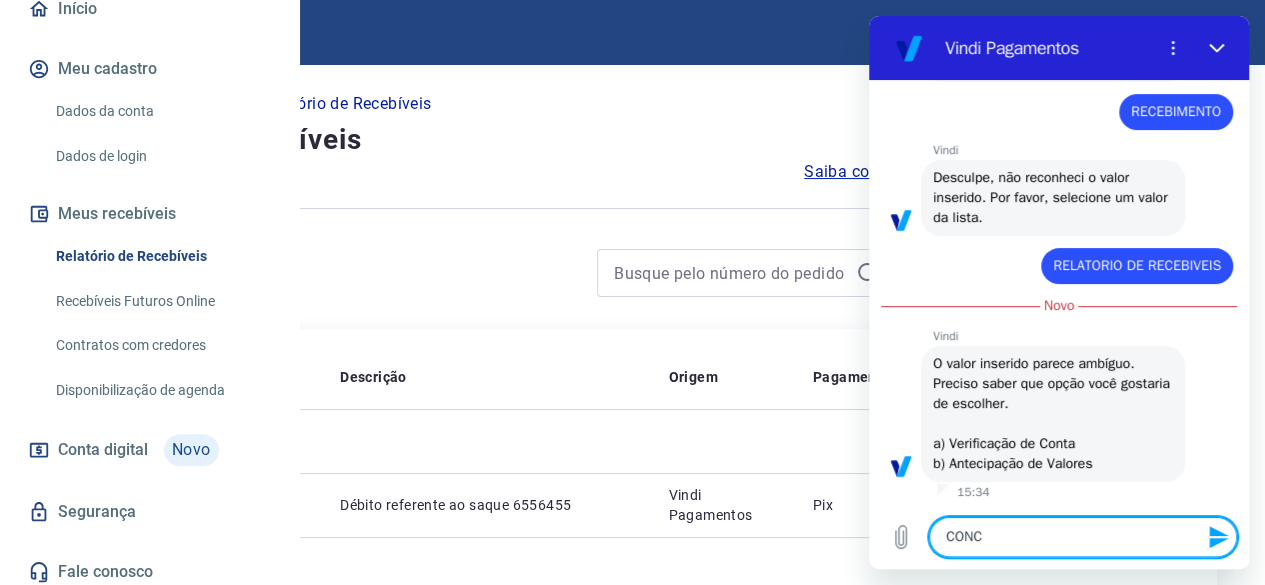 type on "CON" 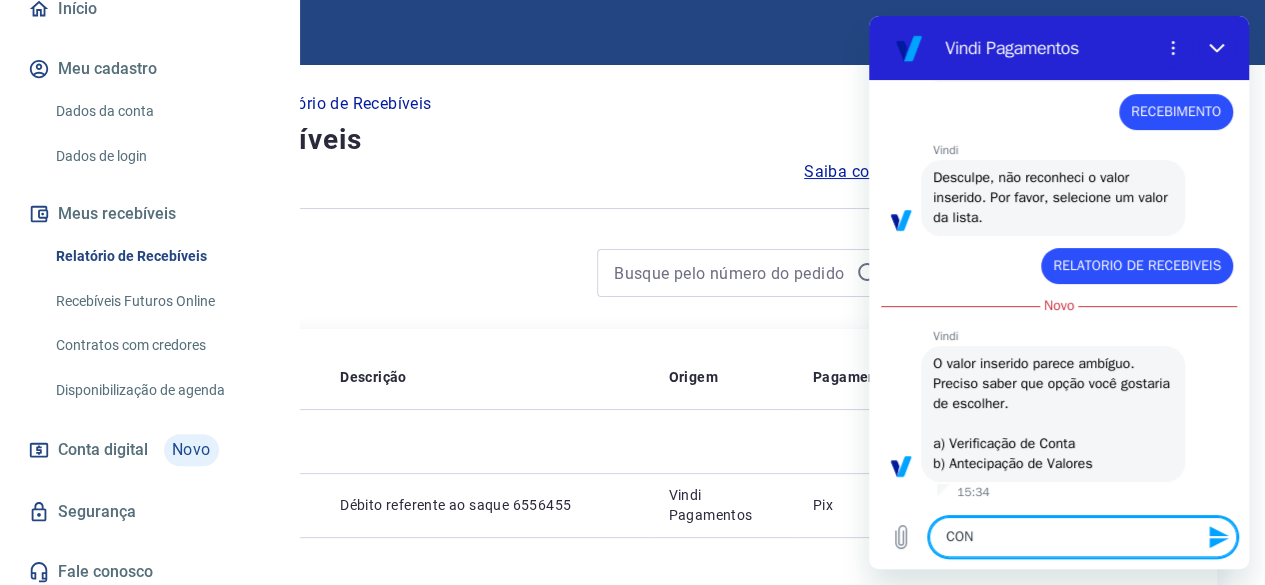 type on "CO" 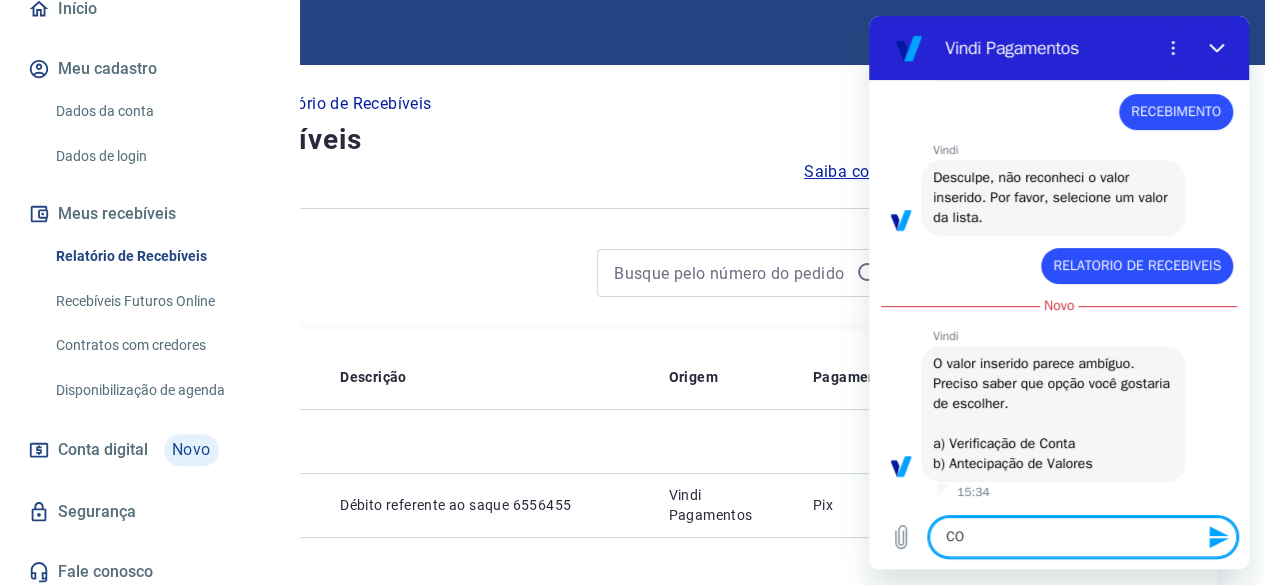 type on "C" 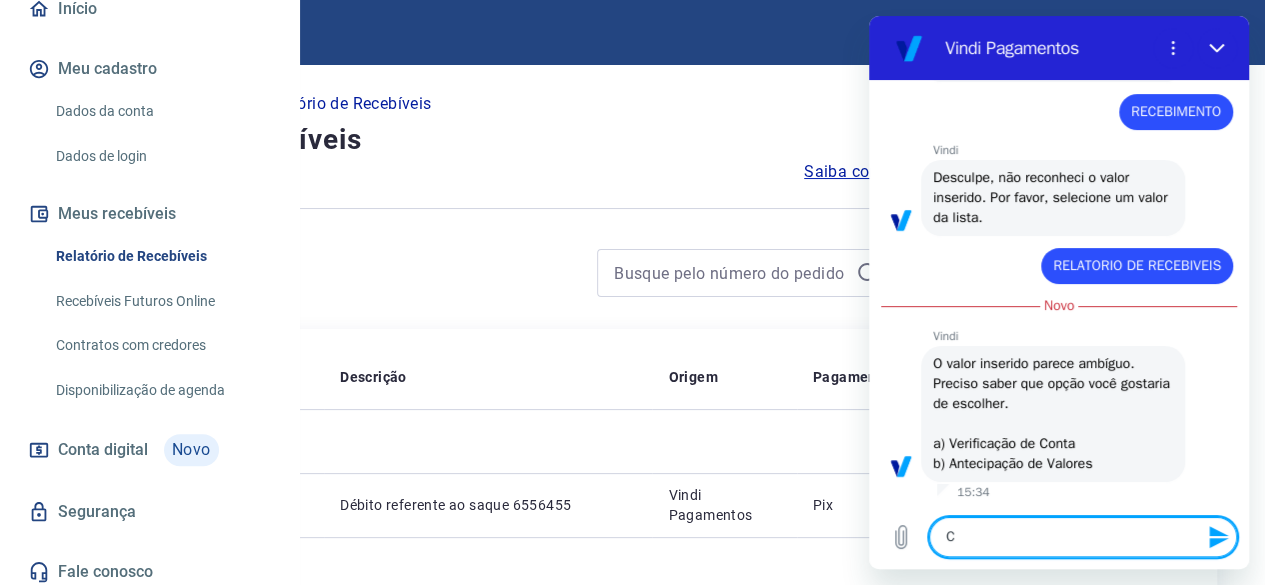 type 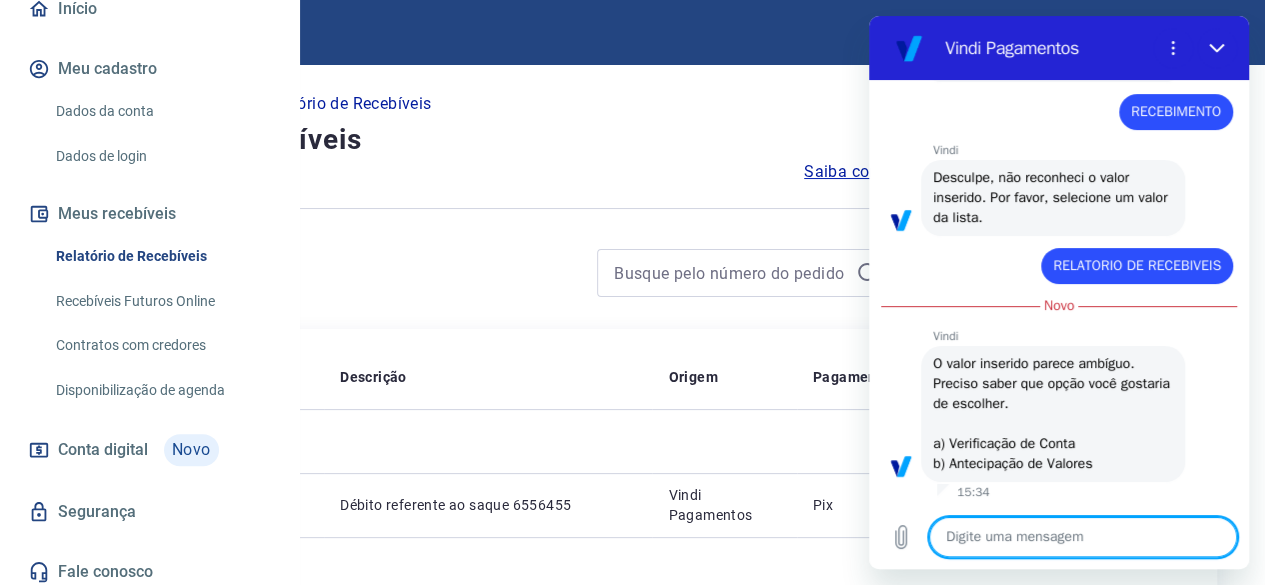 type on "P" 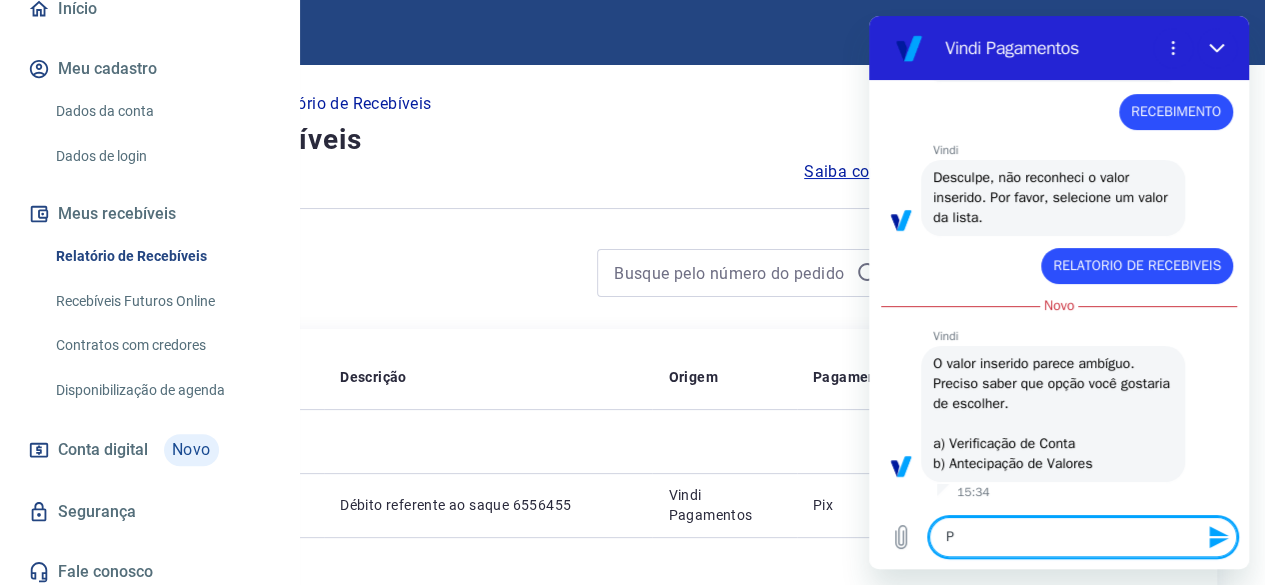 type on "PA" 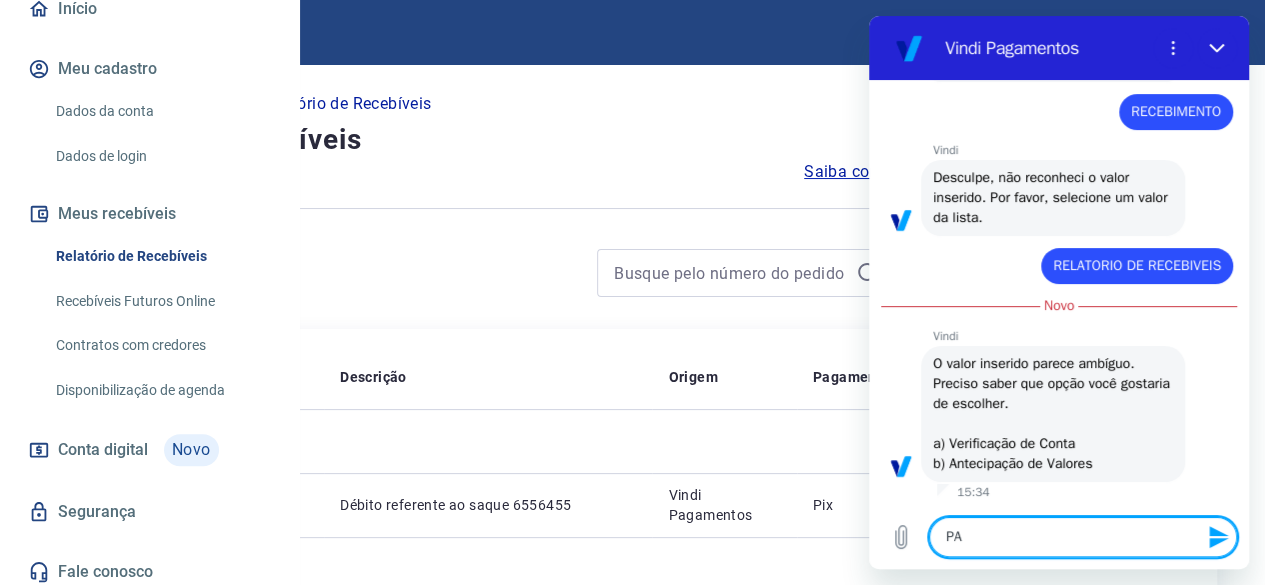 type on "PAI" 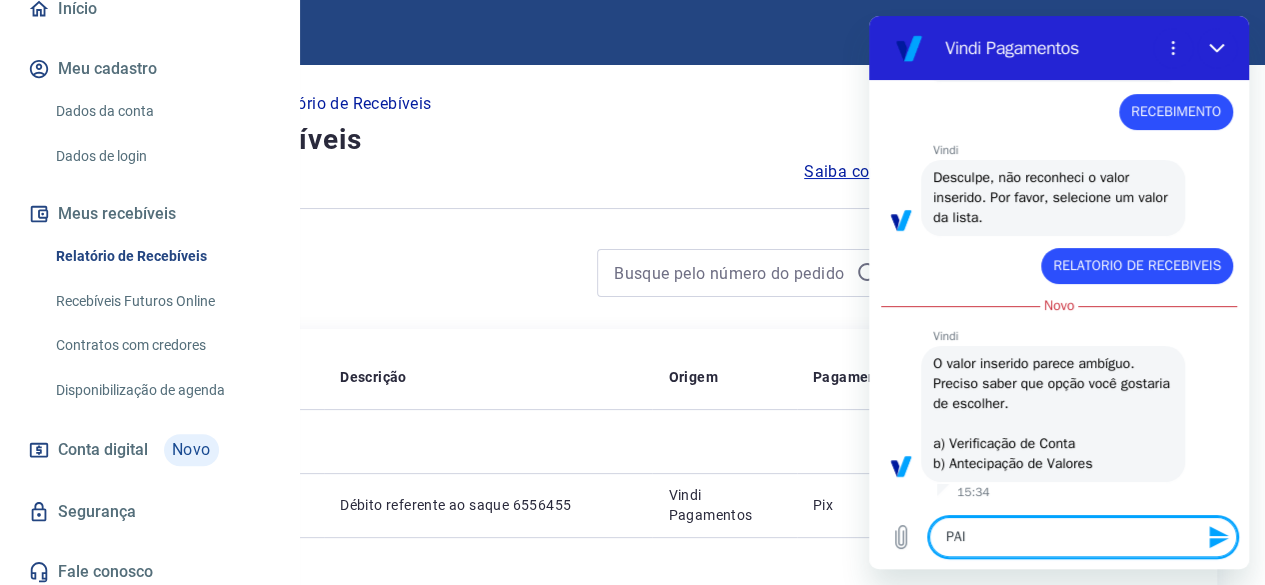 type on "PAIN" 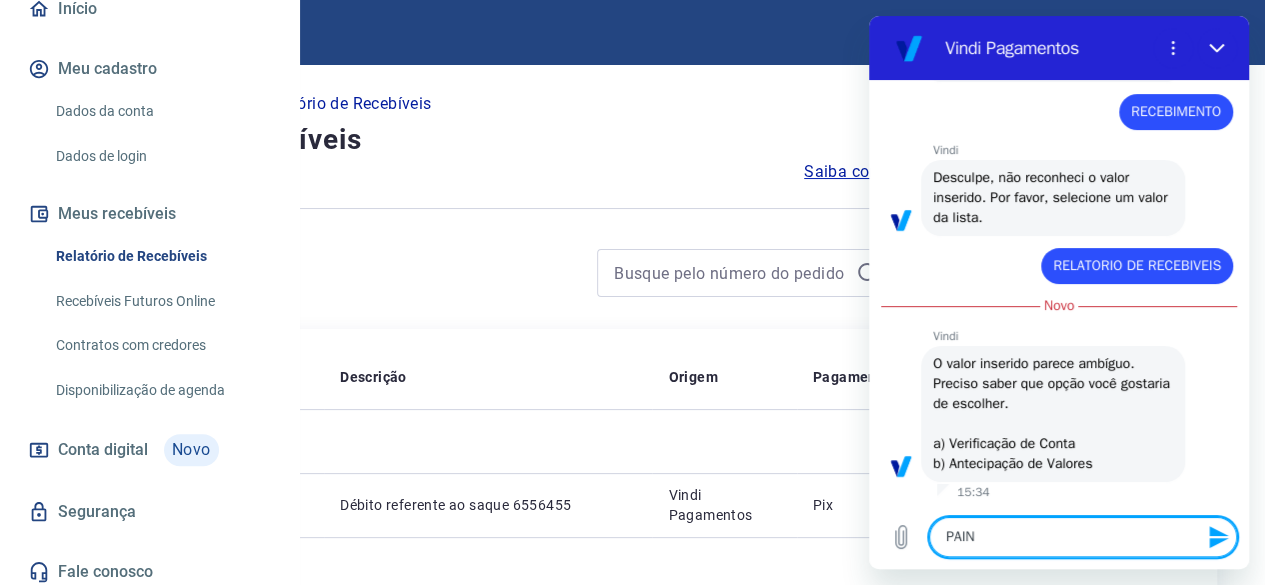 type on "PAINE" 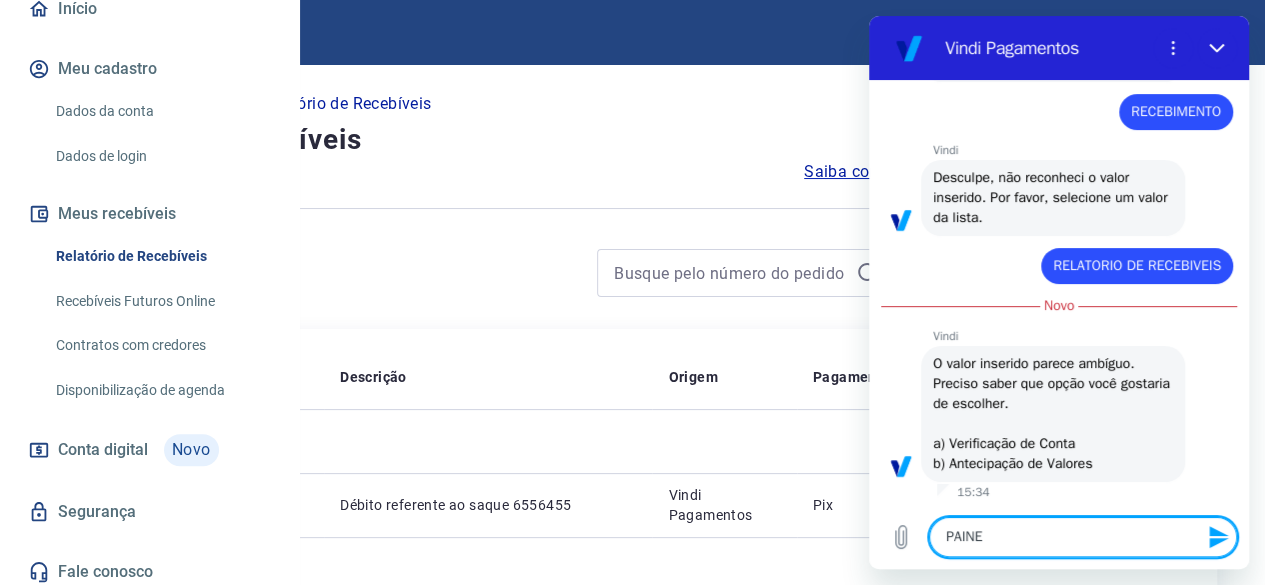 type on "PAINEL" 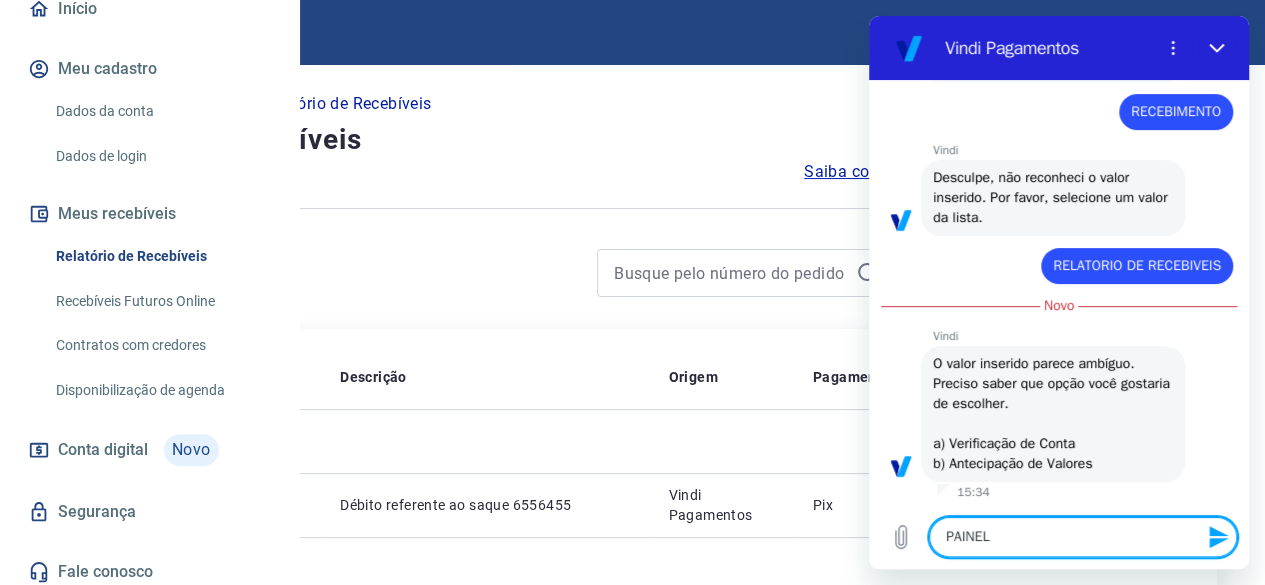 type on "PAINEL" 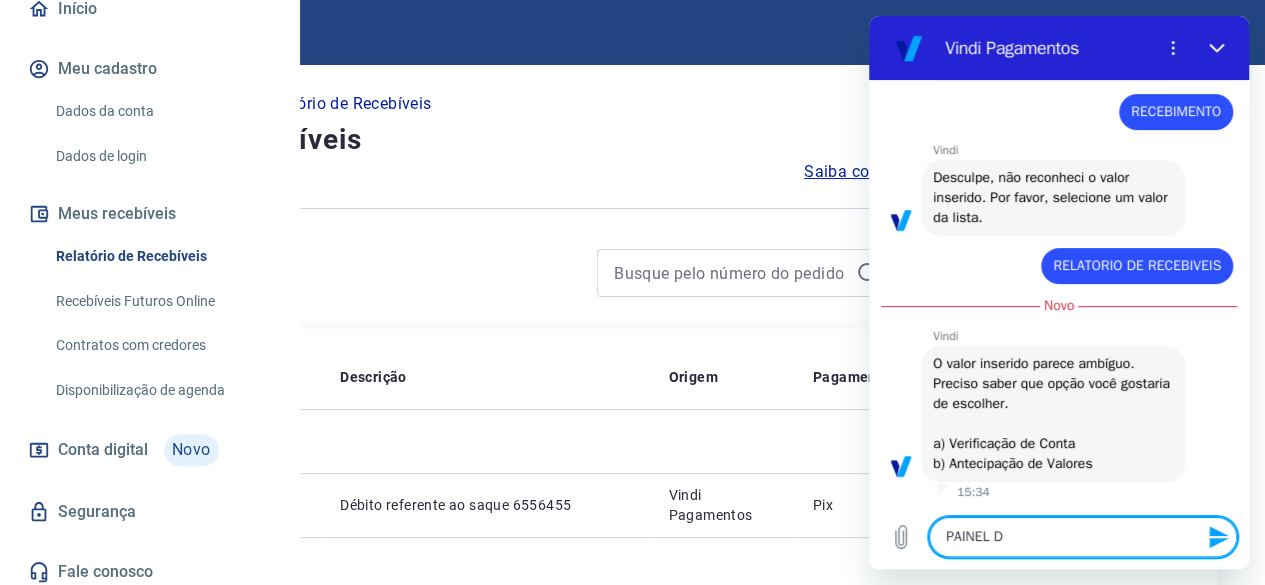 type on "PAINEL" 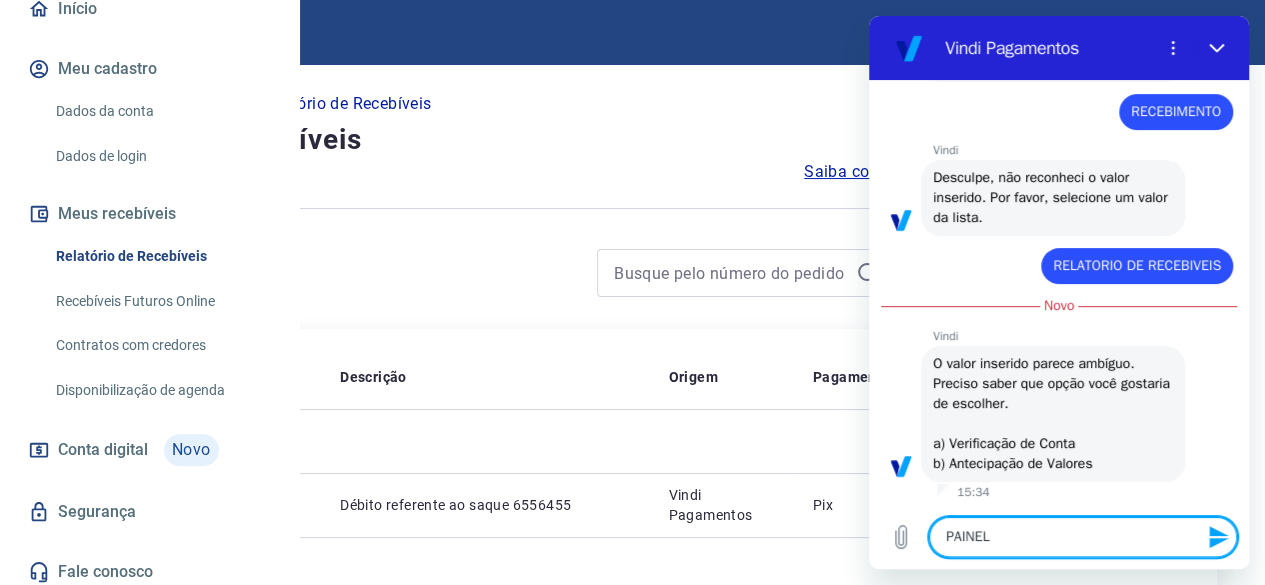 type 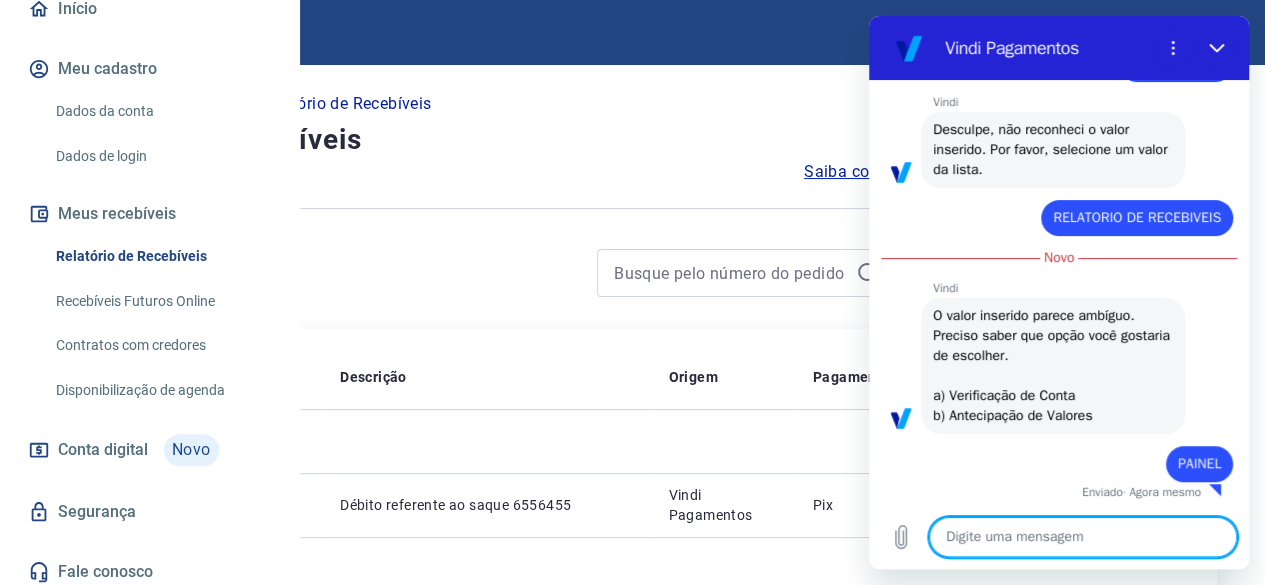 type on "x" 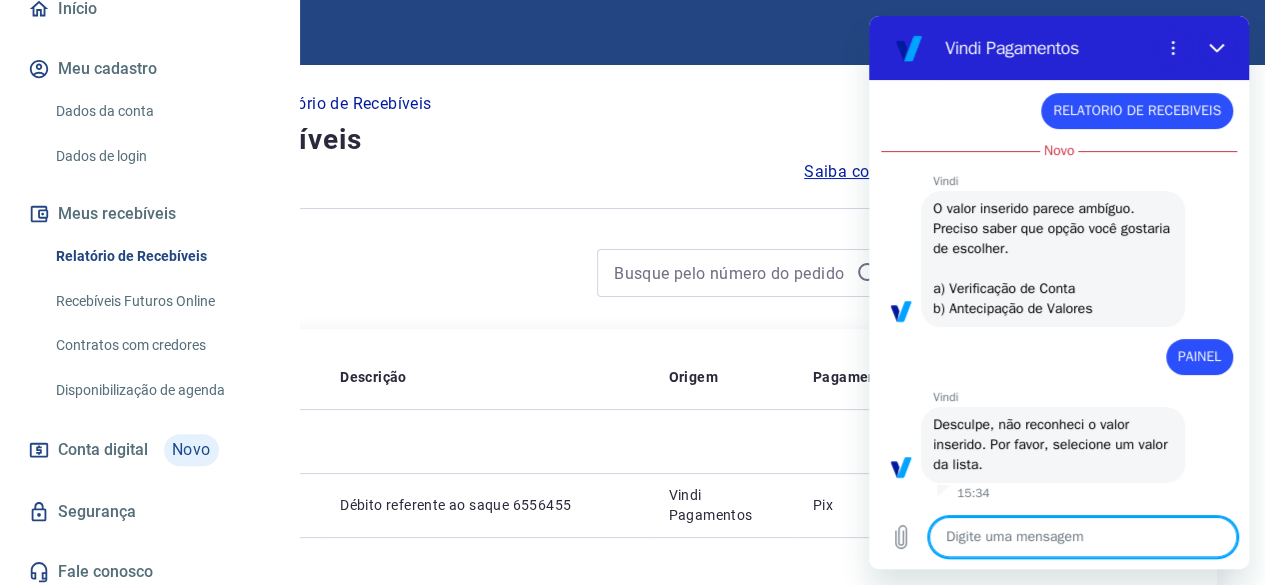 scroll, scrollTop: 472, scrollLeft: 0, axis: vertical 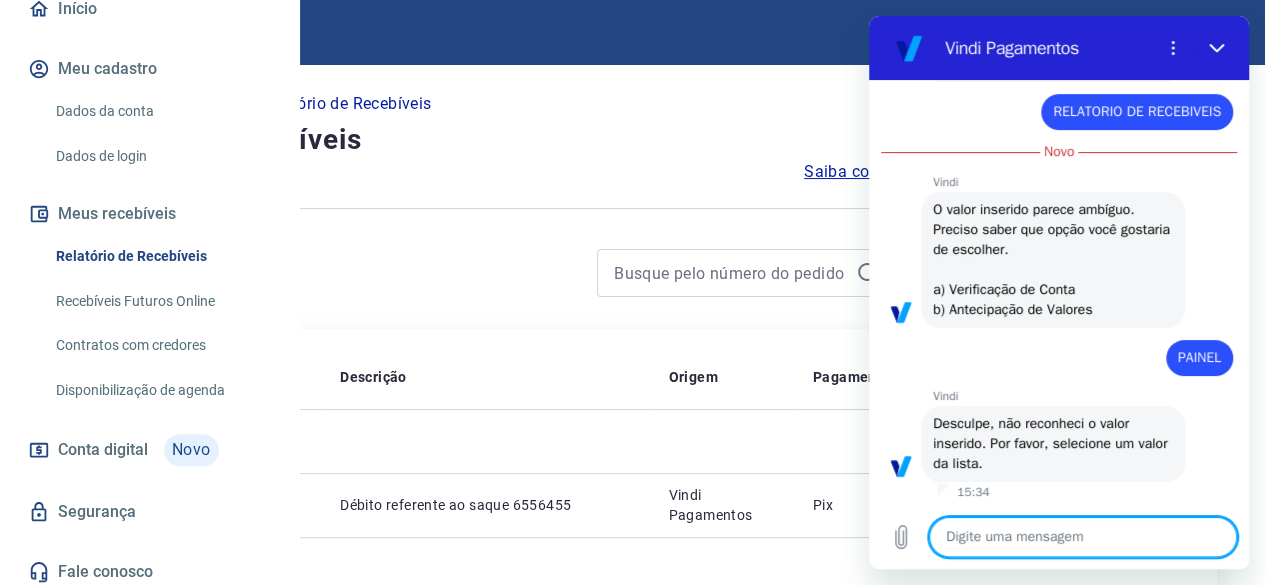 click at bounding box center (1083, 537) 